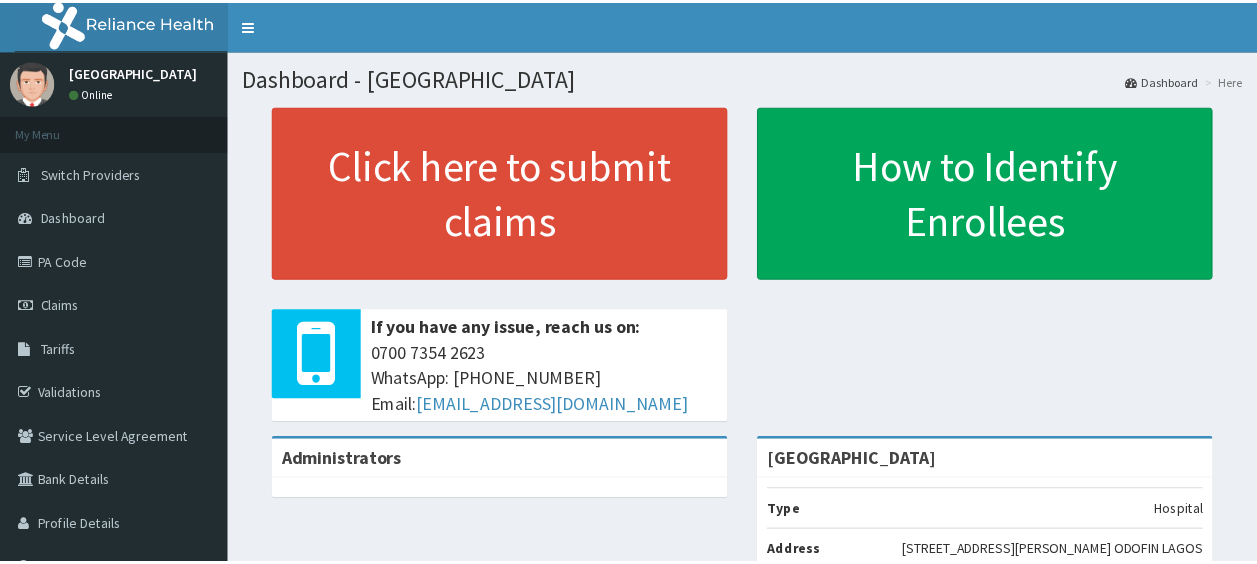 scroll, scrollTop: 0, scrollLeft: 0, axis: both 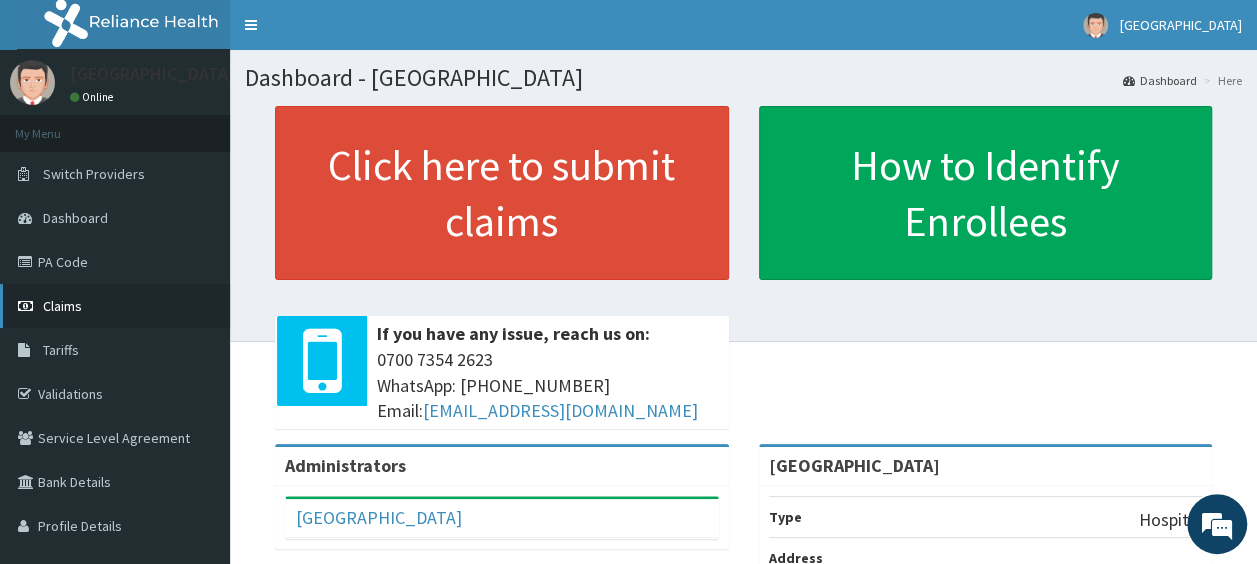 click on "Claims" at bounding box center [115, 306] 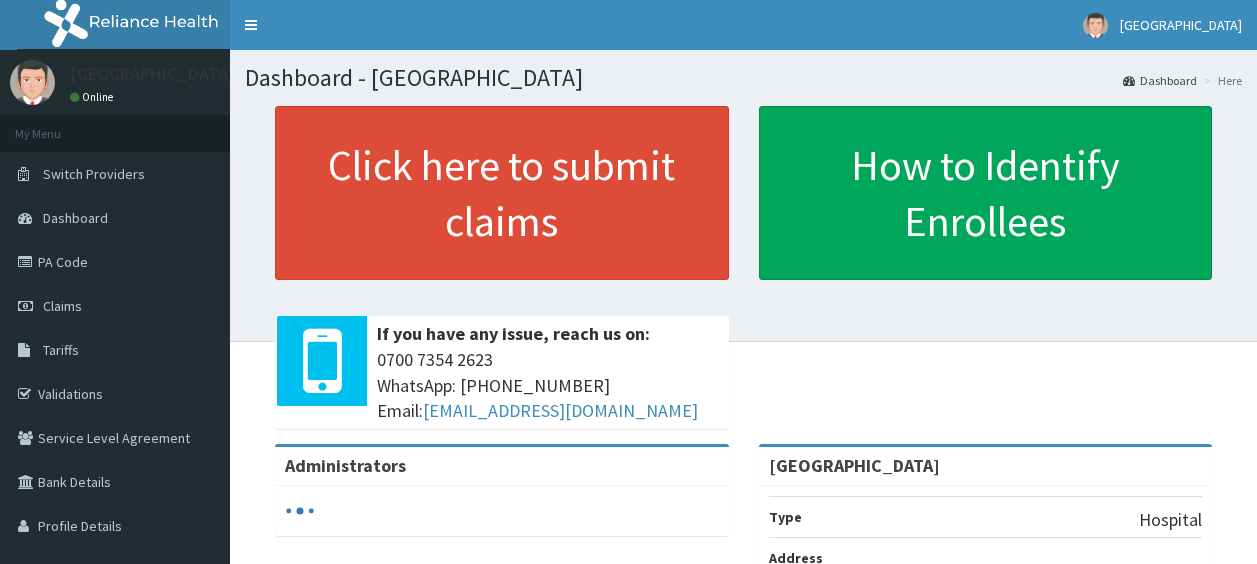 scroll, scrollTop: 0, scrollLeft: 0, axis: both 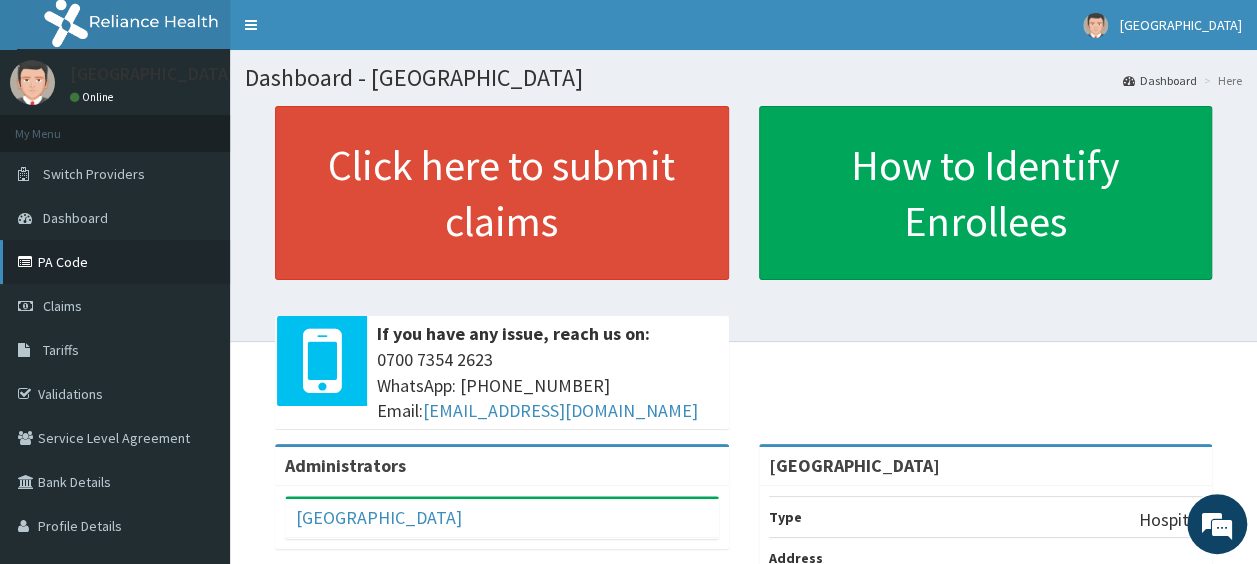 click on "PA Code" at bounding box center [115, 262] 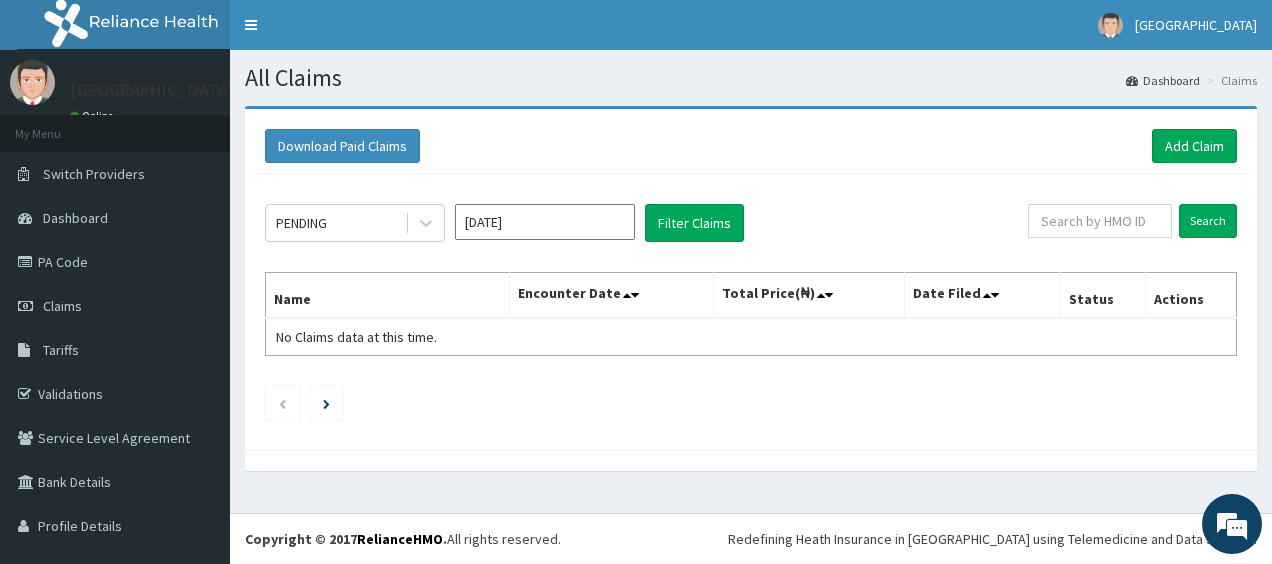 scroll, scrollTop: 0, scrollLeft: 0, axis: both 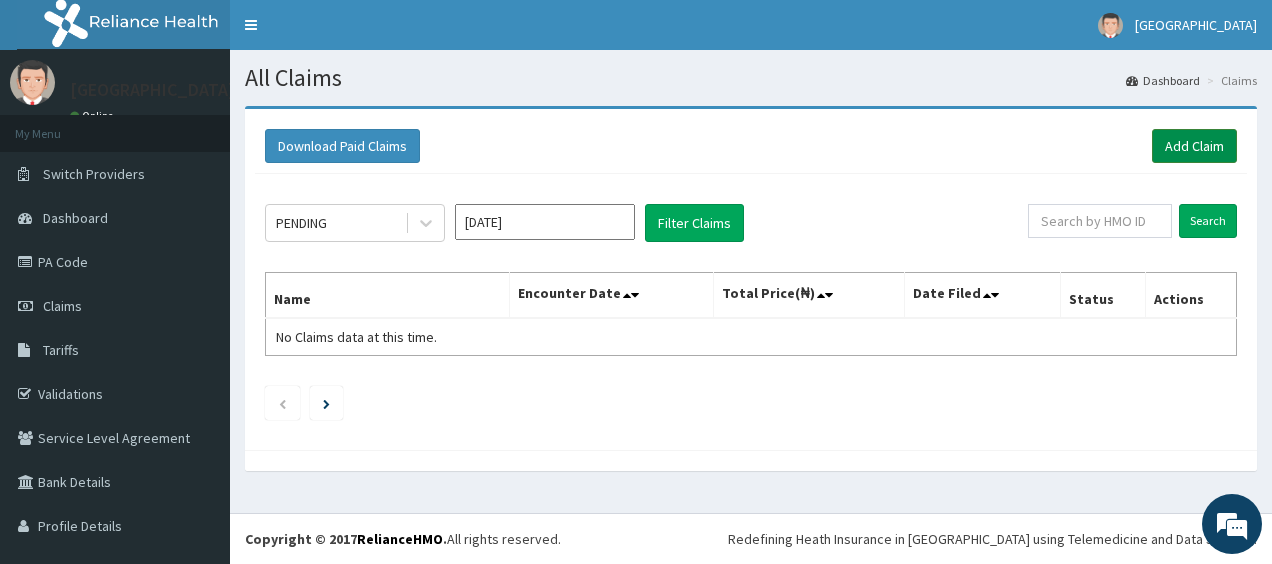 click on "Add Claim" at bounding box center [1194, 146] 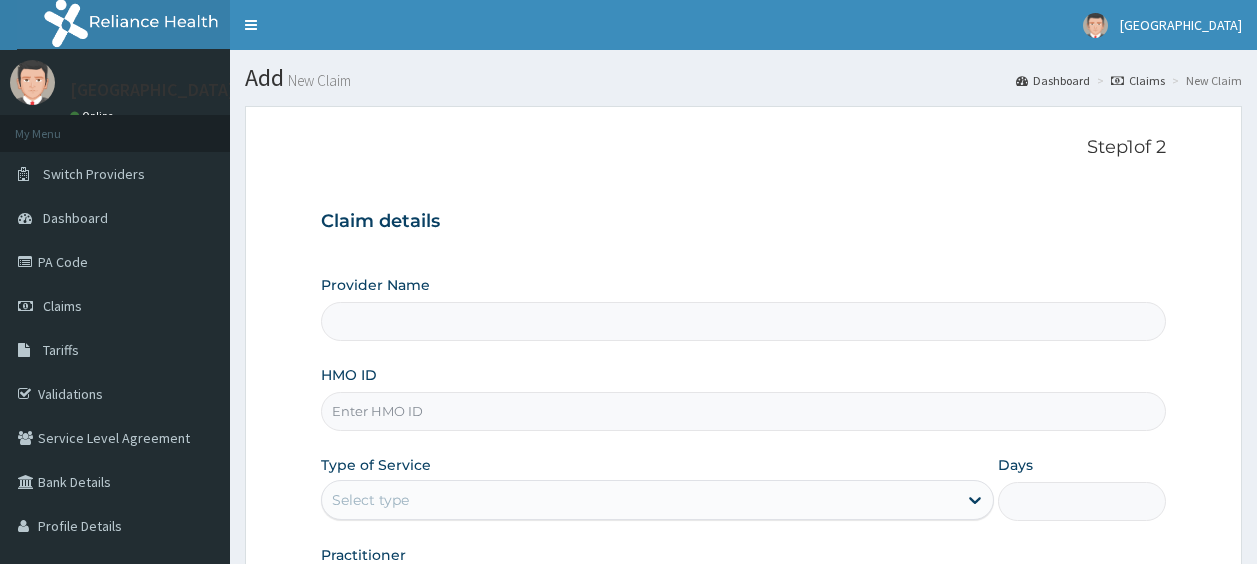 scroll, scrollTop: 0, scrollLeft: 0, axis: both 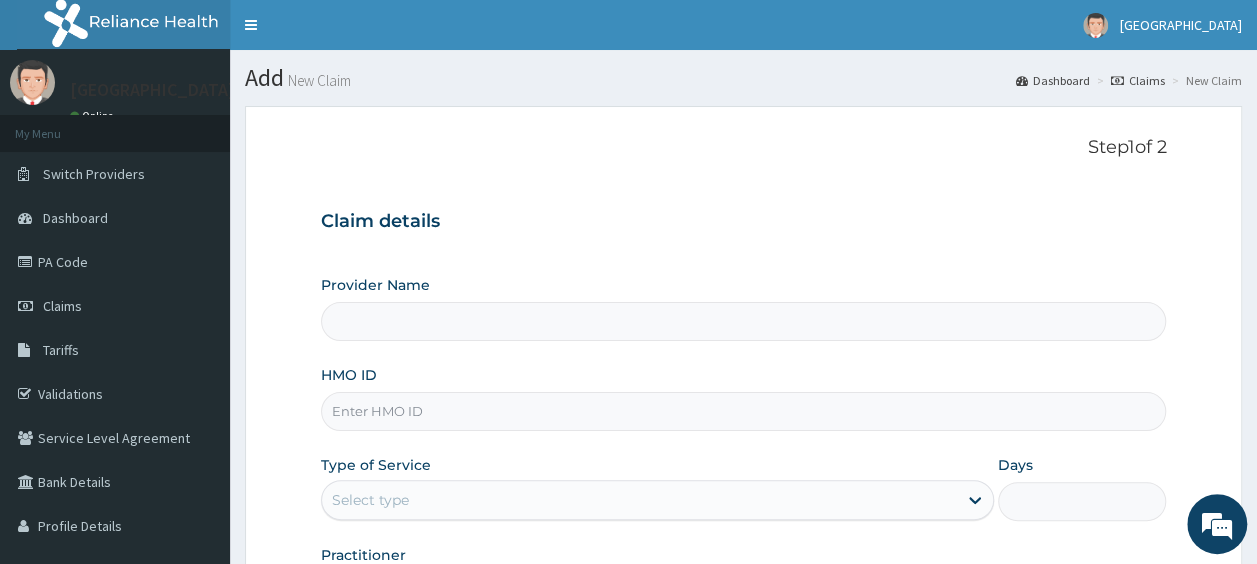 type on "[GEOGRAPHIC_DATA]" 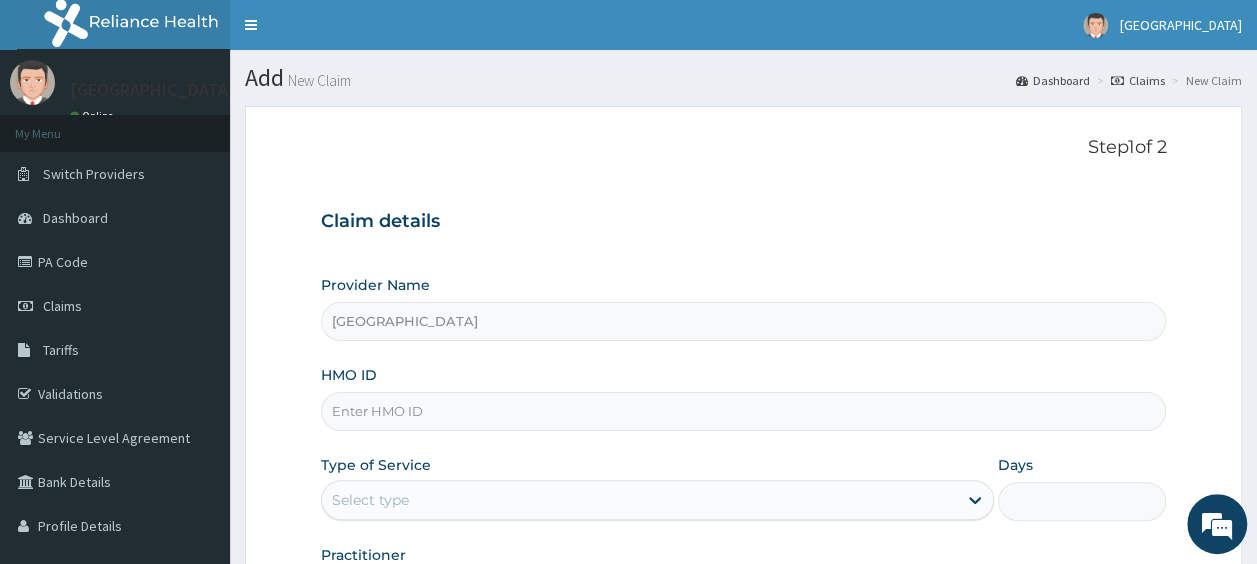 click on "HMO ID" at bounding box center [744, 411] 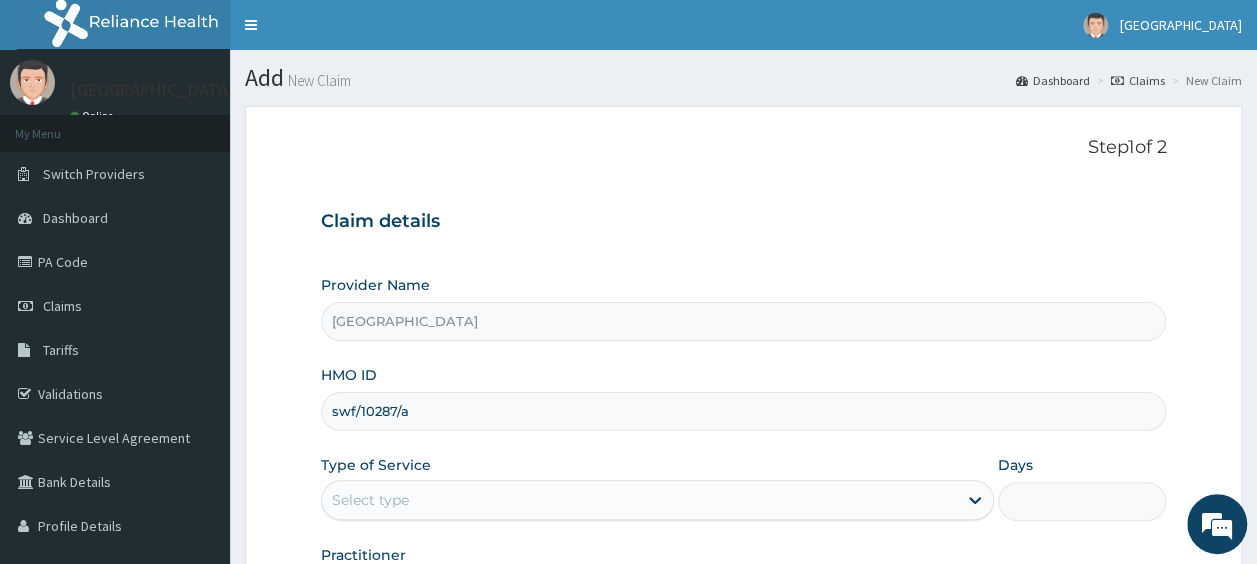 type on "swf/10287/a" 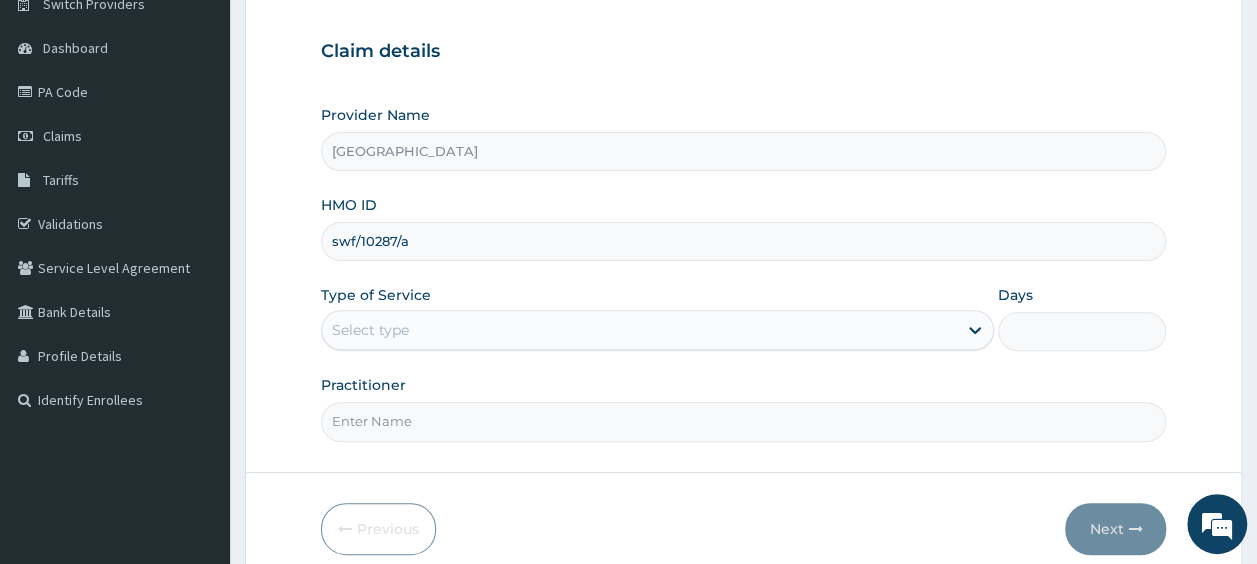 scroll, scrollTop: 175, scrollLeft: 0, axis: vertical 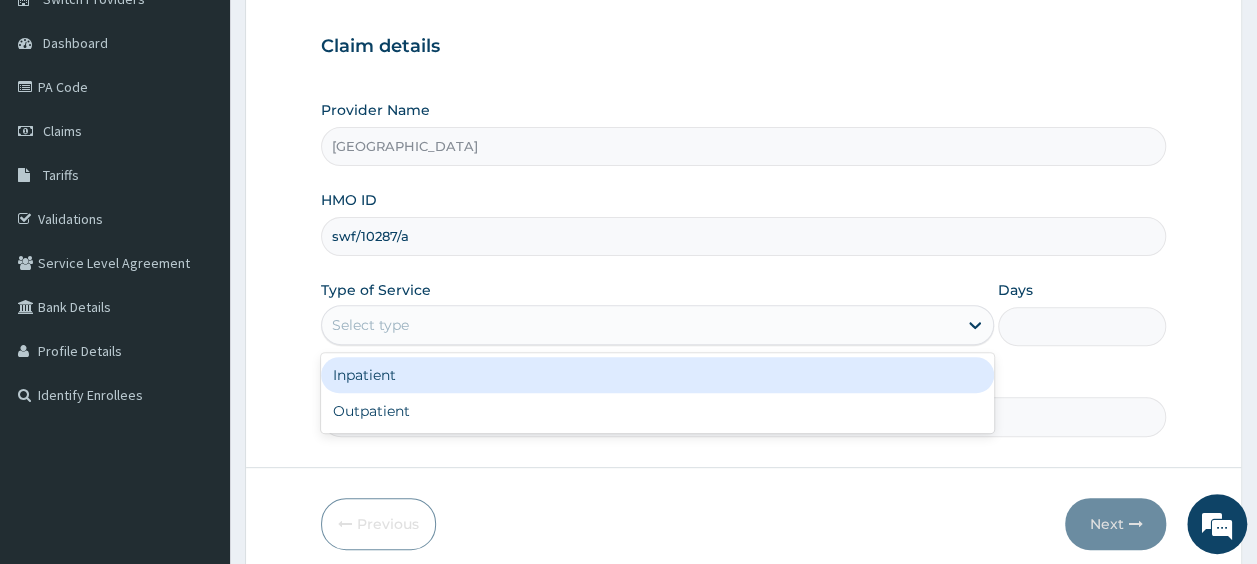 click on "Select type" at bounding box center (639, 325) 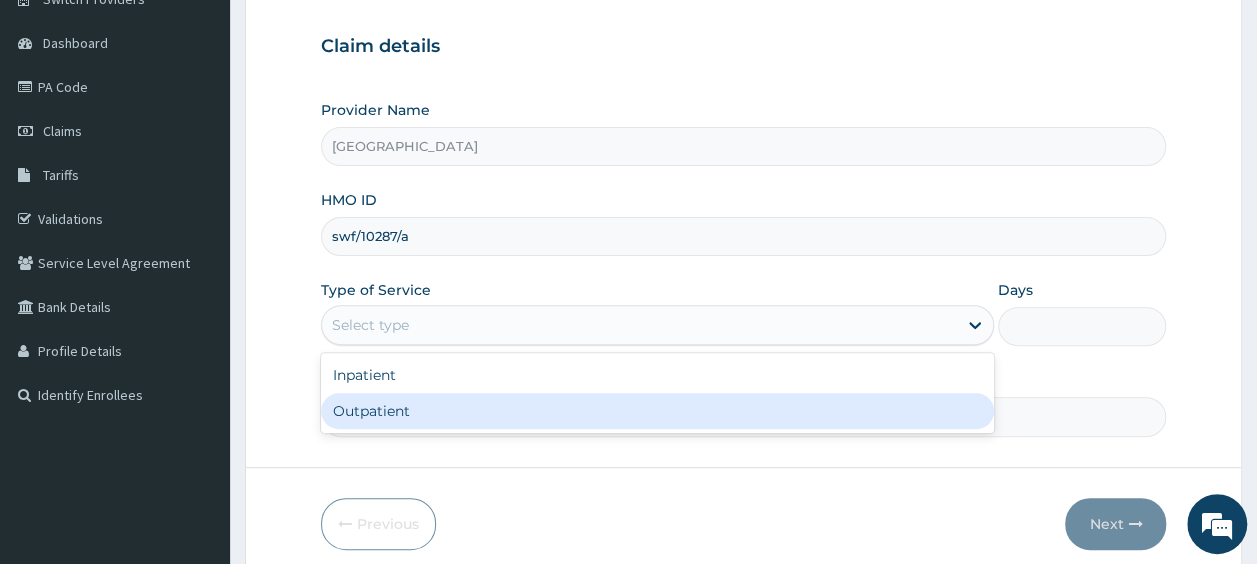 click on "Outpatient" at bounding box center (657, 411) 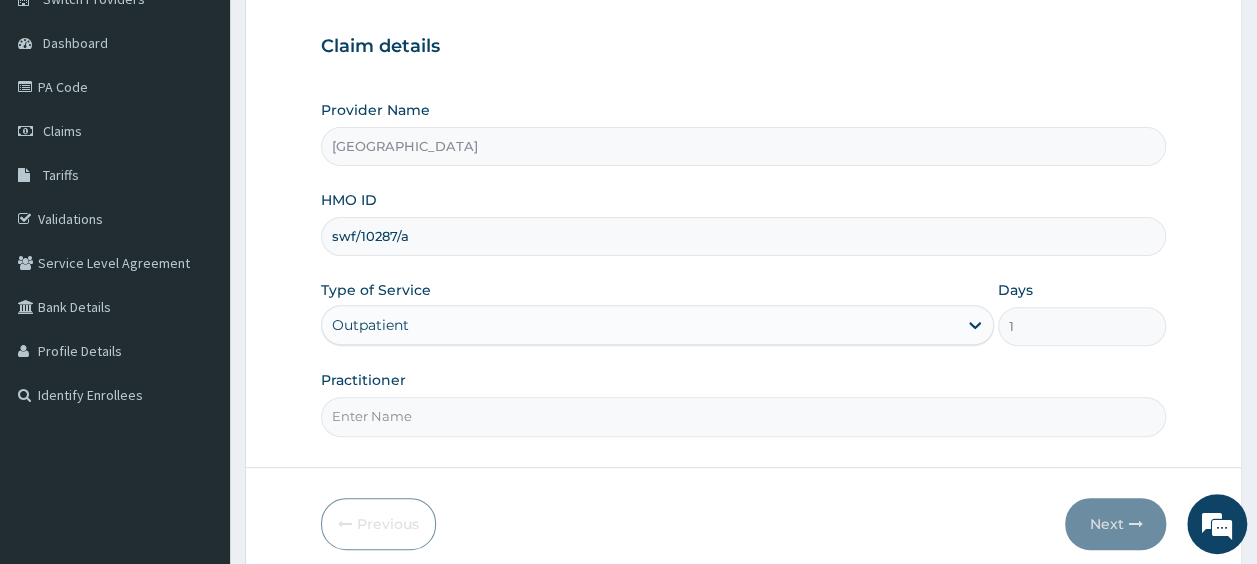 scroll, scrollTop: 0, scrollLeft: 0, axis: both 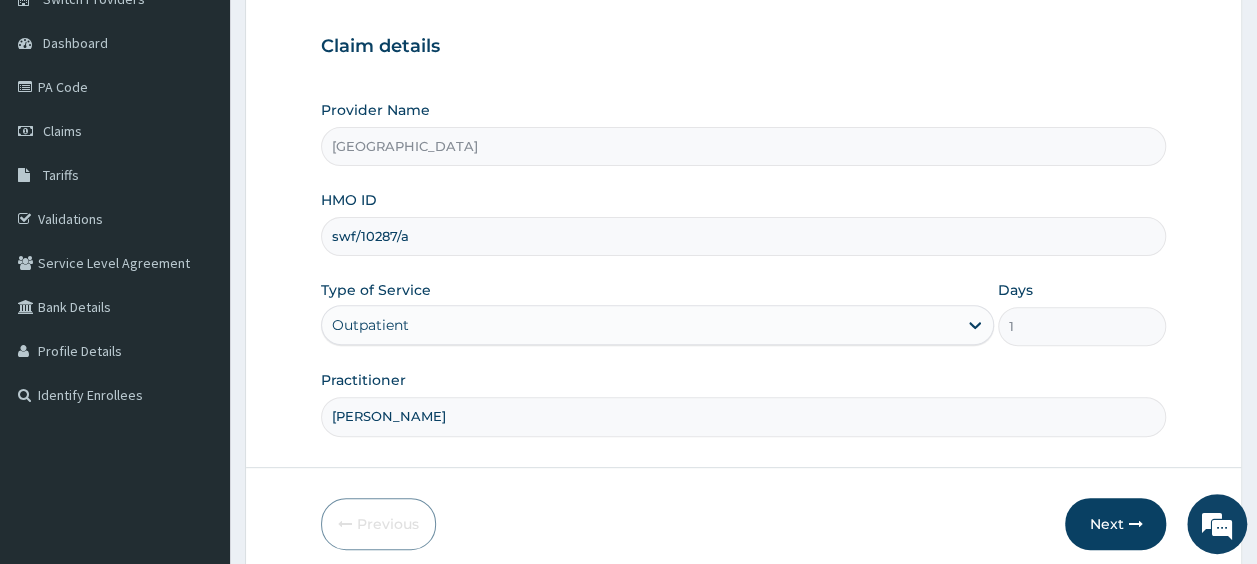 click on "Previous   Next" at bounding box center [744, 524] 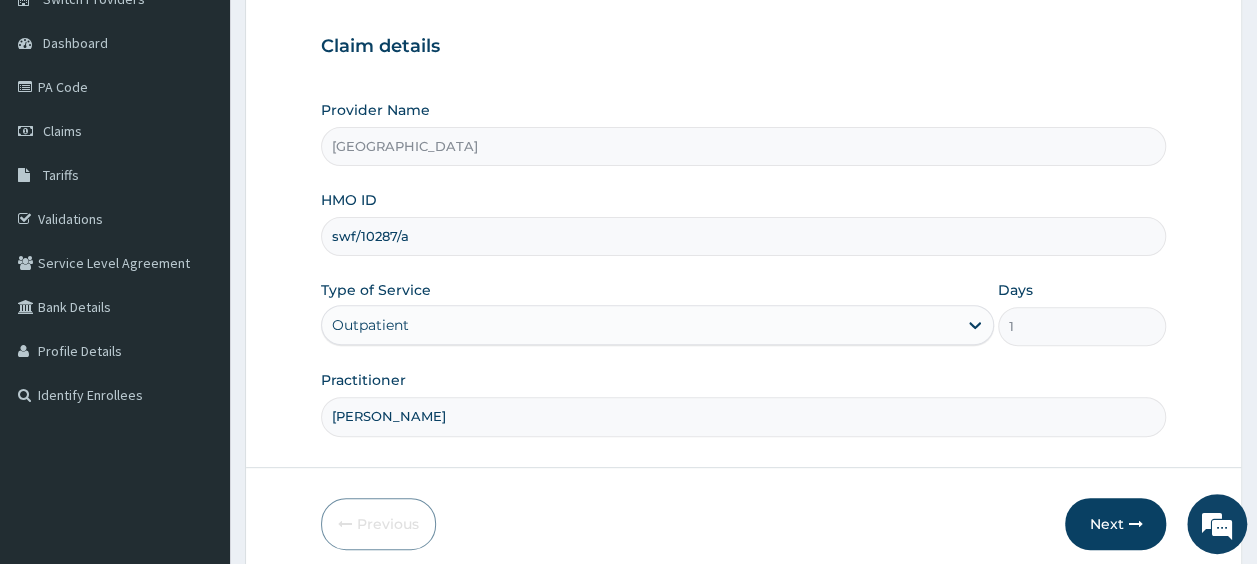 scroll, scrollTop: 254, scrollLeft: 0, axis: vertical 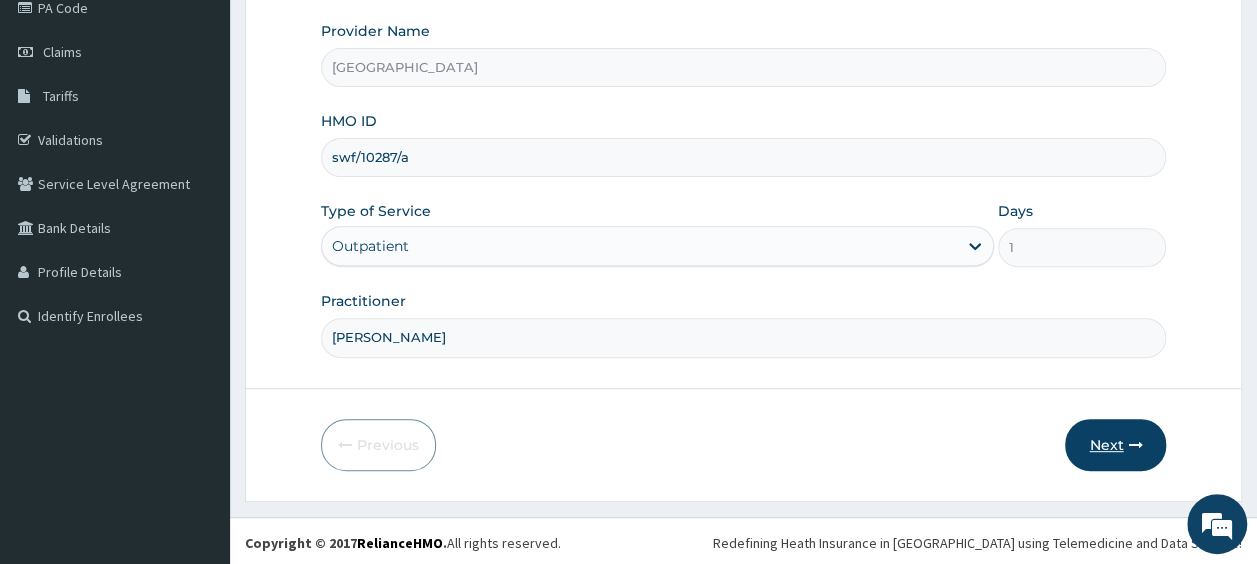 click on "Next" at bounding box center [1115, 445] 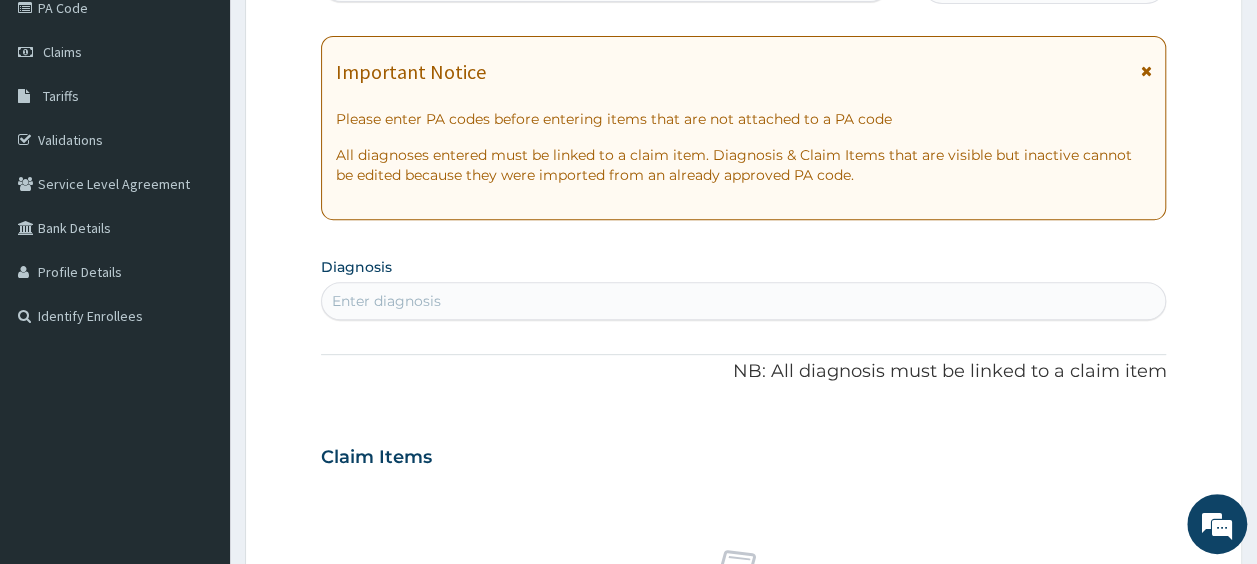 scroll, scrollTop: 0, scrollLeft: 0, axis: both 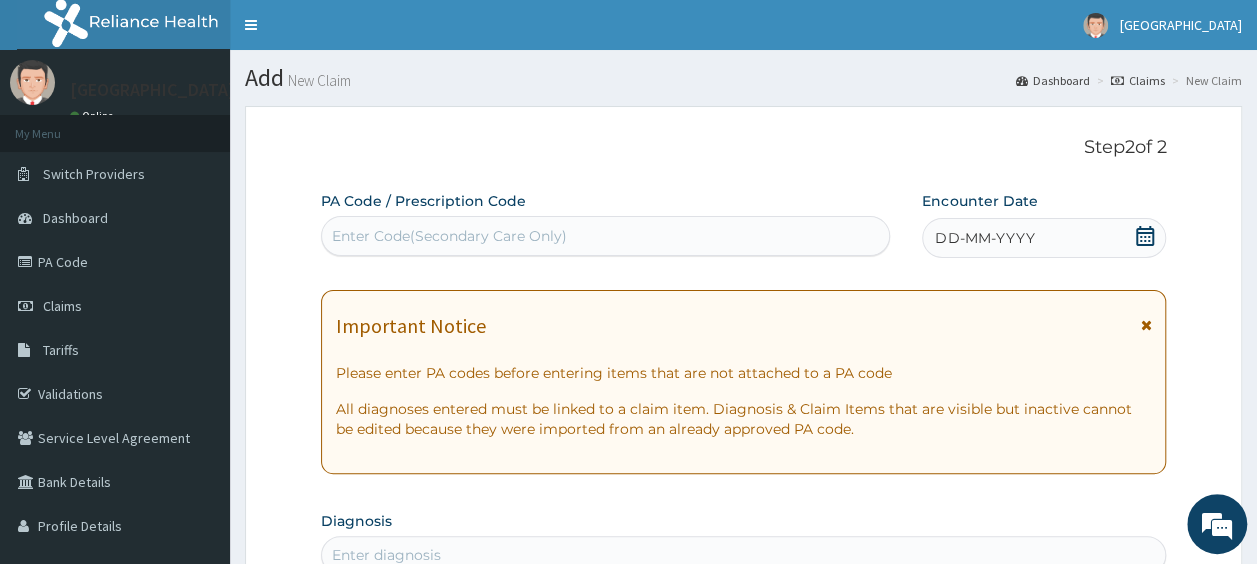 click on "Enter Code(Secondary Care Only)" at bounding box center (449, 236) 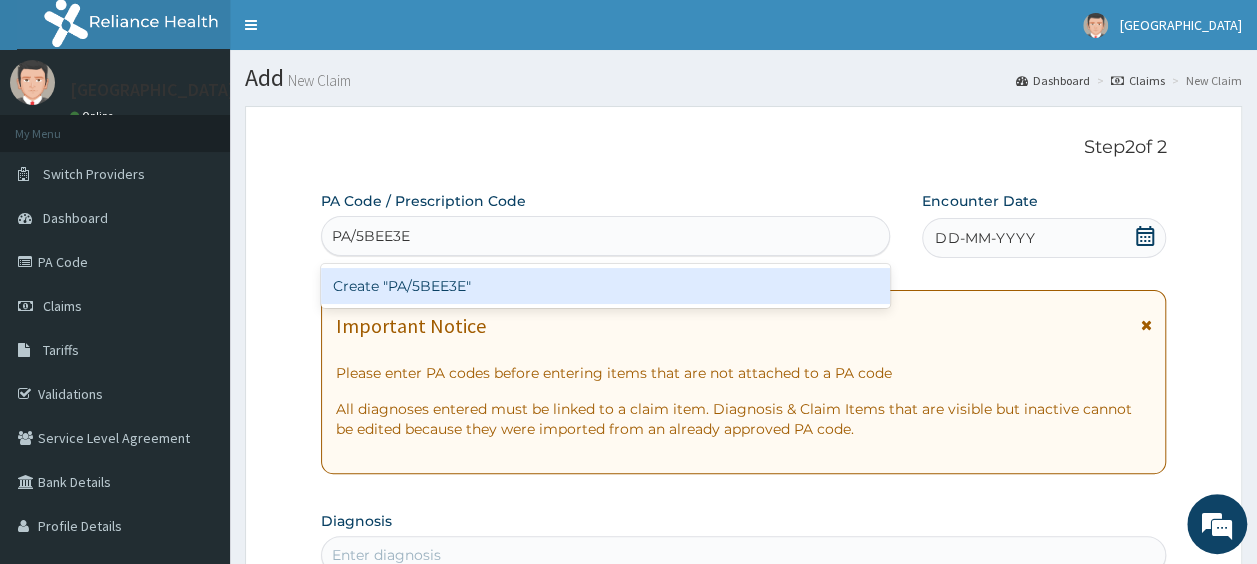 click on "Create "PA/5BEE3E"" at bounding box center (606, 286) 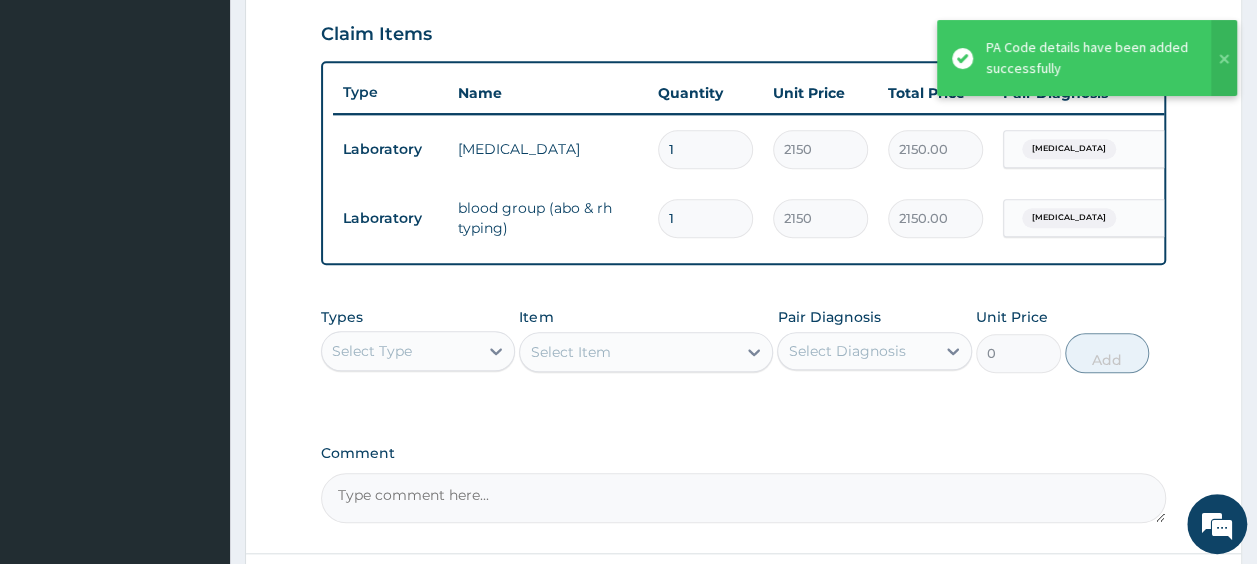 scroll, scrollTop: 864, scrollLeft: 0, axis: vertical 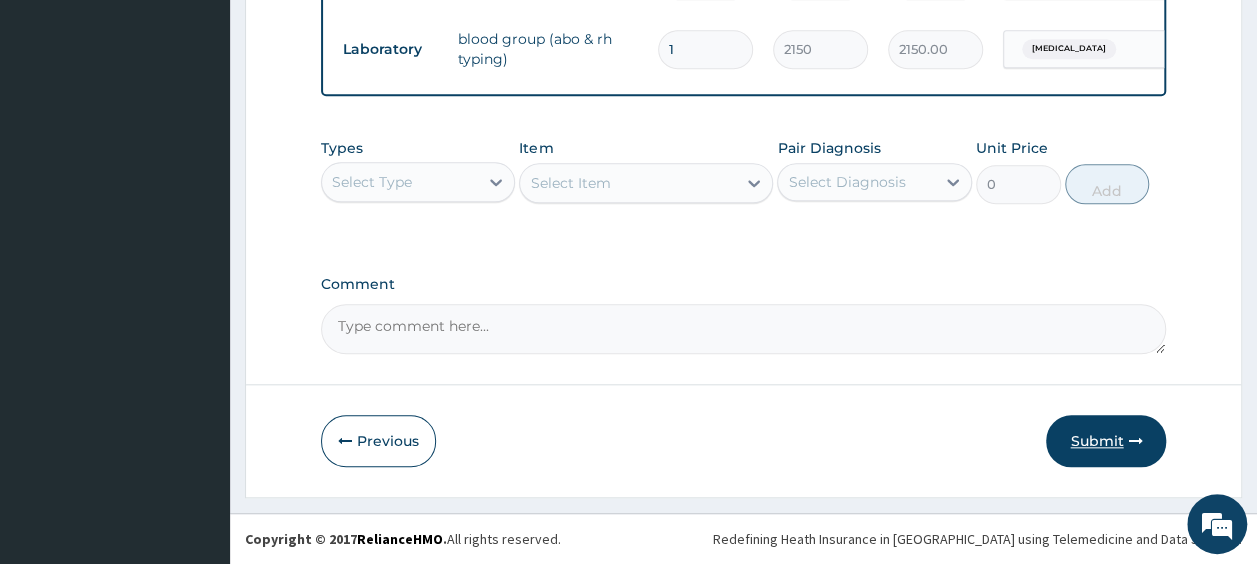 click on "Submit" at bounding box center (1106, 441) 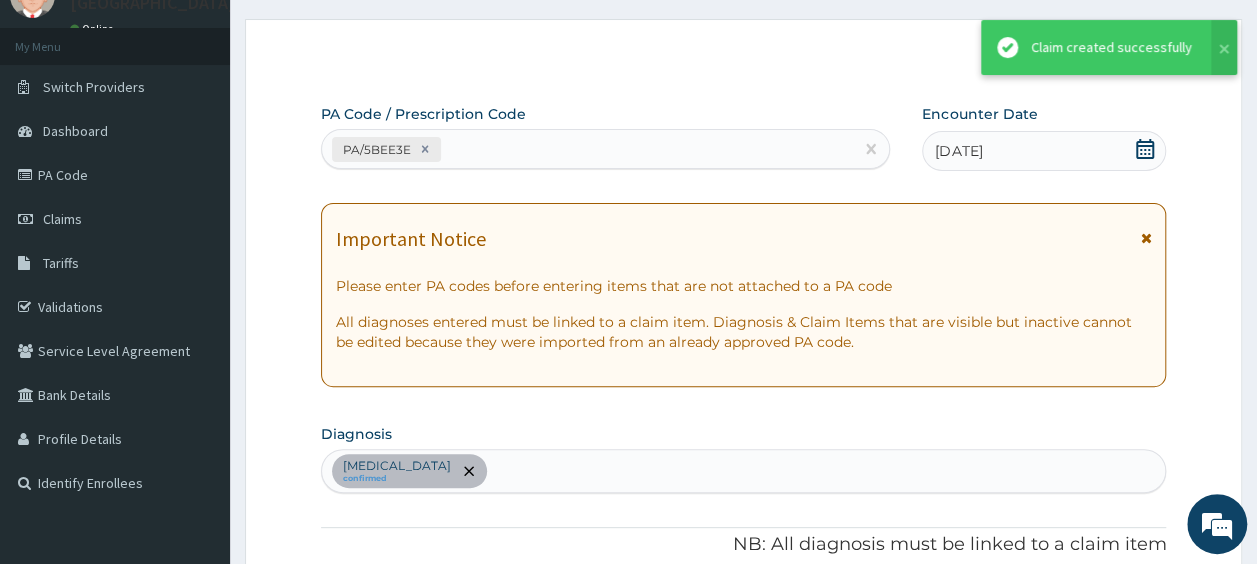 scroll, scrollTop: 864, scrollLeft: 0, axis: vertical 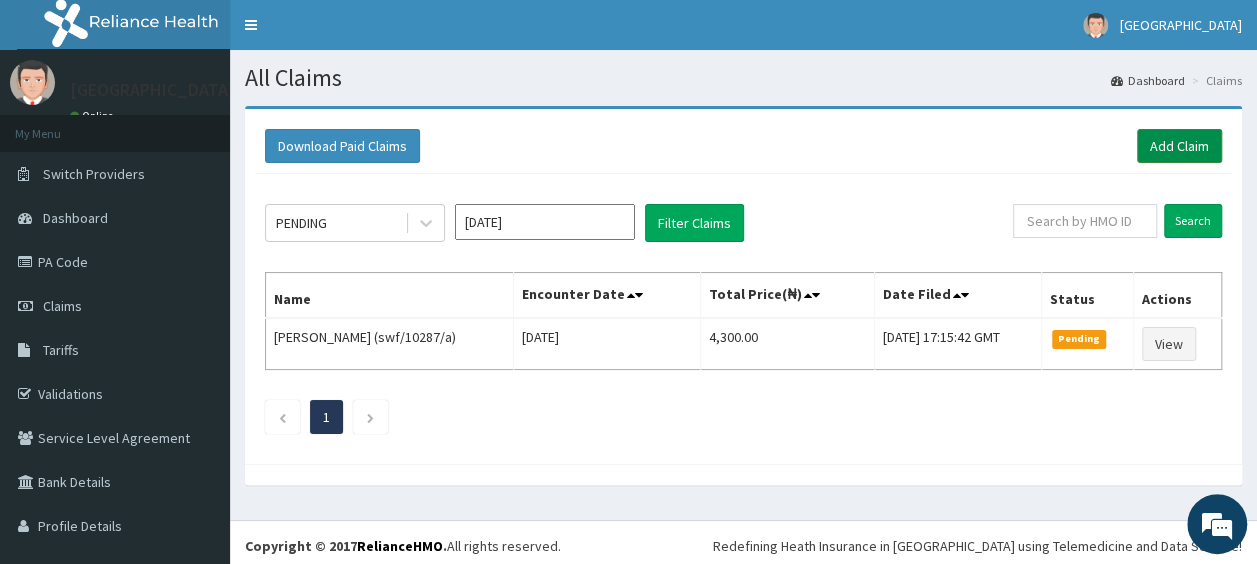 click on "Add Claim" at bounding box center [1179, 146] 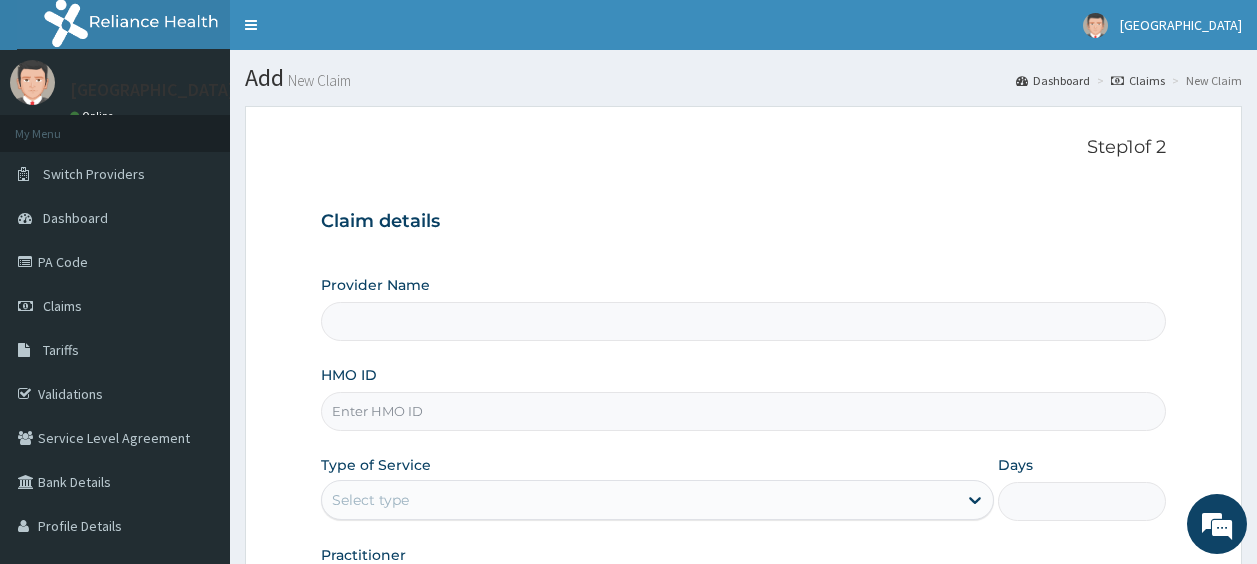 scroll, scrollTop: 0, scrollLeft: 0, axis: both 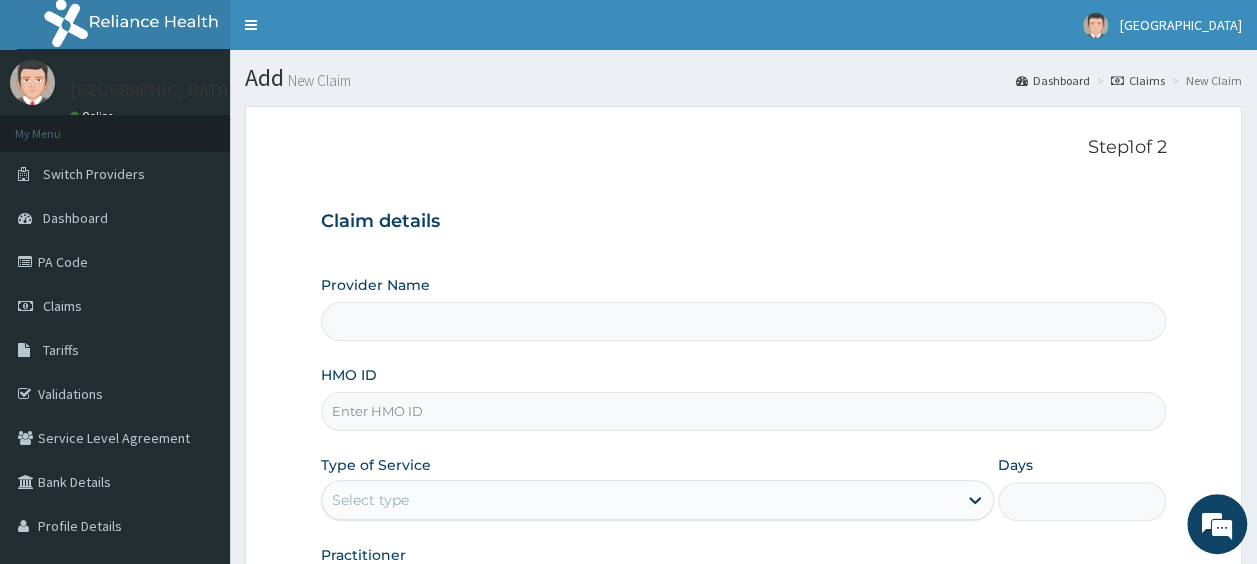 type on "[GEOGRAPHIC_DATA]" 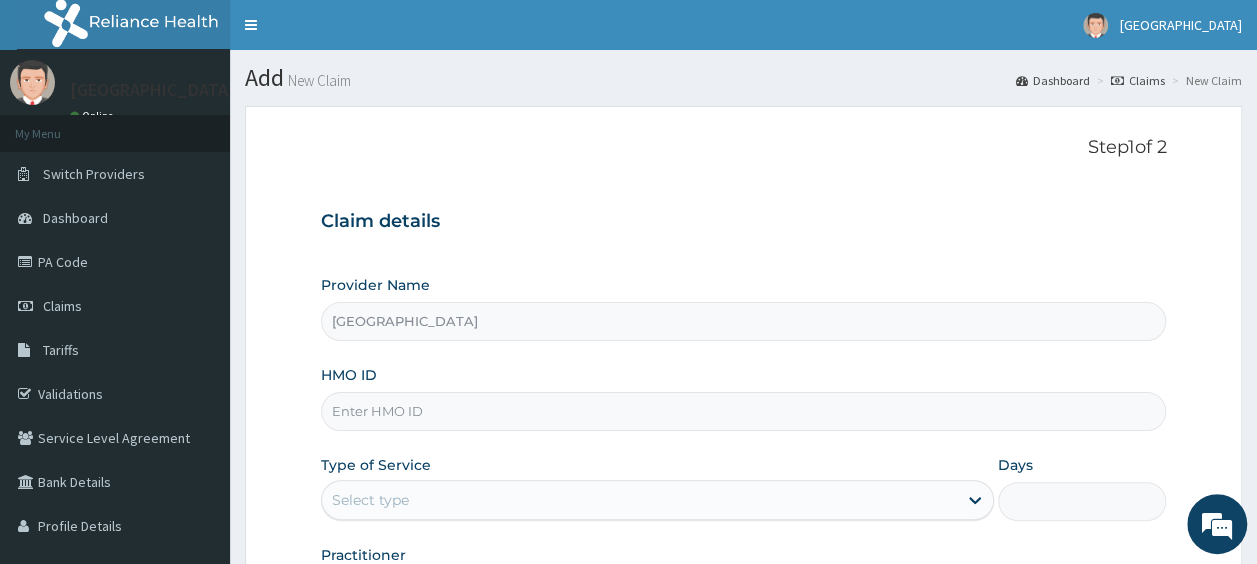click on "HMO ID" at bounding box center [744, 411] 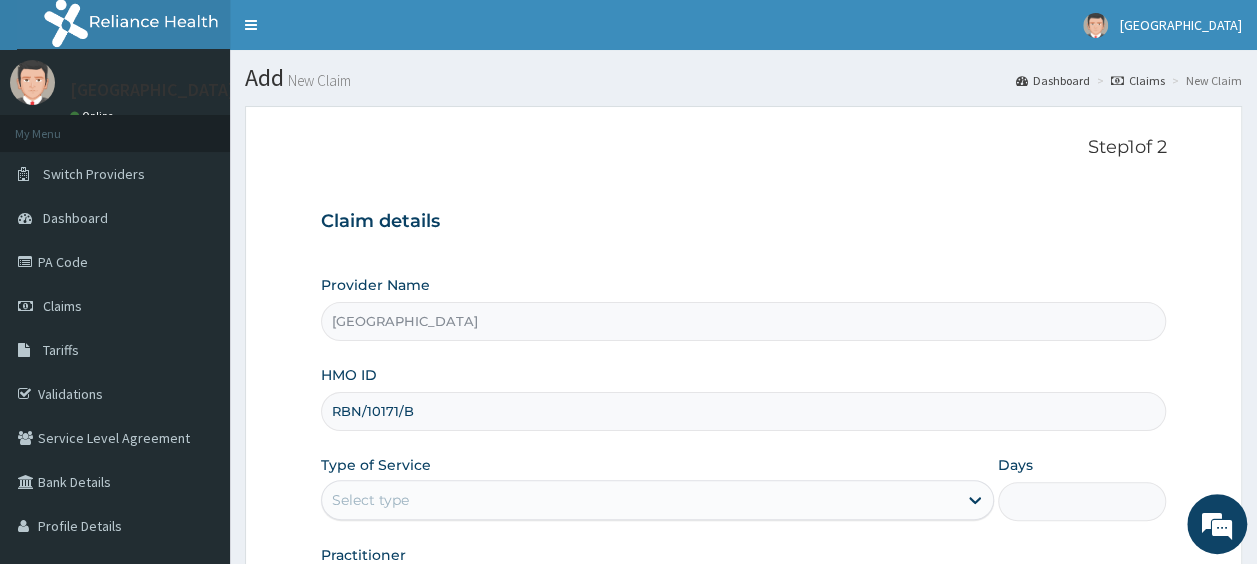 type on "RBN/10171/B" 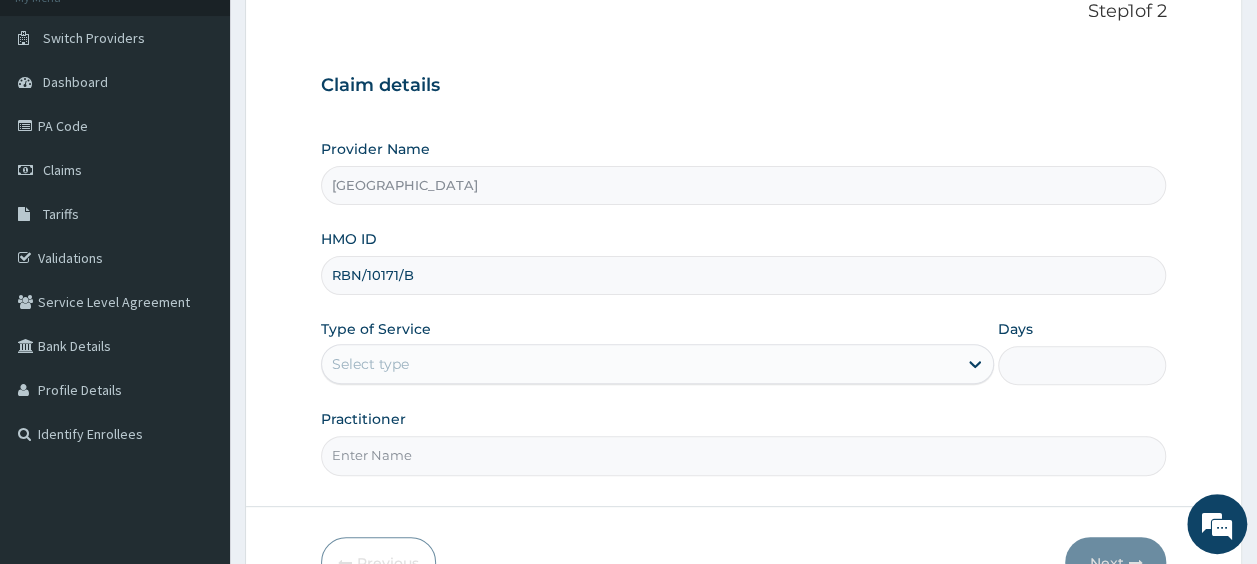 scroll, scrollTop: 140, scrollLeft: 0, axis: vertical 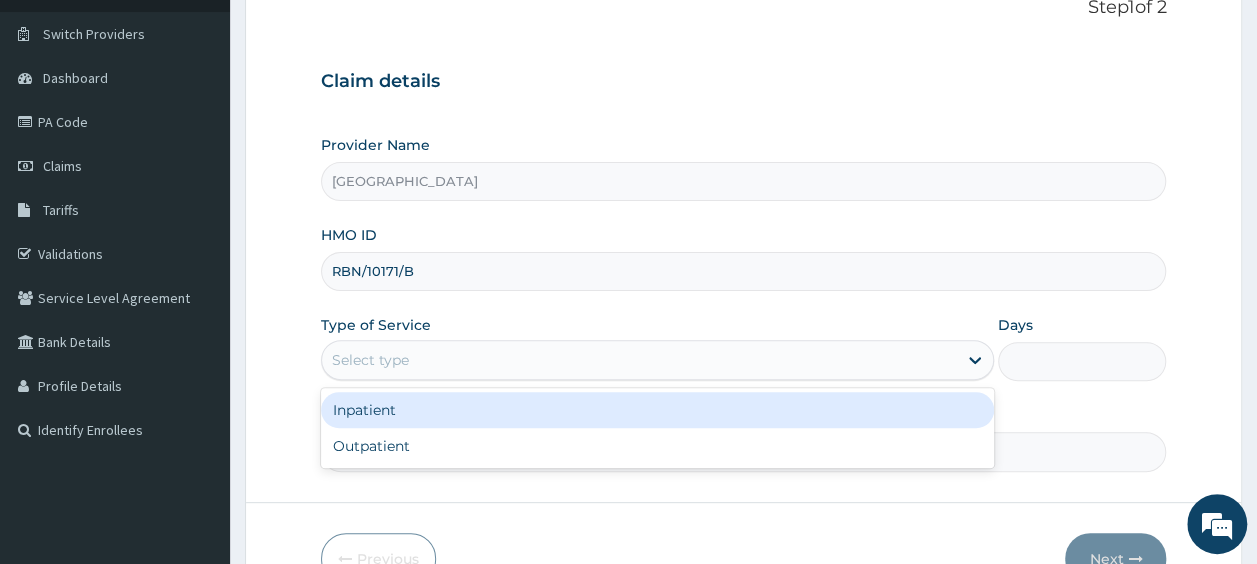 click on "Select type" at bounding box center (639, 360) 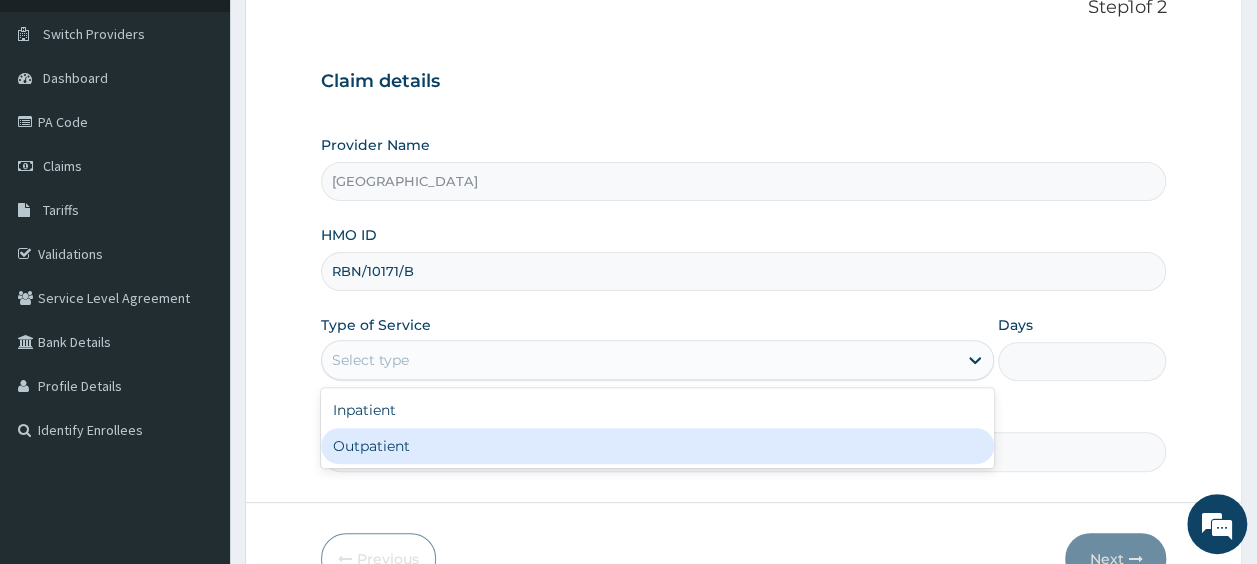 click on "Outpatient" at bounding box center (657, 446) 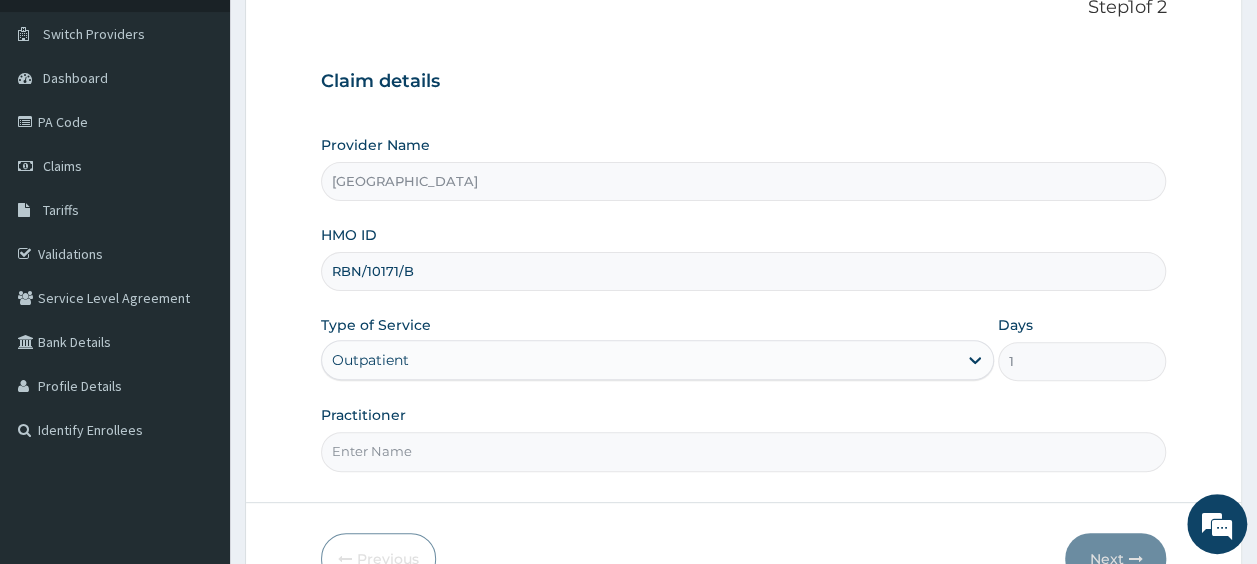 scroll, scrollTop: 0, scrollLeft: 0, axis: both 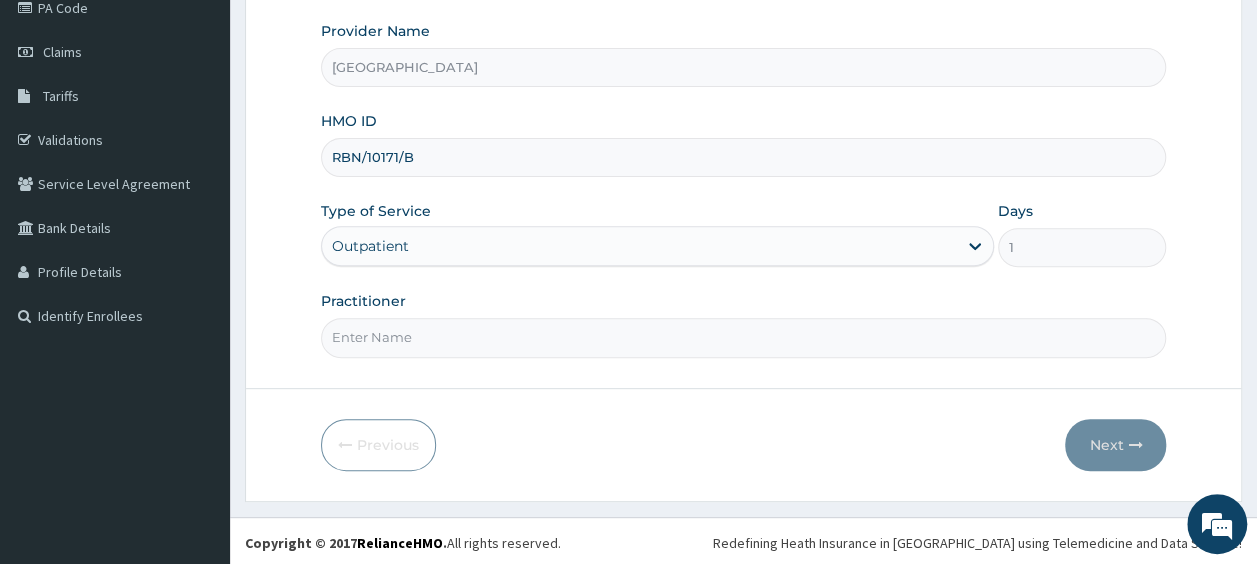 click on "Practitioner" at bounding box center [744, 337] 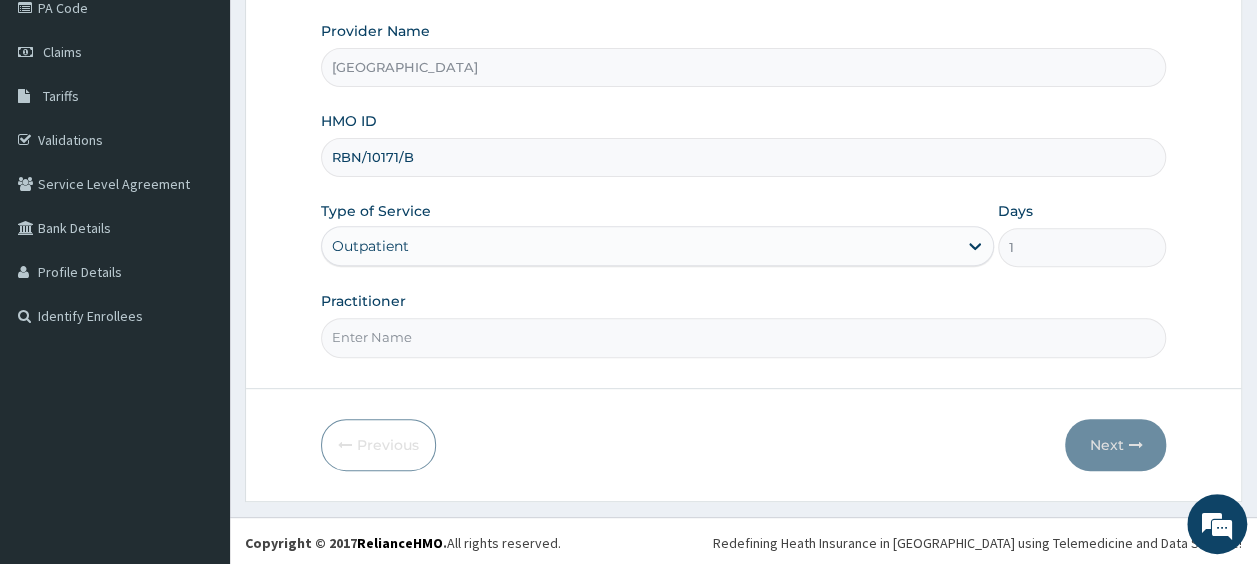 type on "DR OLAITAN" 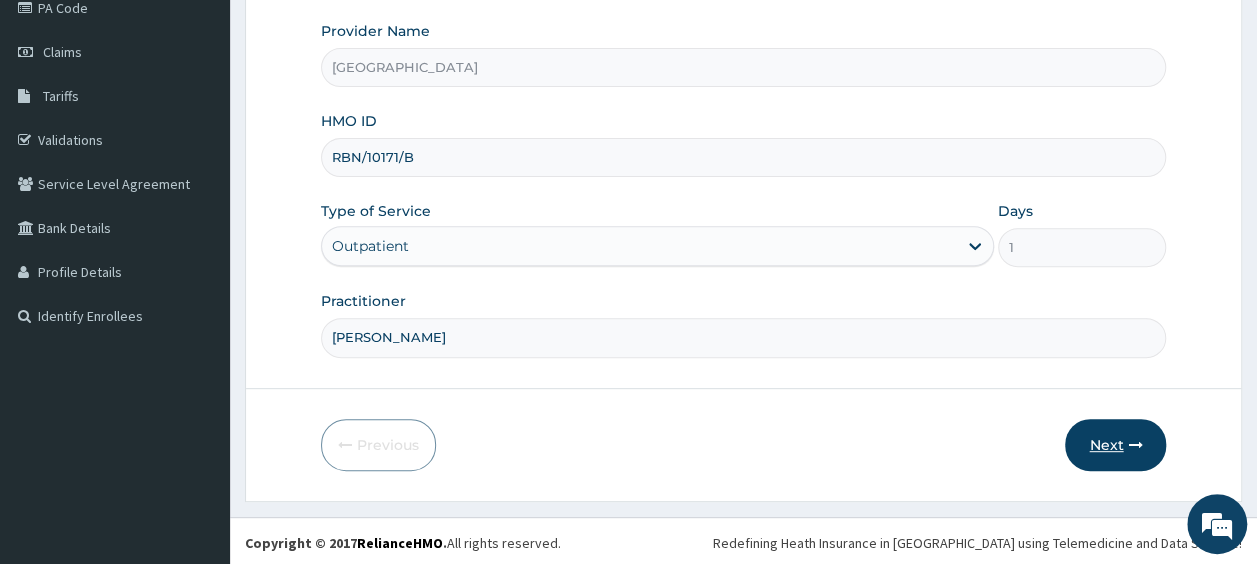 click on "Next" at bounding box center [1115, 445] 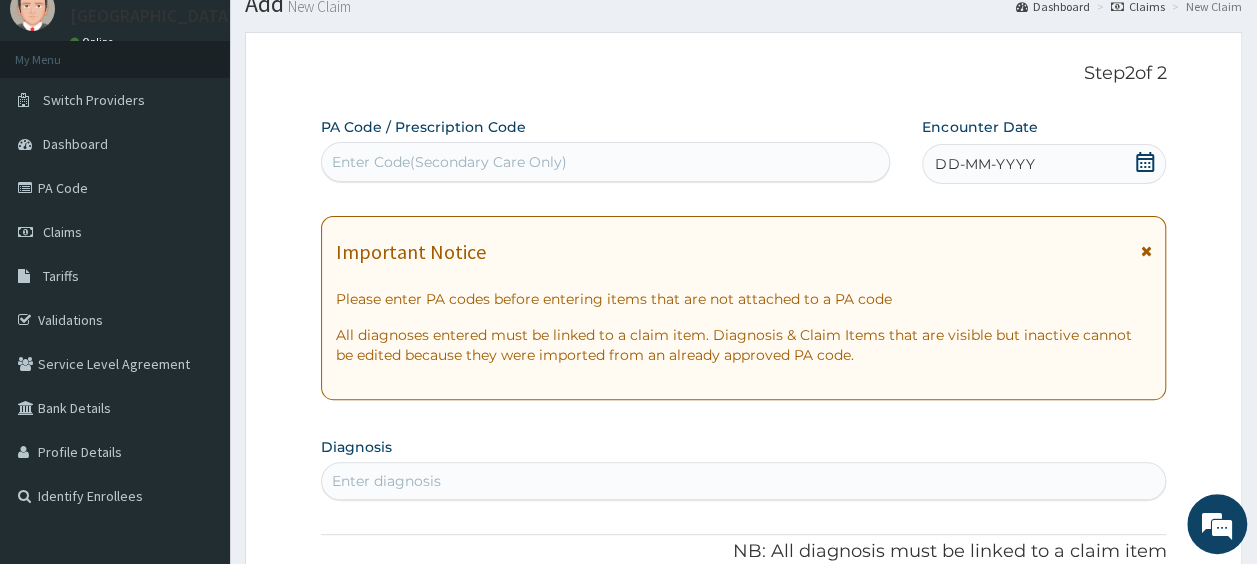 scroll, scrollTop: 72, scrollLeft: 0, axis: vertical 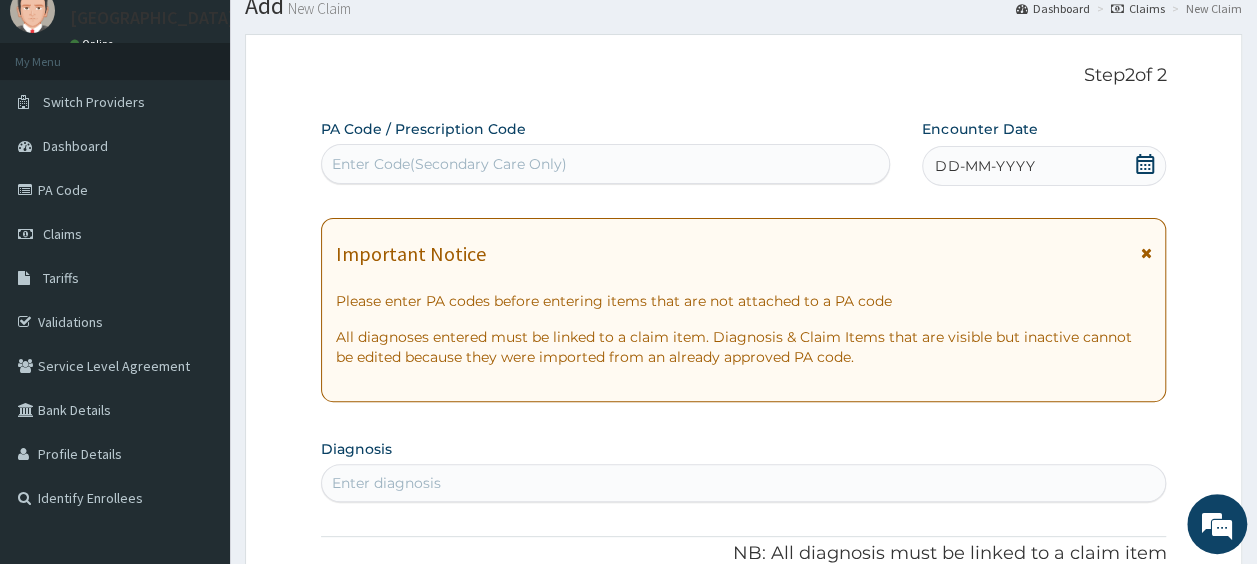 click on "Enter Code(Secondary Care Only)" at bounding box center (606, 164) 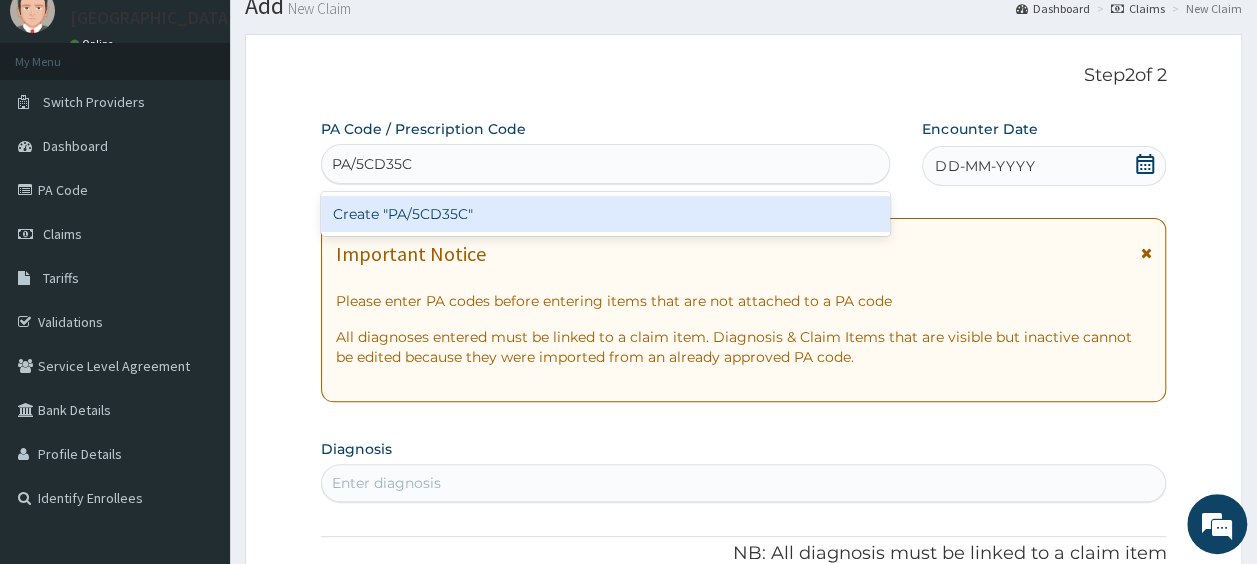 type 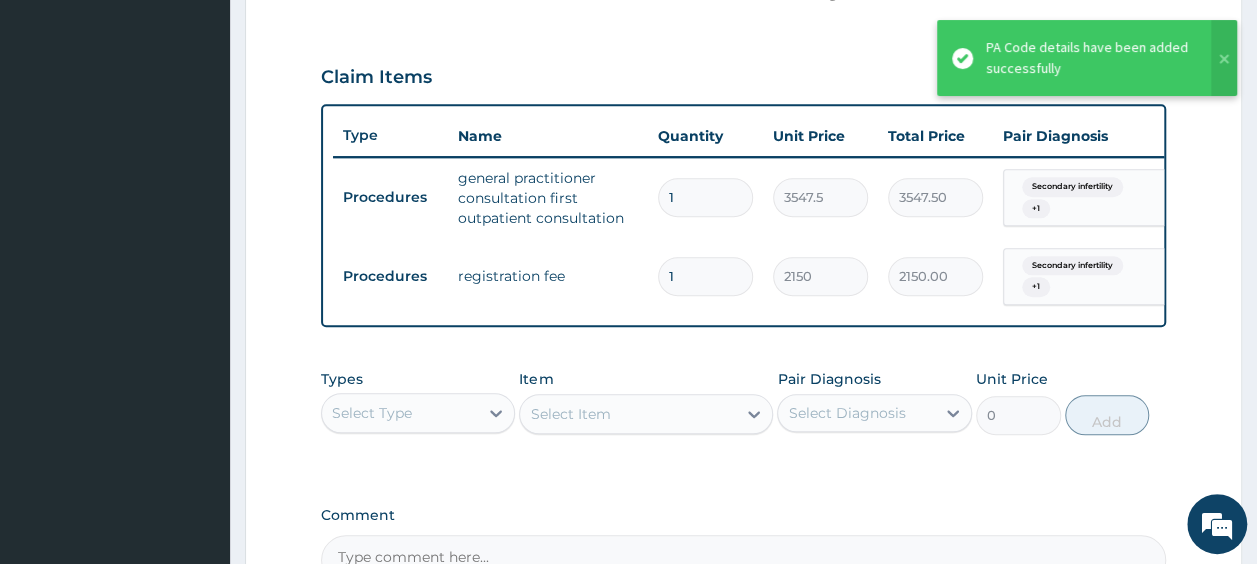 scroll, scrollTop: 648, scrollLeft: 0, axis: vertical 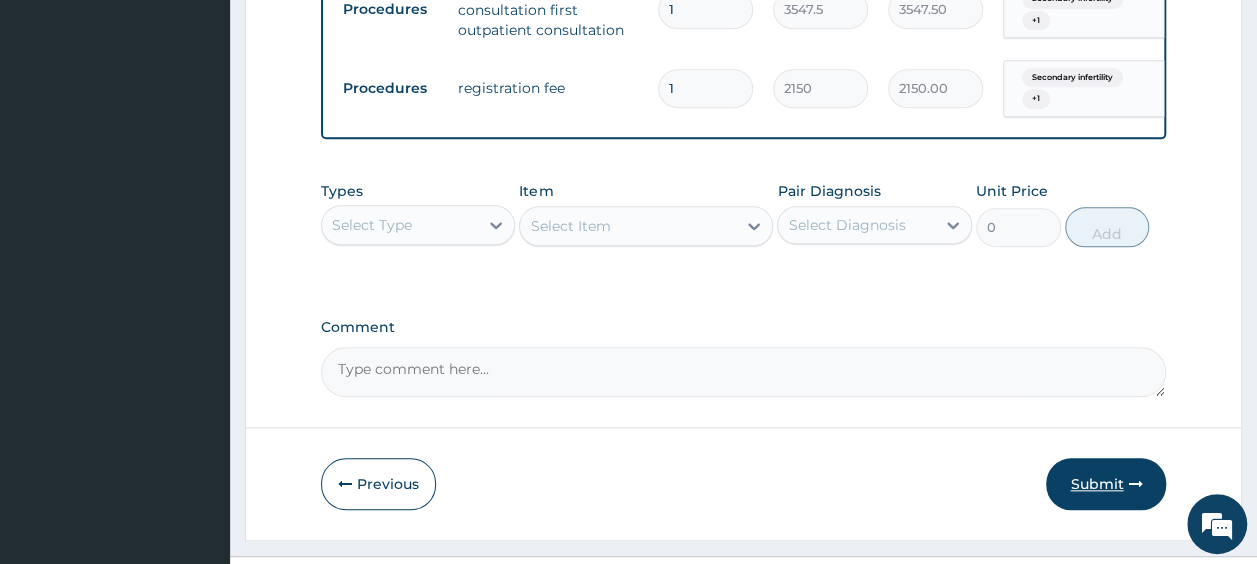 click on "Submit" at bounding box center (1106, 484) 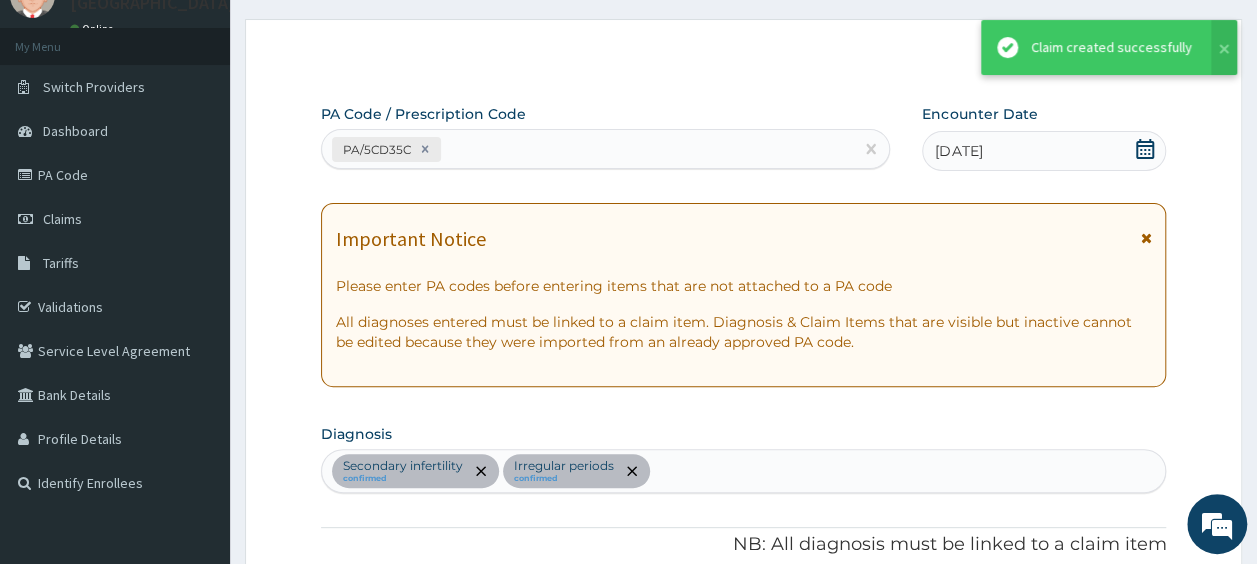 scroll, scrollTop: 828, scrollLeft: 0, axis: vertical 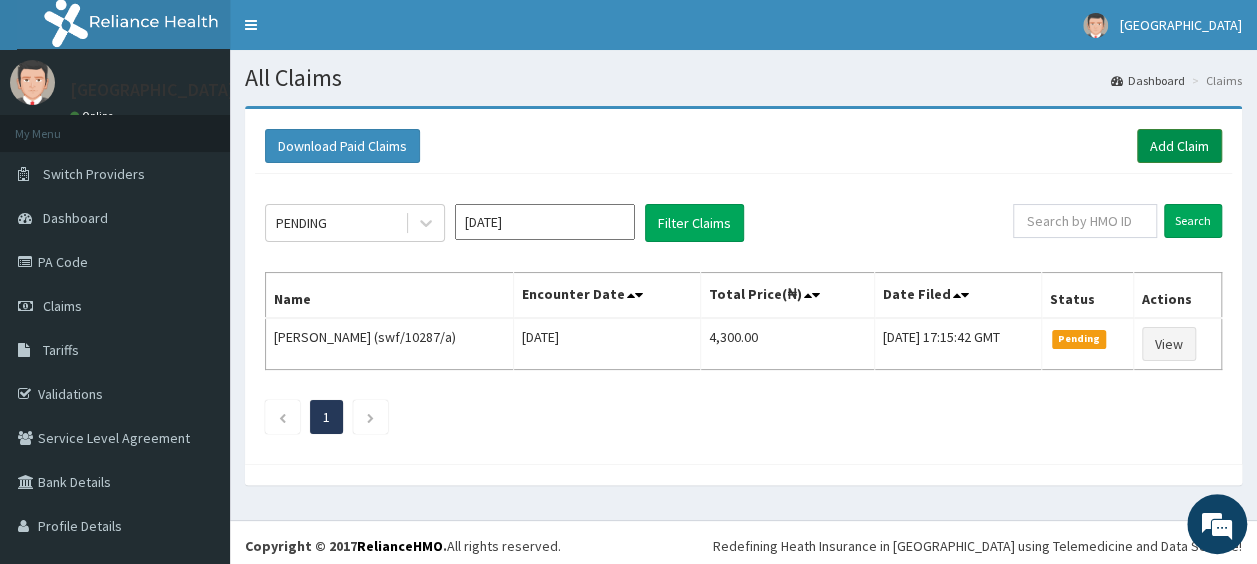 click on "Add Claim" at bounding box center (1179, 146) 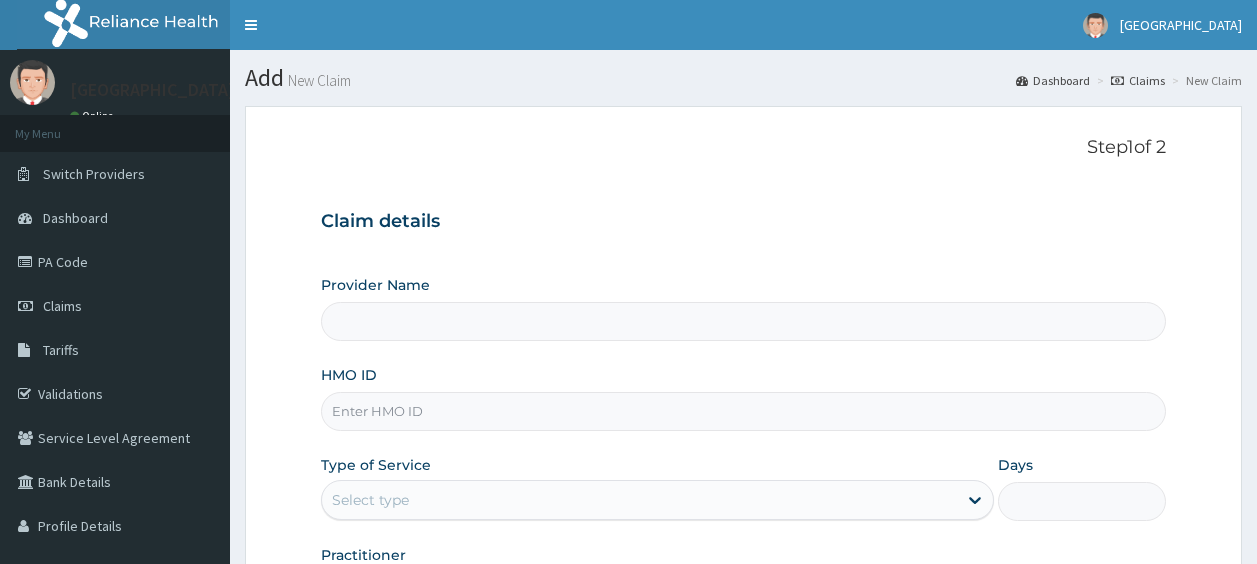 scroll, scrollTop: 0, scrollLeft: 0, axis: both 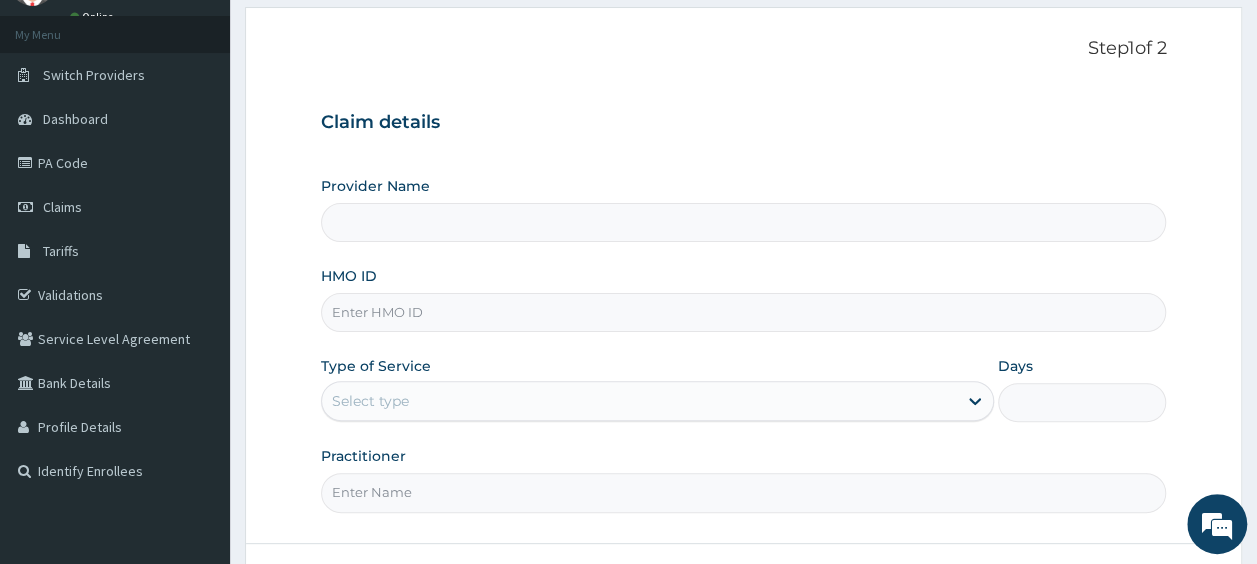 type on "[GEOGRAPHIC_DATA]" 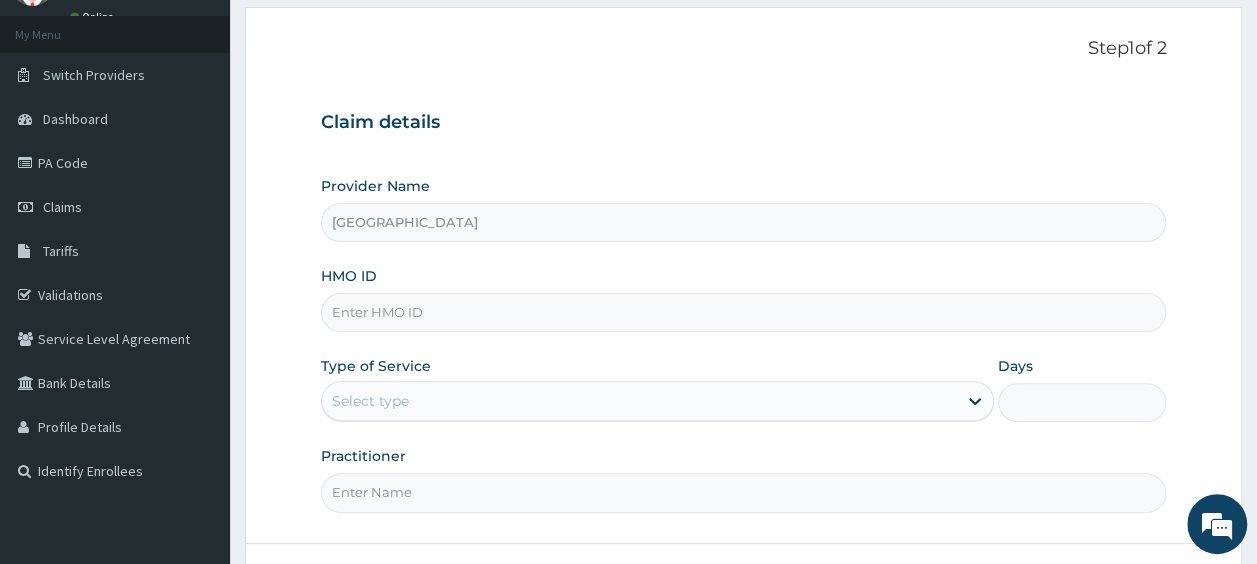 click on "HMO ID" at bounding box center [744, 312] 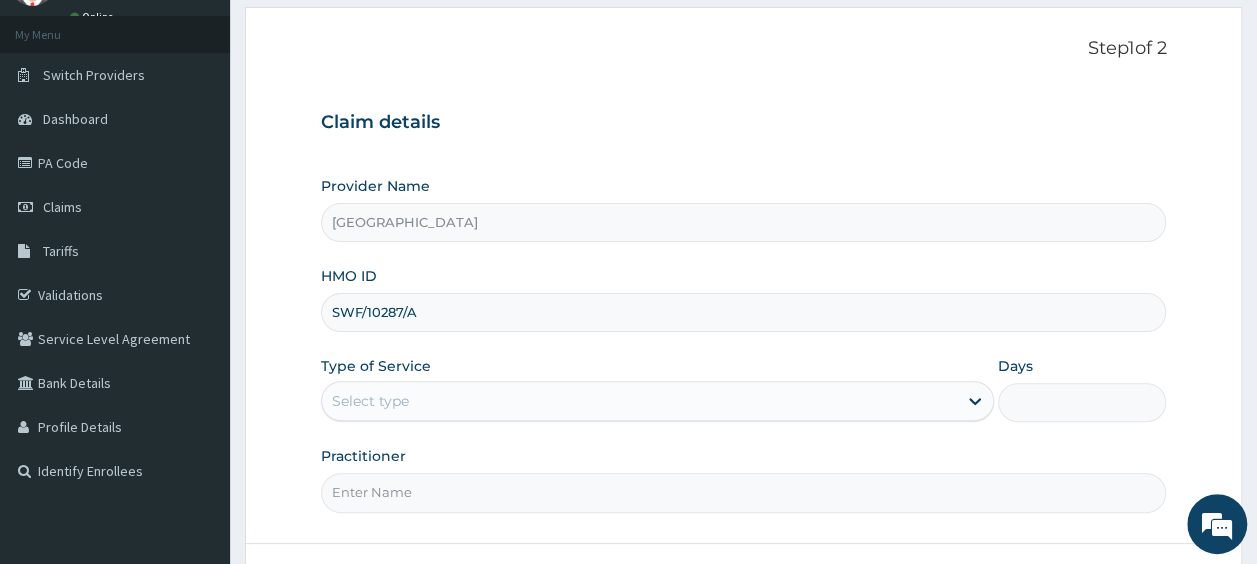 type on "SWF/10287/A" 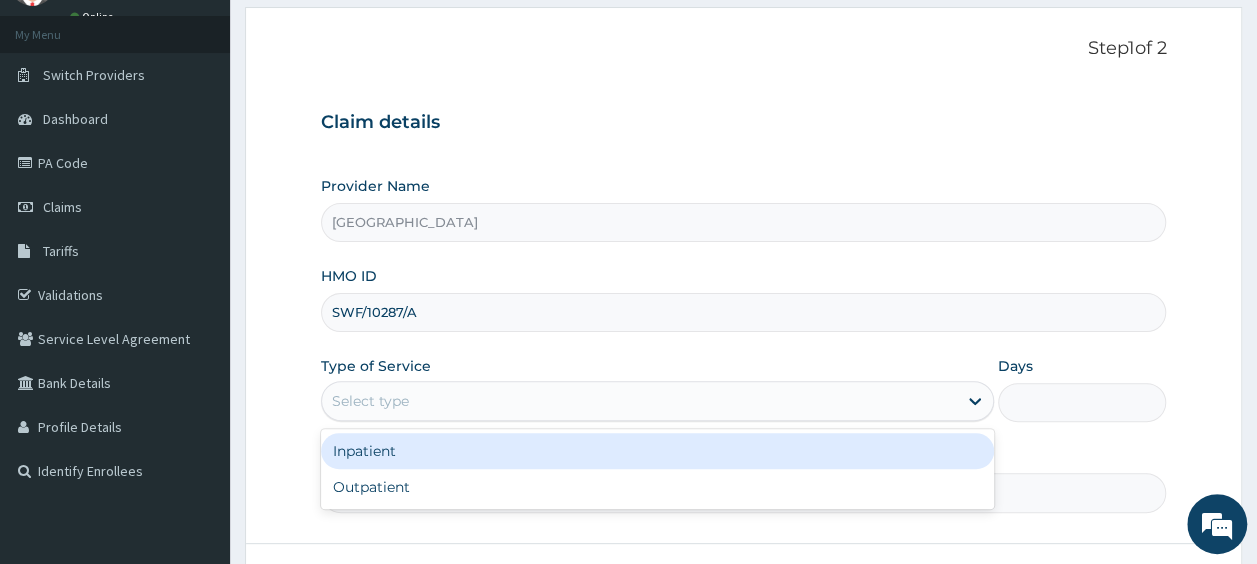 click on "Select type" at bounding box center (639, 401) 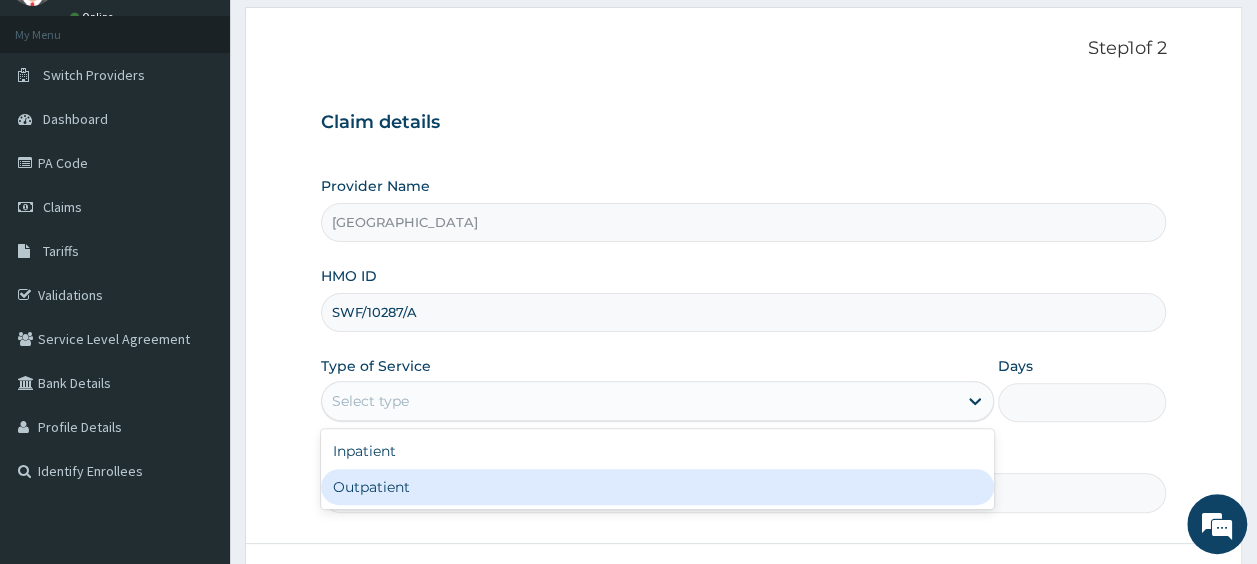 click on "Outpatient" at bounding box center [657, 487] 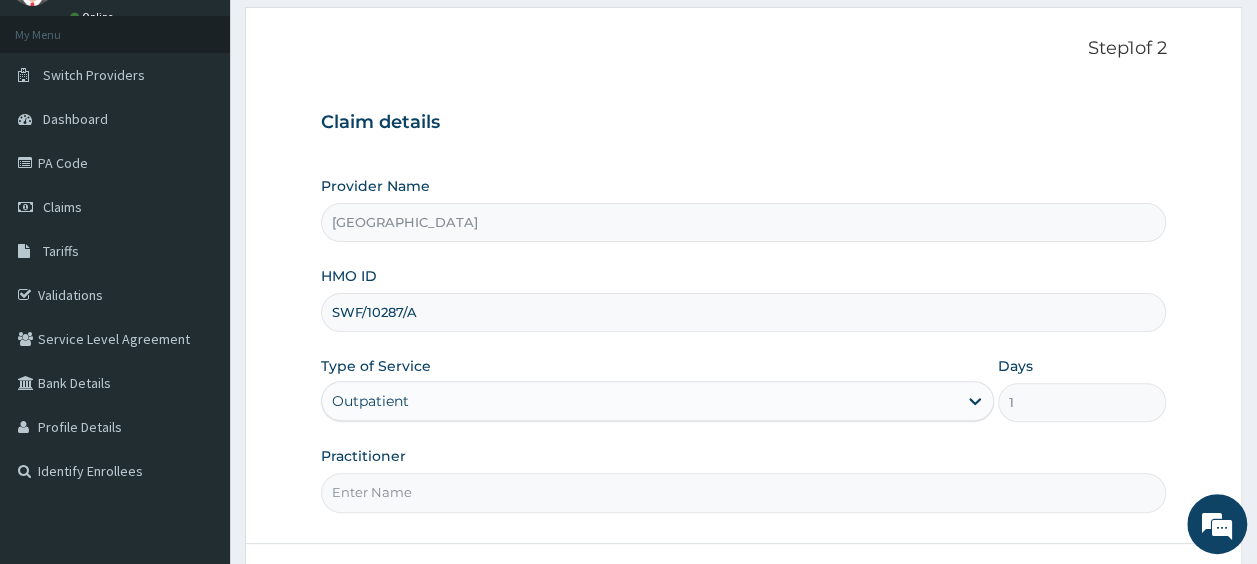 scroll, scrollTop: 0, scrollLeft: 0, axis: both 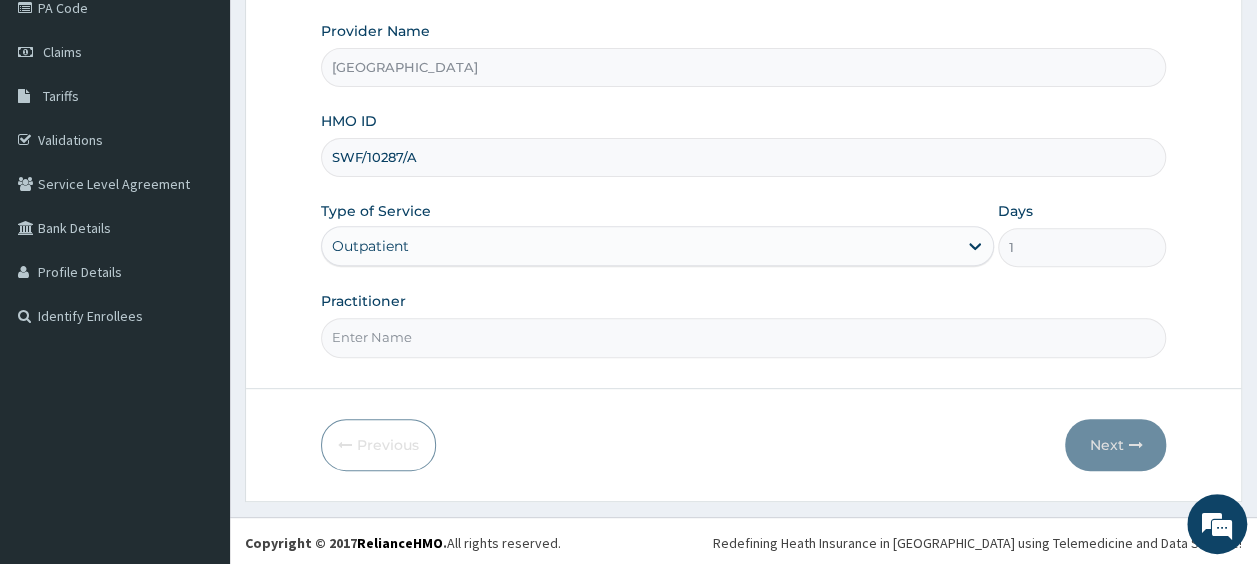 click on "Practitioner" at bounding box center (744, 337) 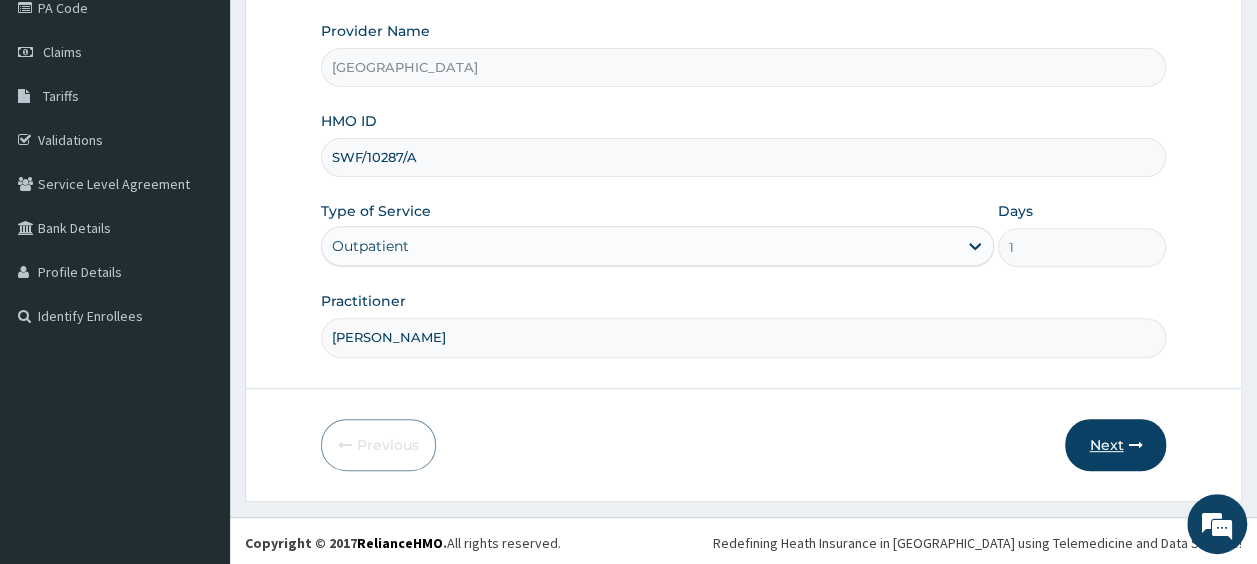 click on "Next" at bounding box center (1115, 445) 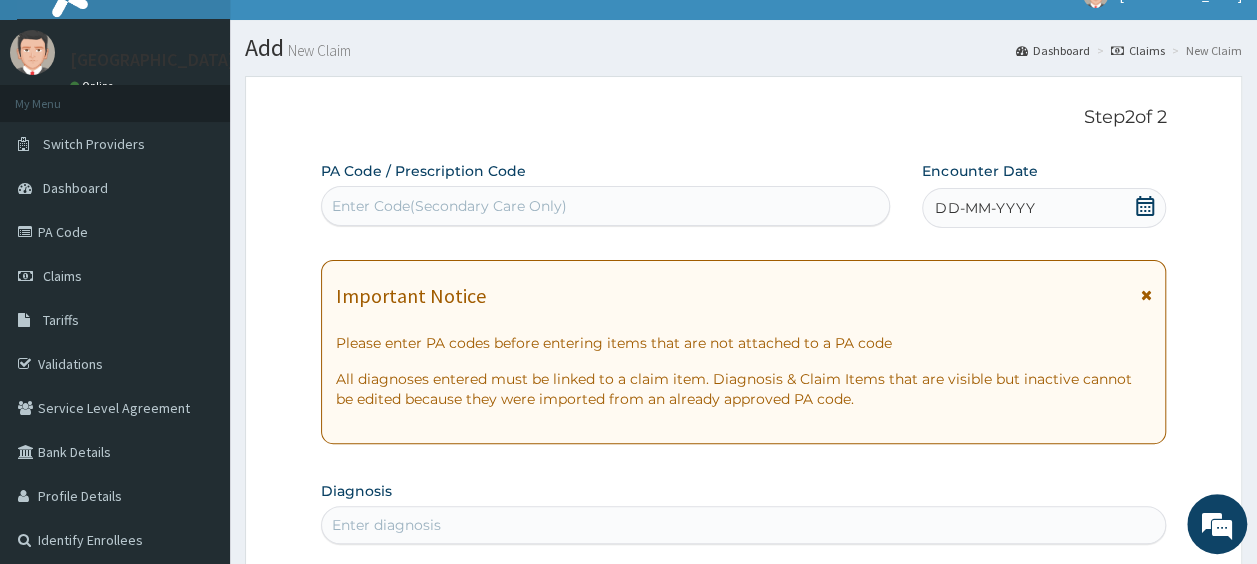 scroll, scrollTop: 0, scrollLeft: 0, axis: both 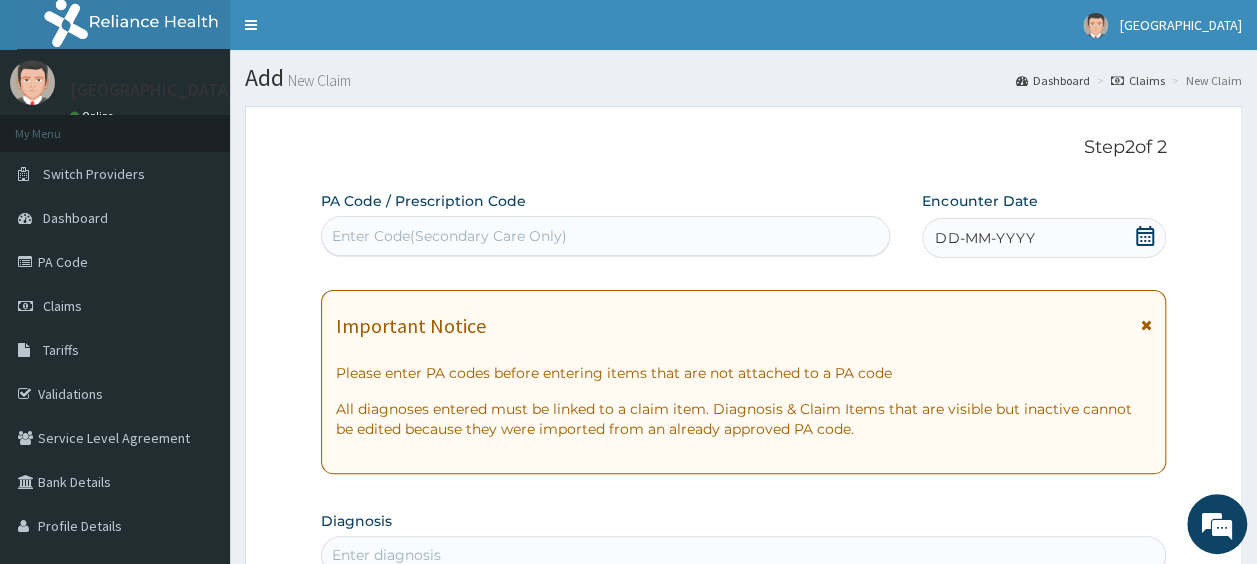 click on "Enter Code(Secondary Care Only)" at bounding box center [449, 236] 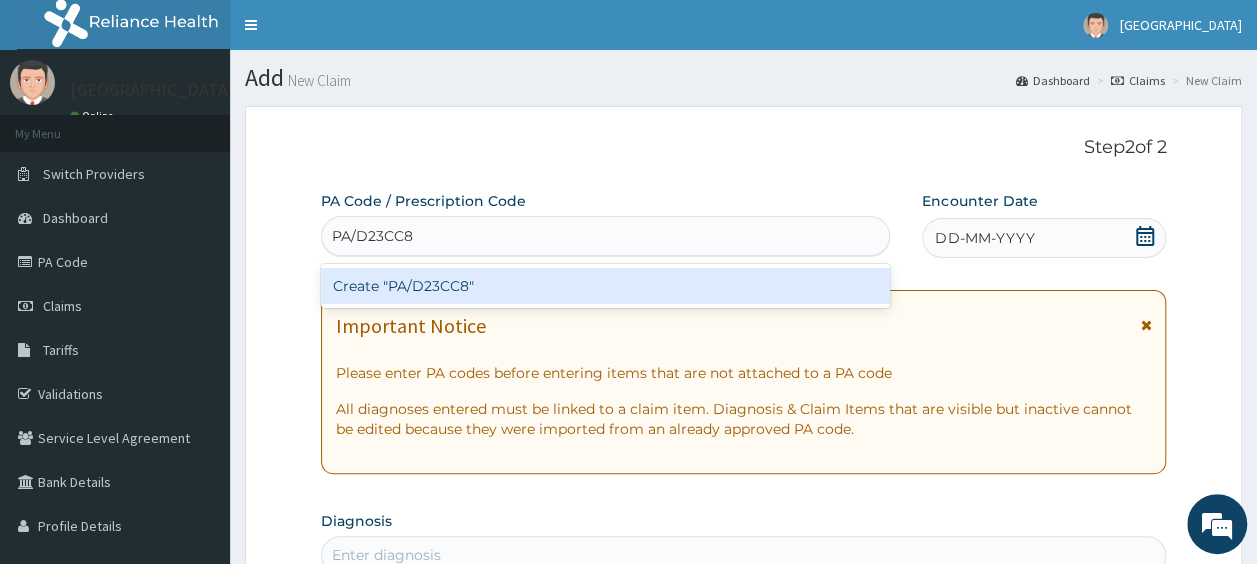 type 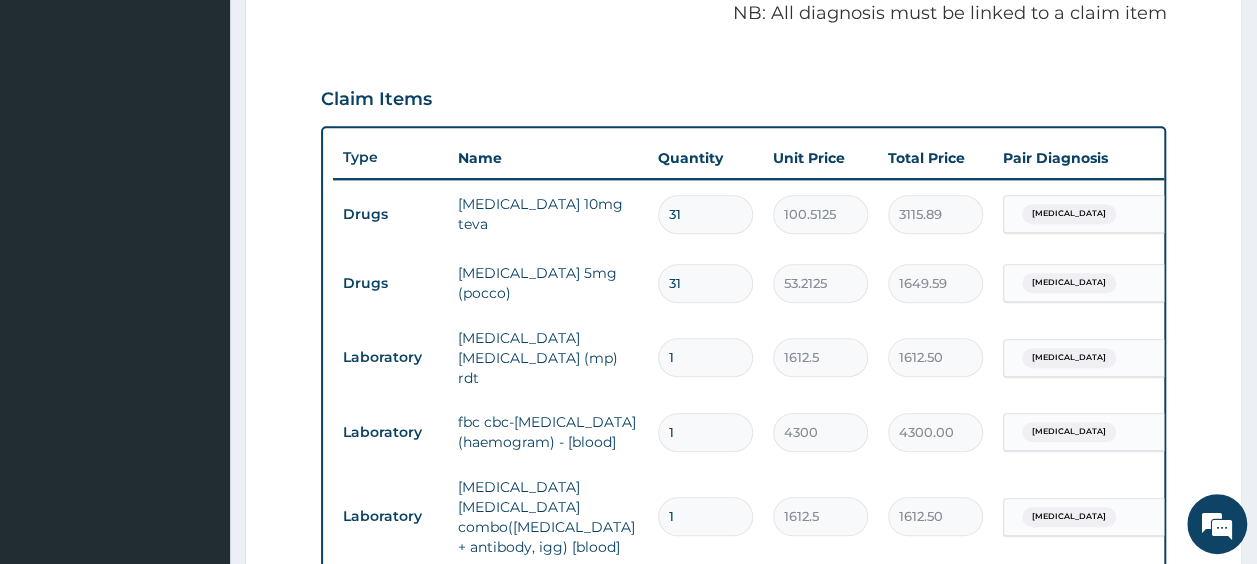 scroll, scrollTop: 618, scrollLeft: 0, axis: vertical 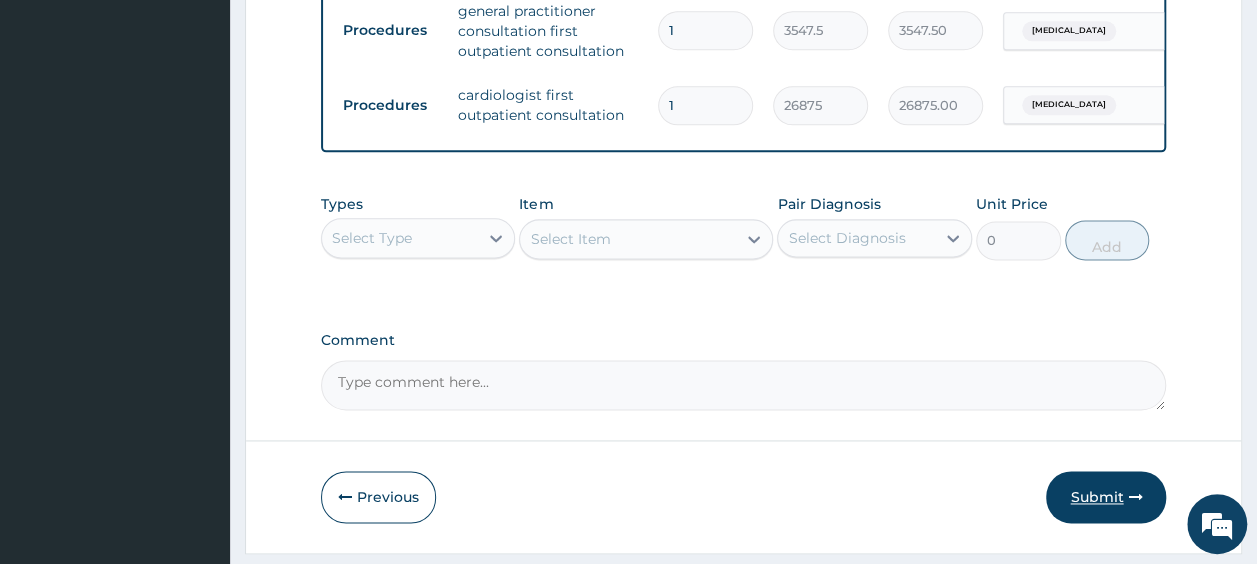click on "Submit" at bounding box center [1106, 497] 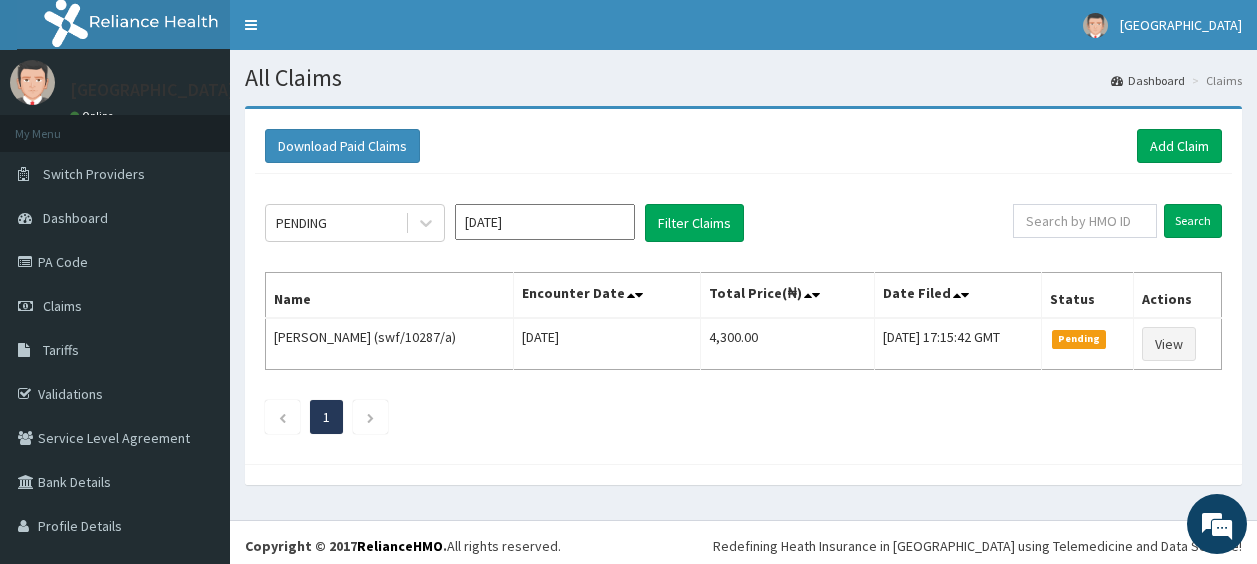 scroll, scrollTop: 0, scrollLeft: 0, axis: both 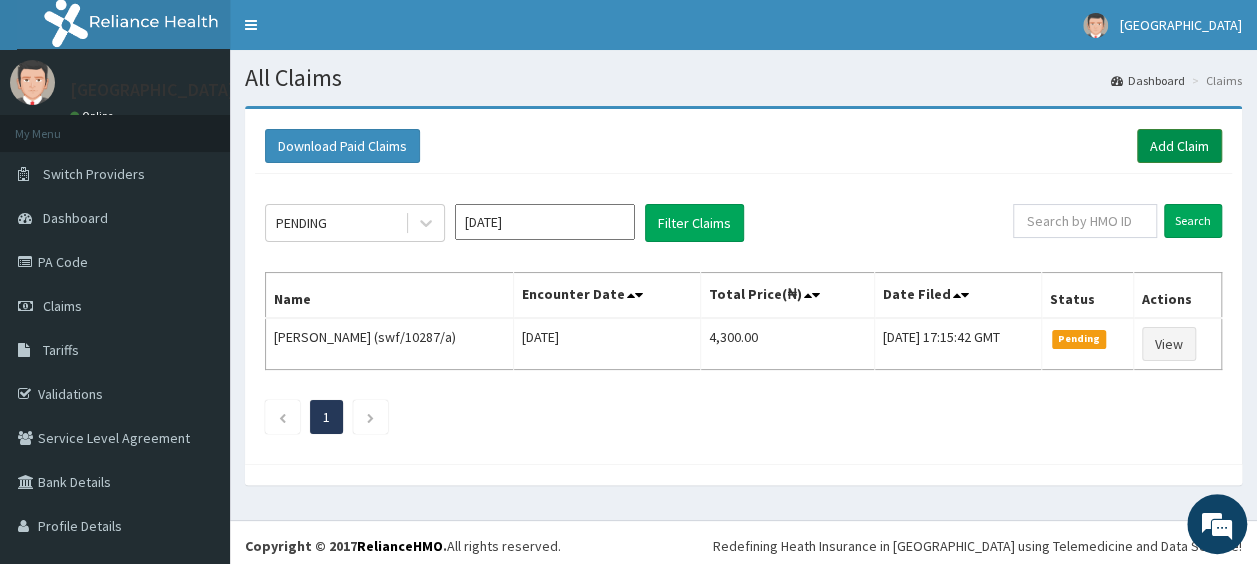 click on "Add Claim" at bounding box center (1179, 146) 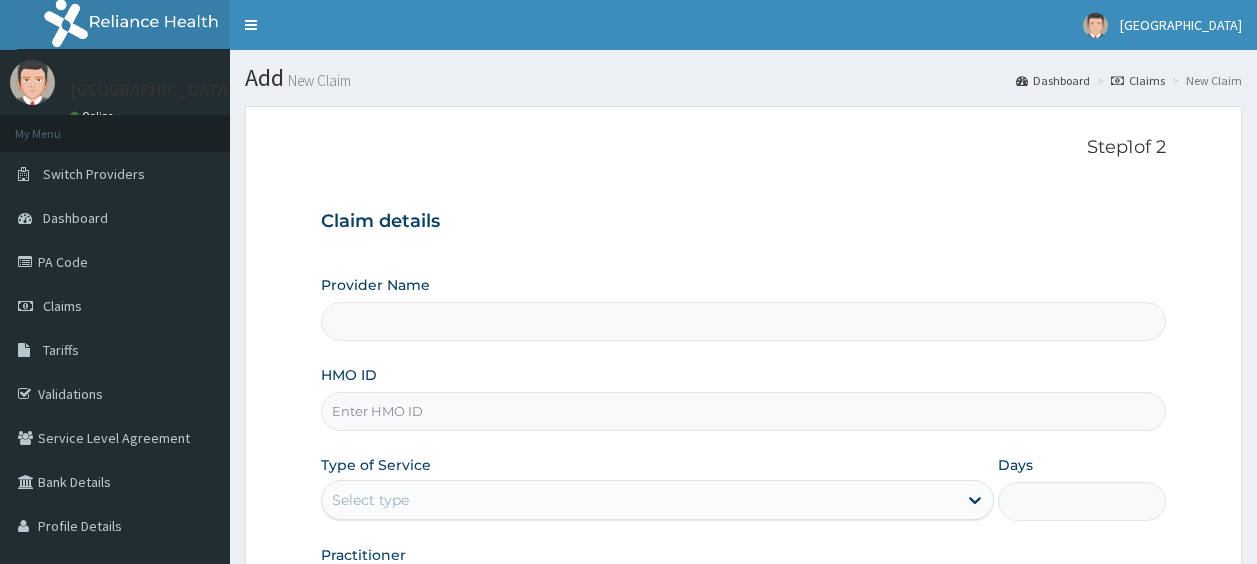 scroll, scrollTop: 0, scrollLeft: 0, axis: both 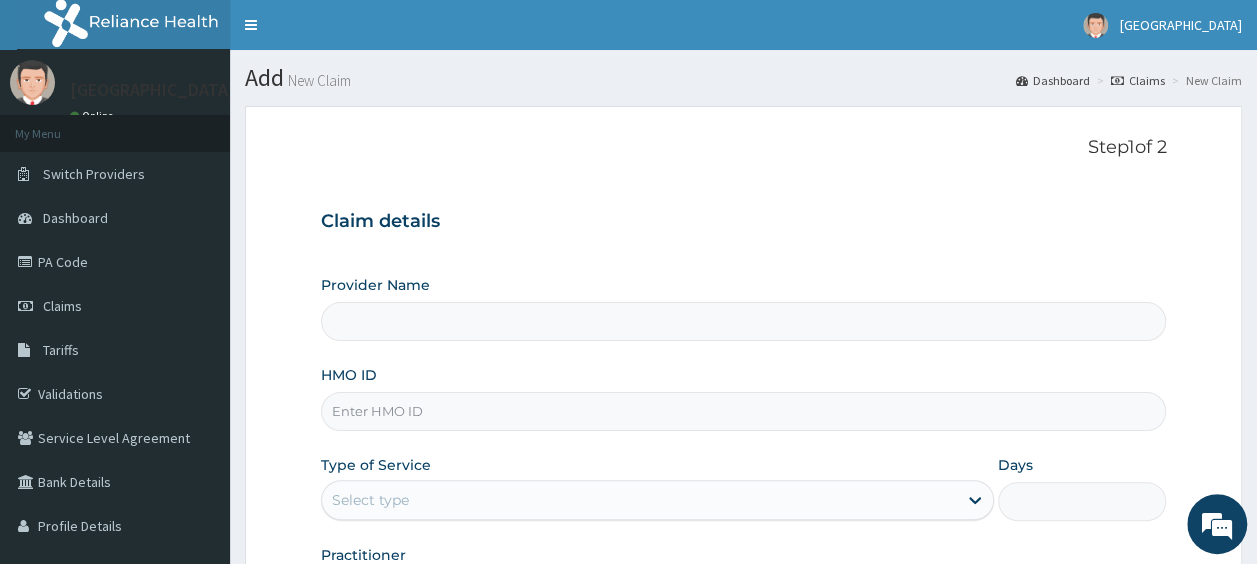 click on "HMO ID" at bounding box center (744, 411) 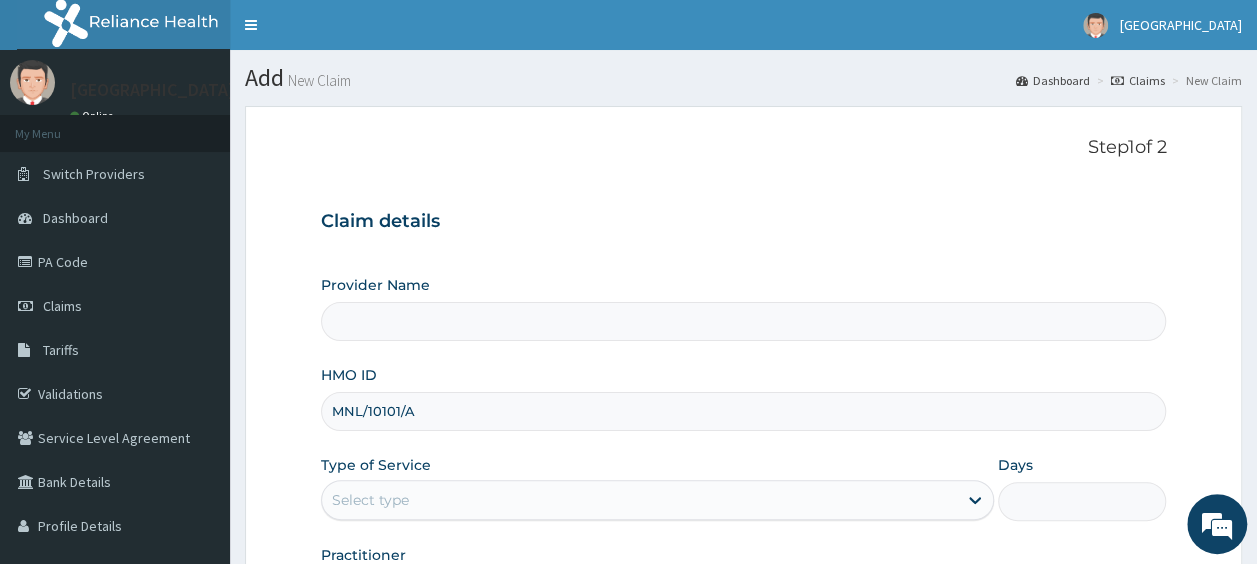 type on "[GEOGRAPHIC_DATA]" 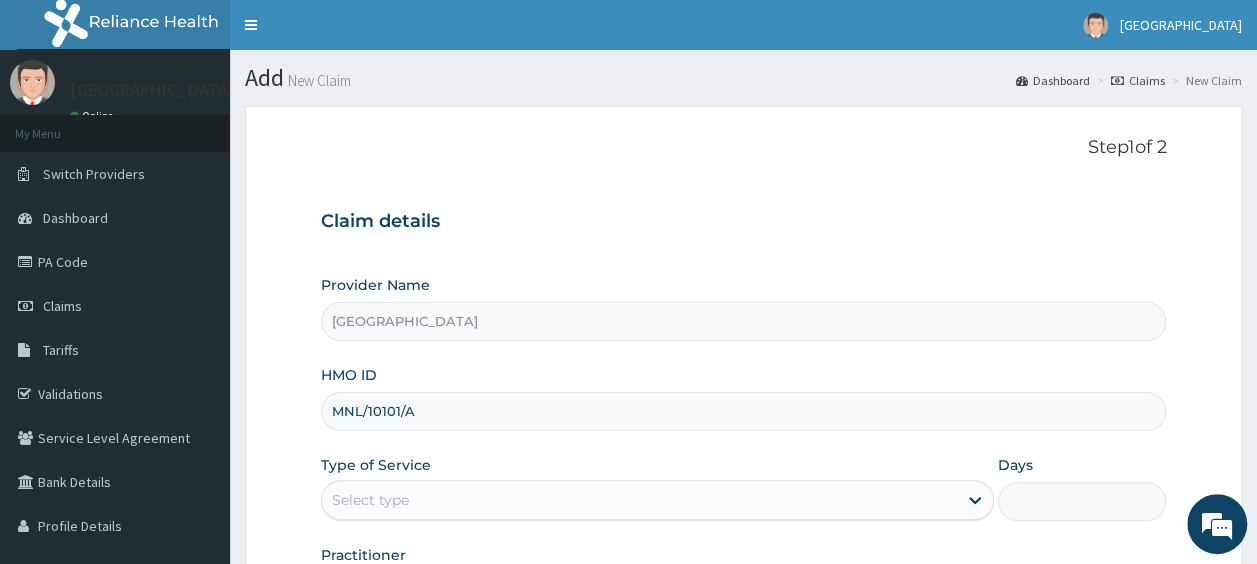 type on "MNL/10101/A" 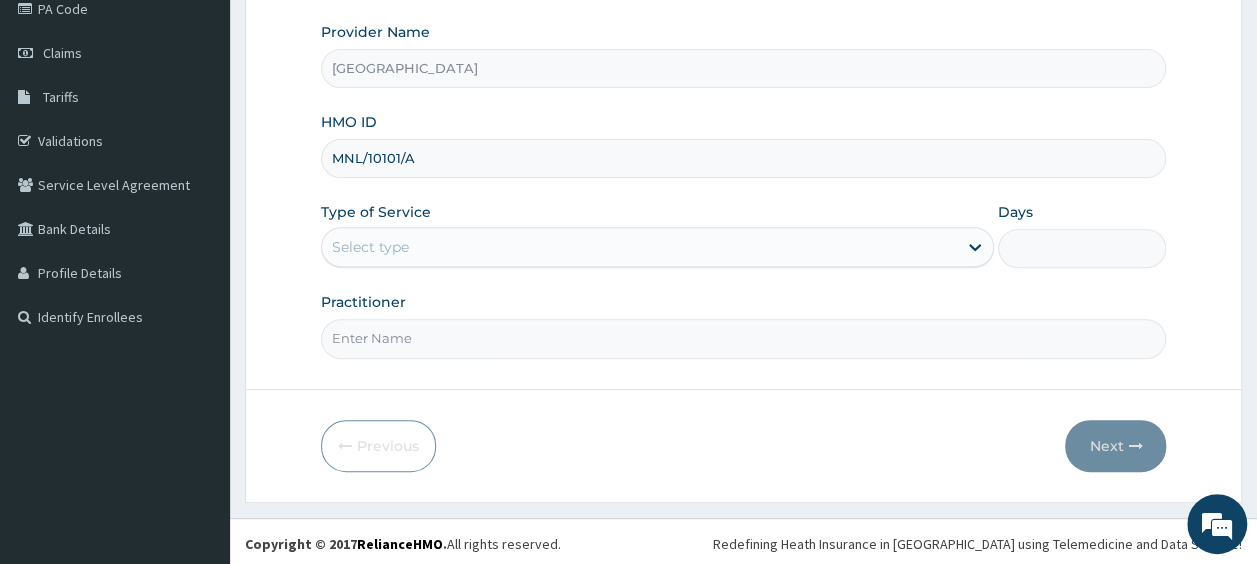 scroll, scrollTop: 254, scrollLeft: 0, axis: vertical 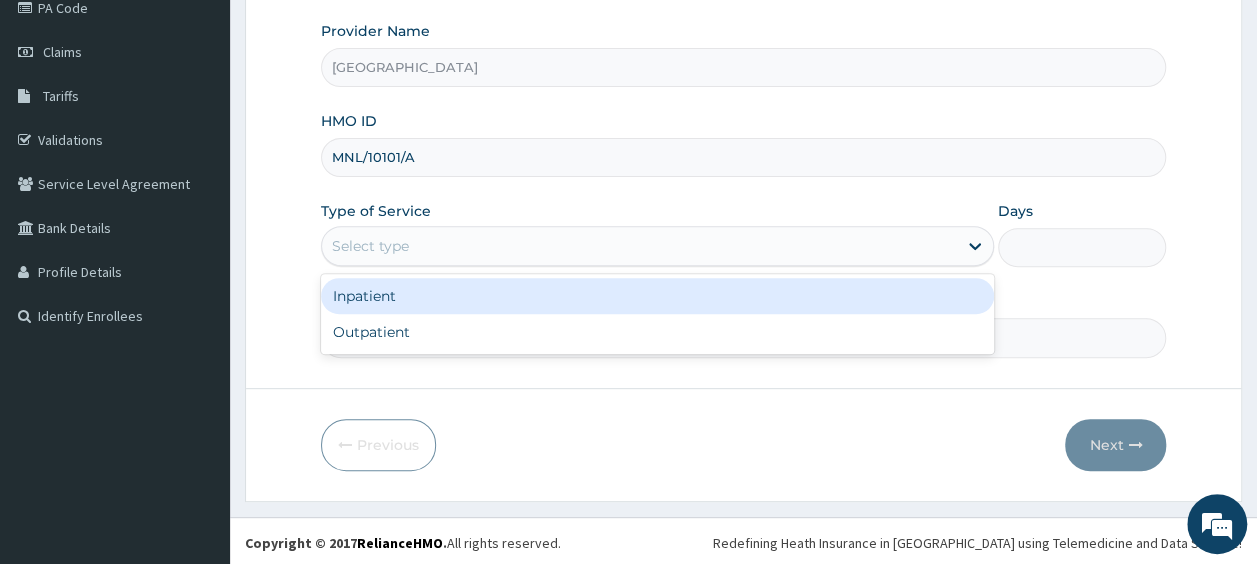click on "Select type" at bounding box center [657, 246] 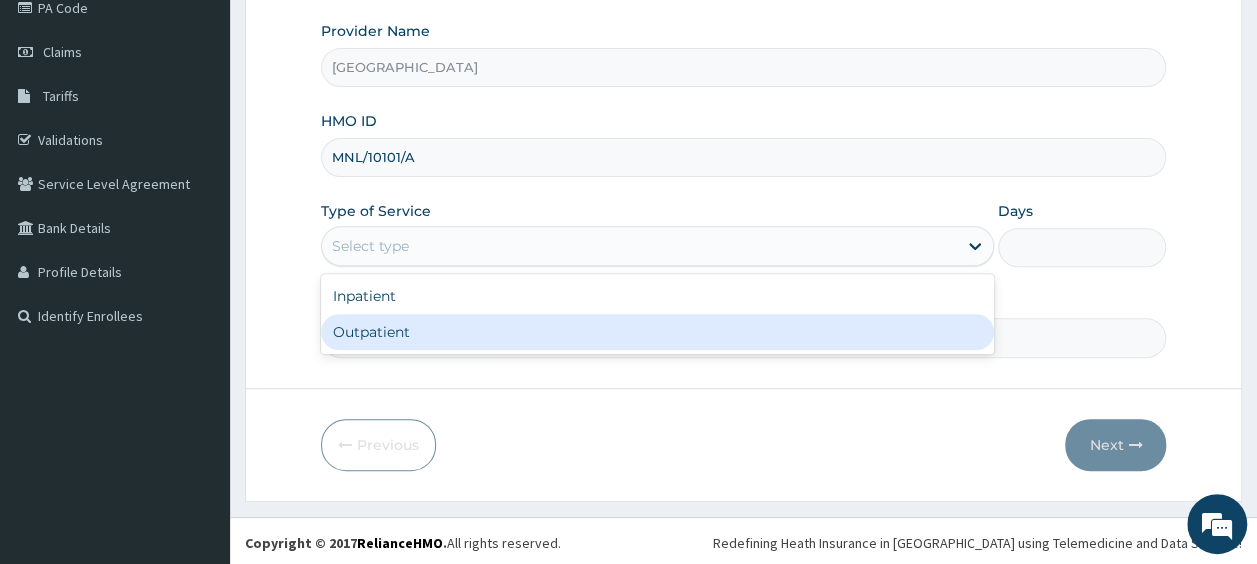 click on "Outpatient" at bounding box center [657, 332] 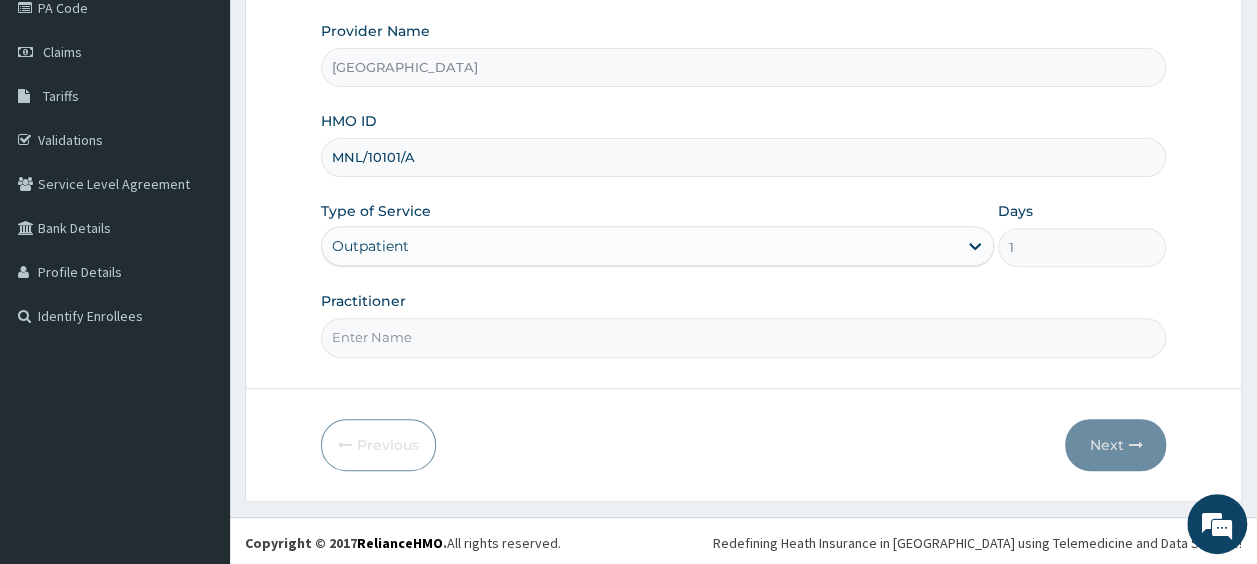 scroll, scrollTop: 0, scrollLeft: 0, axis: both 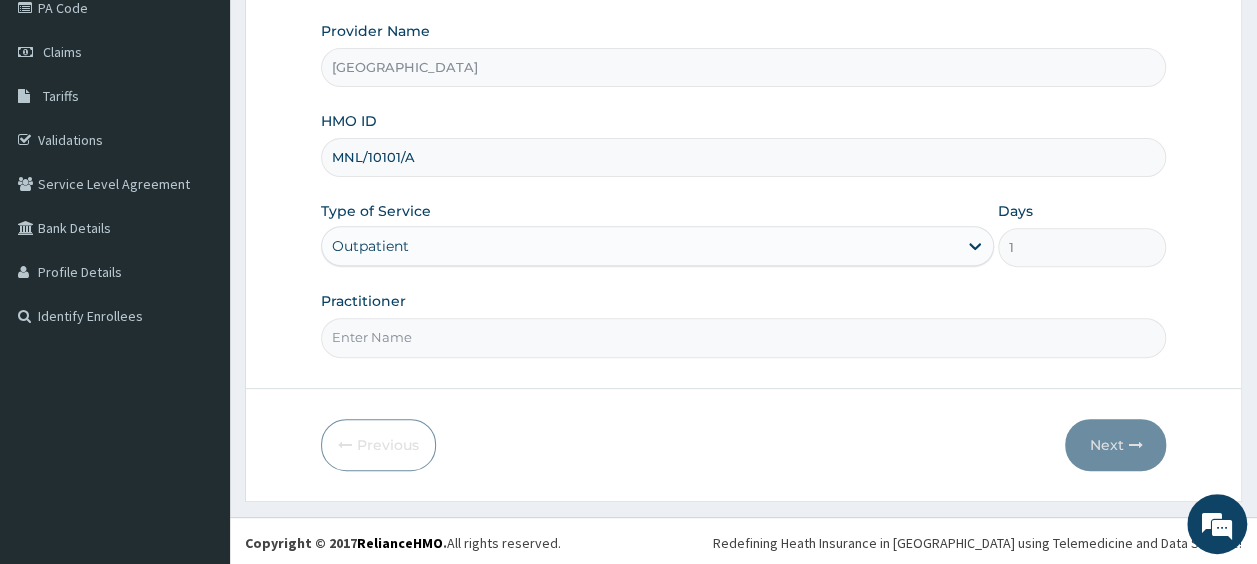 click on "Practitioner" at bounding box center (744, 337) 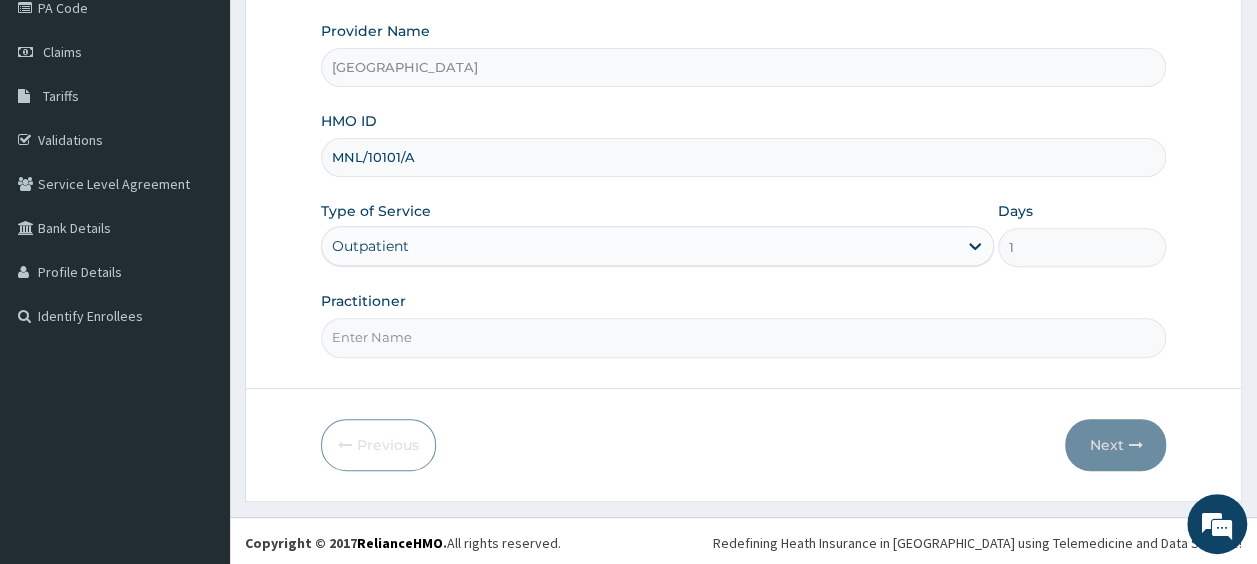 type on "[PERSON_NAME]" 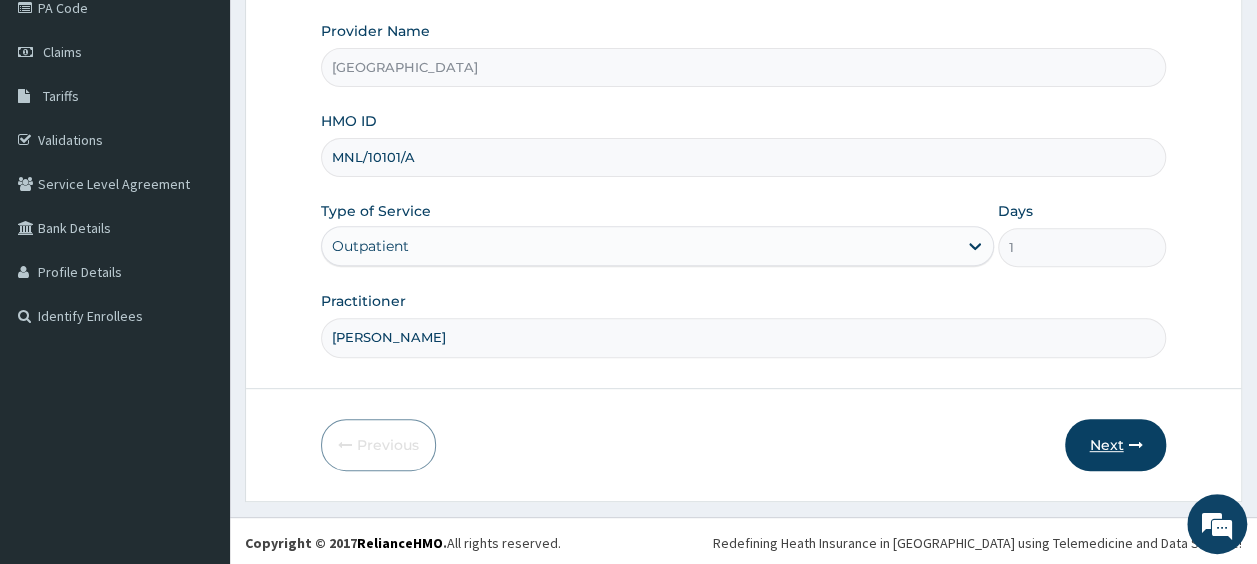 click on "Next" at bounding box center [1115, 445] 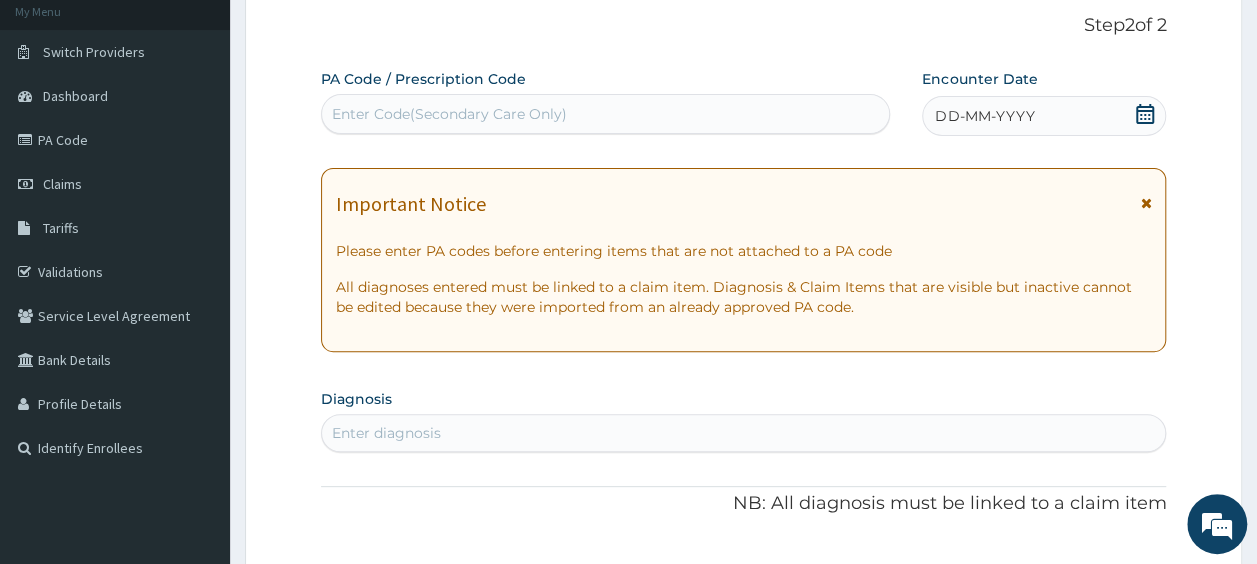 scroll, scrollTop: 125, scrollLeft: 0, axis: vertical 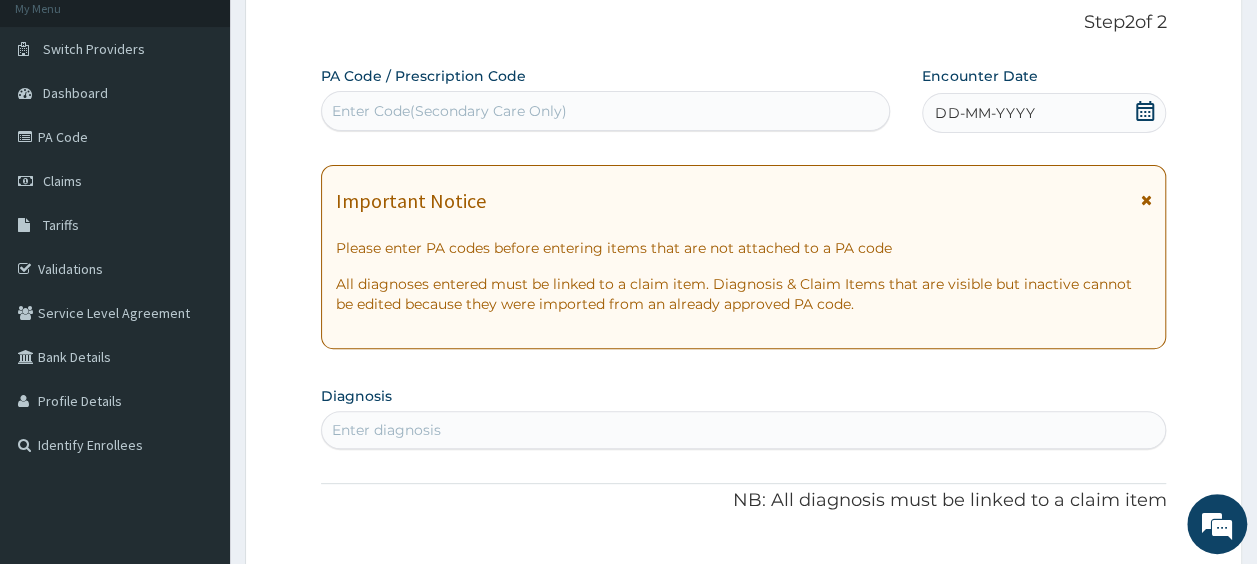 click on "Enter Code(Secondary Care Only)" at bounding box center [449, 111] 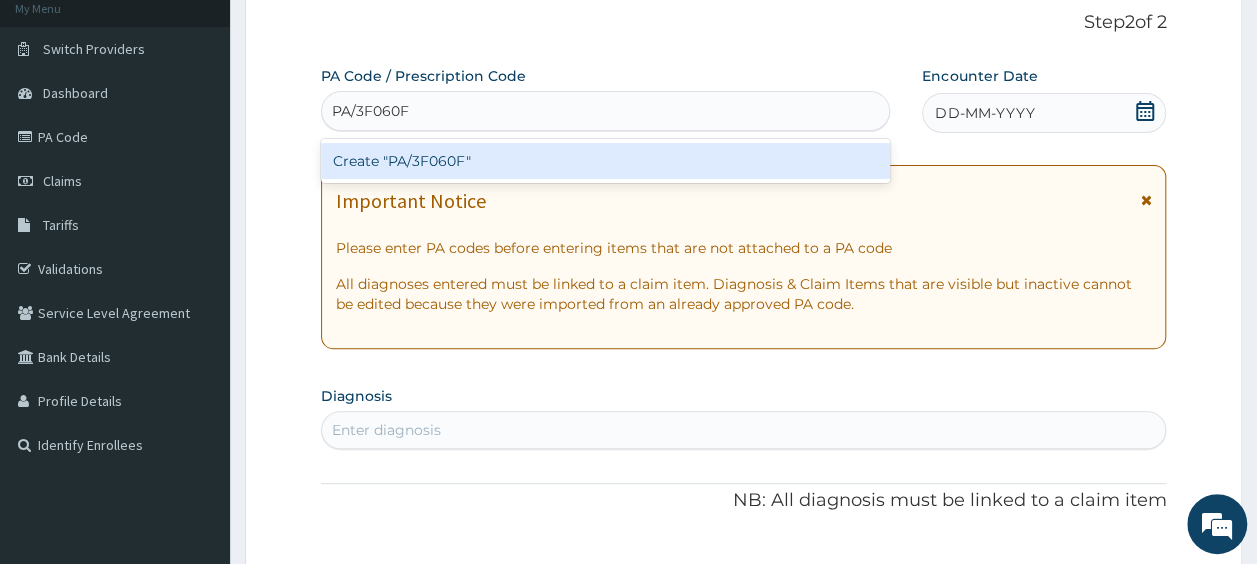type on "PA/3F060F" 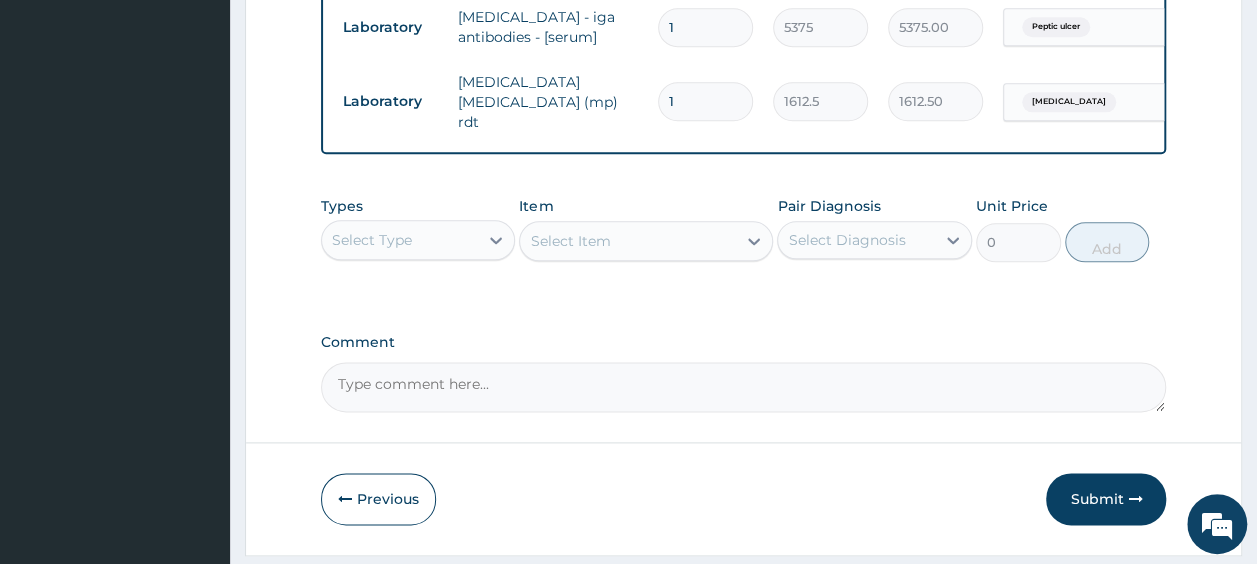 scroll, scrollTop: 1104, scrollLeft: 0, axis: vertical 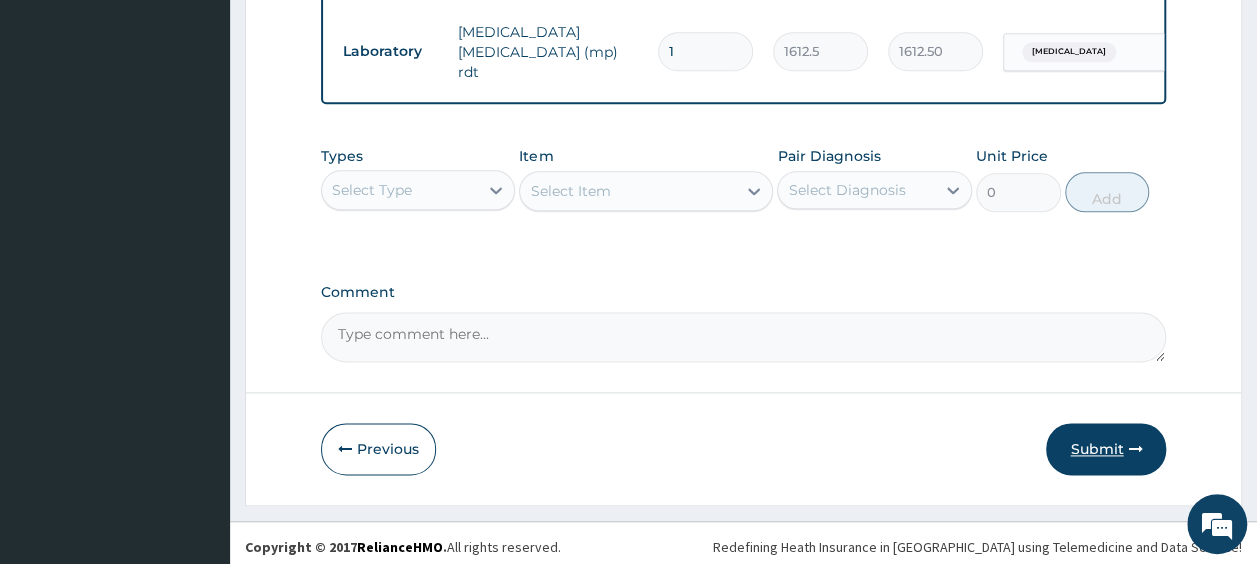 click on "Submit" at bounding box center (1106, 449) 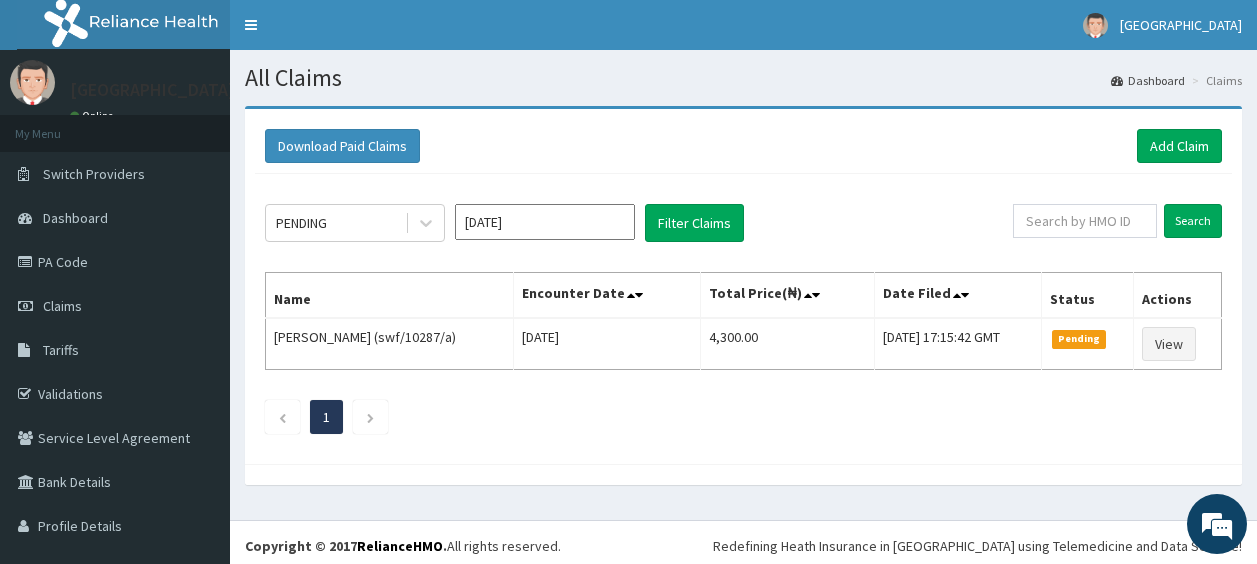 scroll, scrollTop: 0, scrollLeft: 0, axis: both 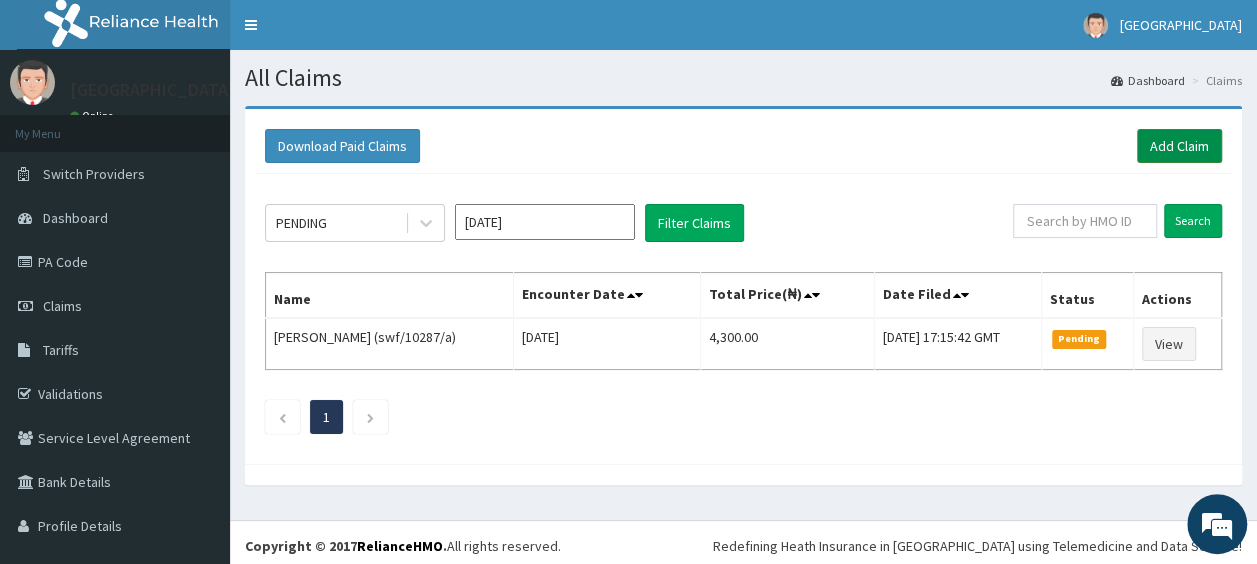 click on "Add Claim" at bounding box center [1179, 146] 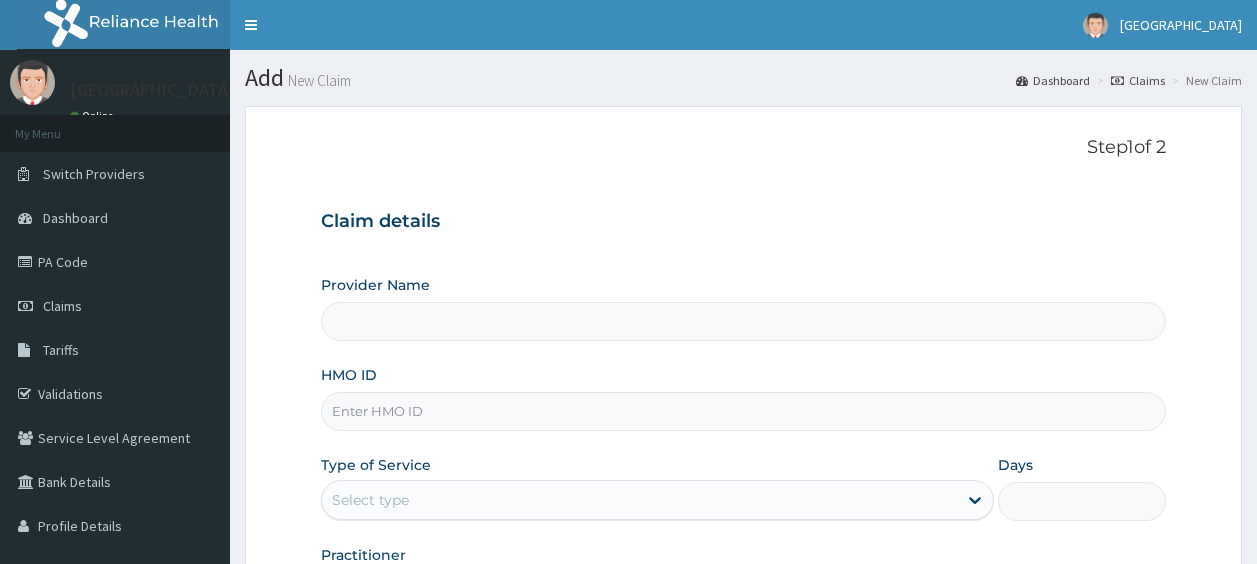 scroll, scrollTop: 0, scrollLeft: 0, axis: both 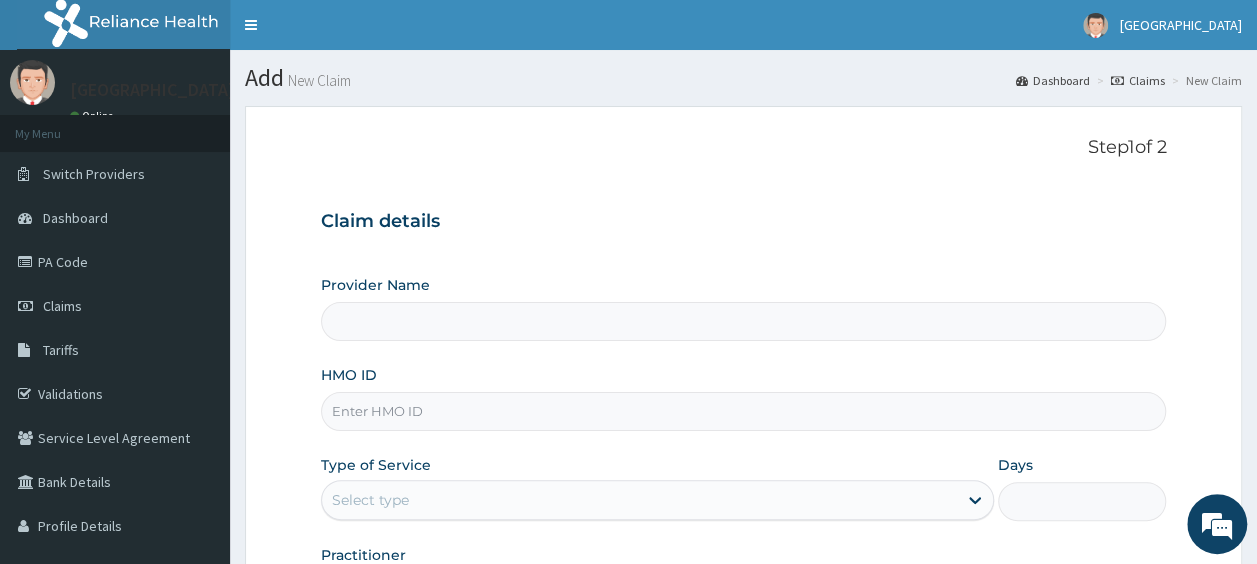 click on "HMO ID" at bounding box center (744, 411) 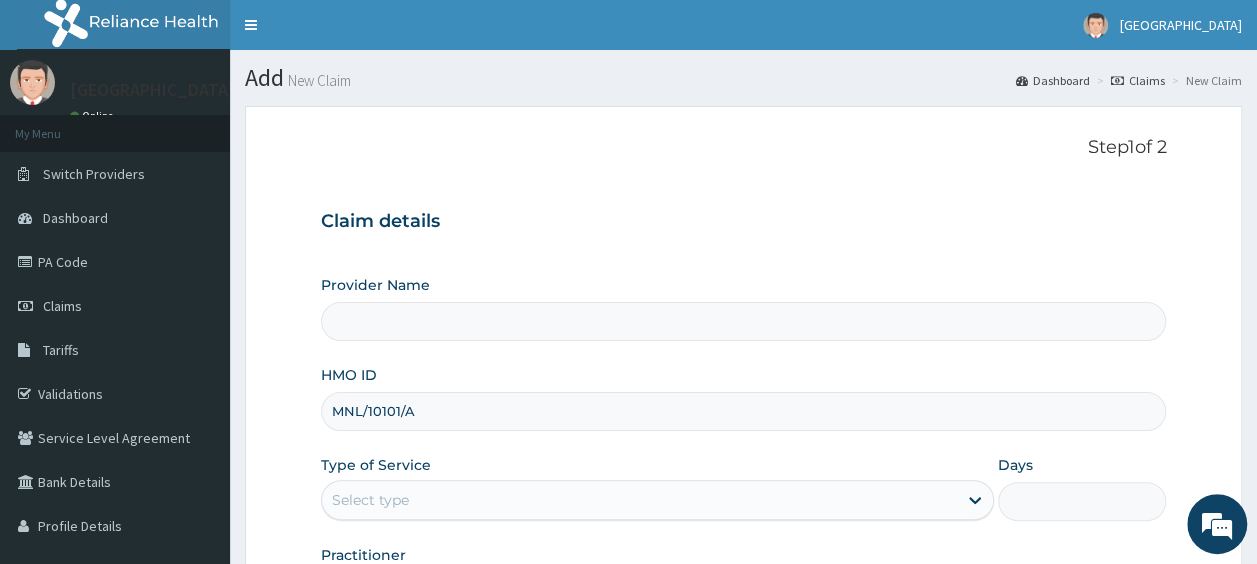 type on "[GEOGRAPHIC_DATA]" 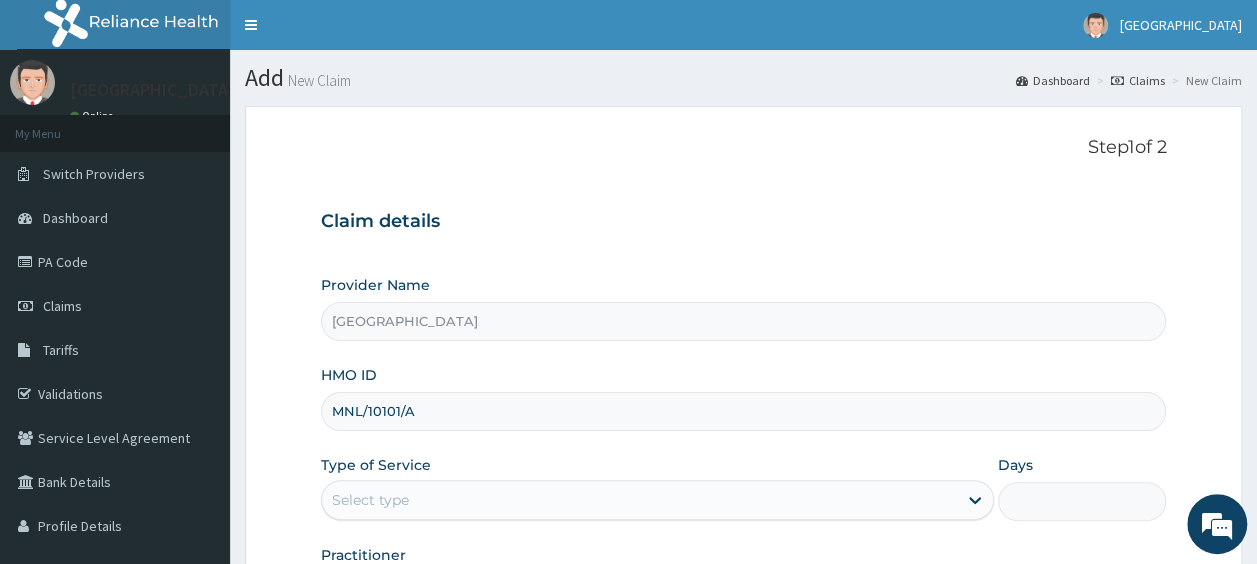 type on "MNL/10101/A" 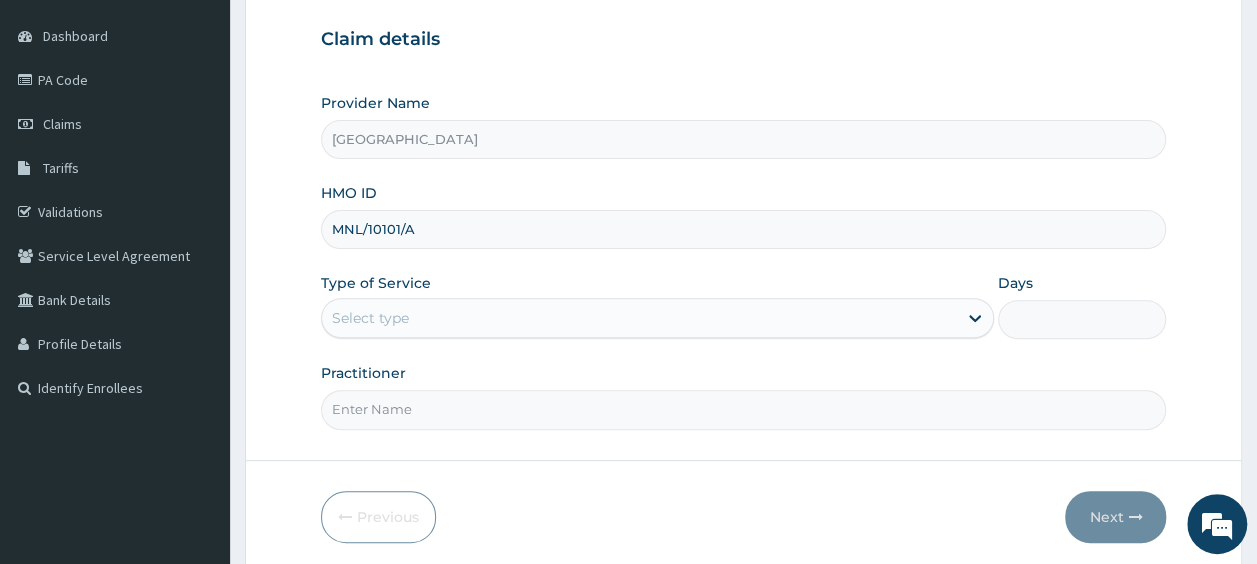 scroll, scrollTop: 254, scrollLeft: 0, axis: vertical 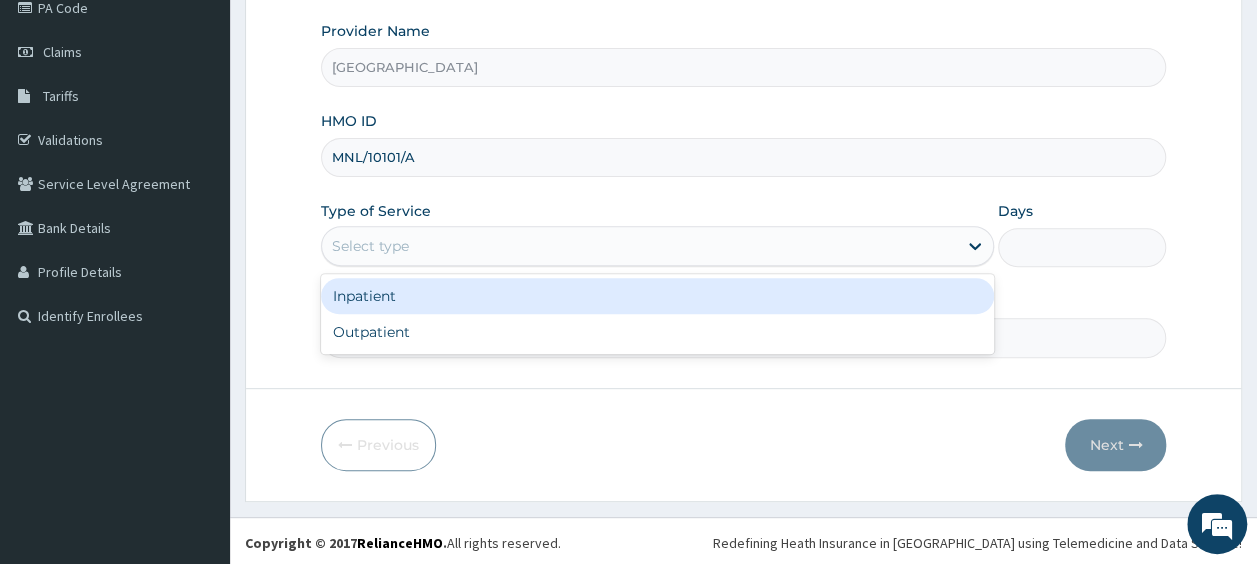 click on "Select type" at bounding box center (639, 246) 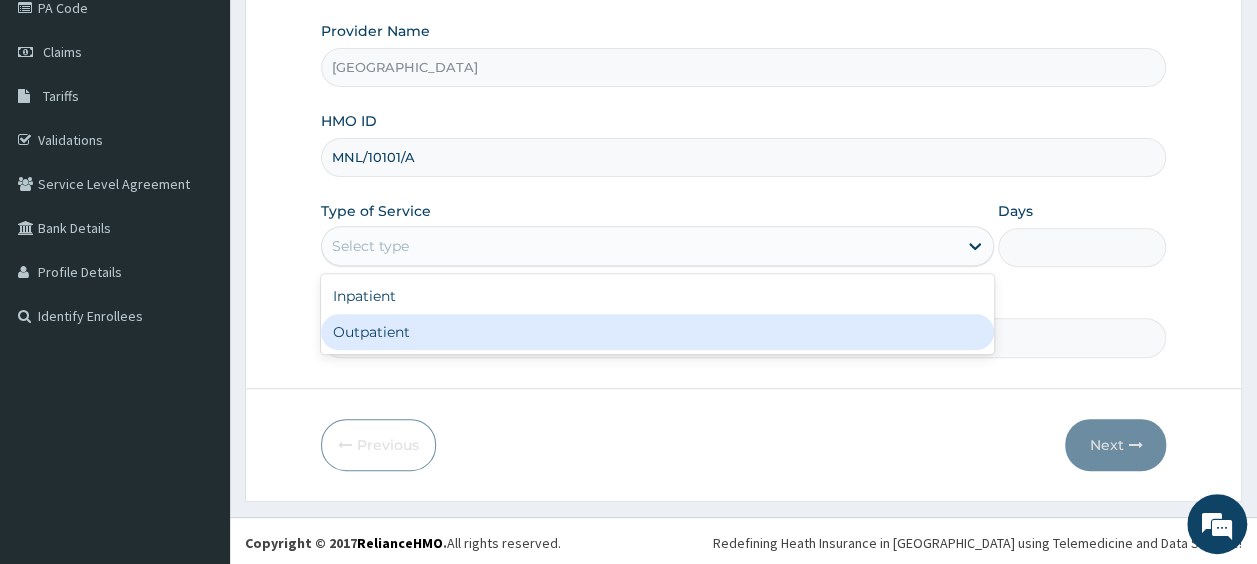 click on "Outpatient" at bounding box center (657, 332) 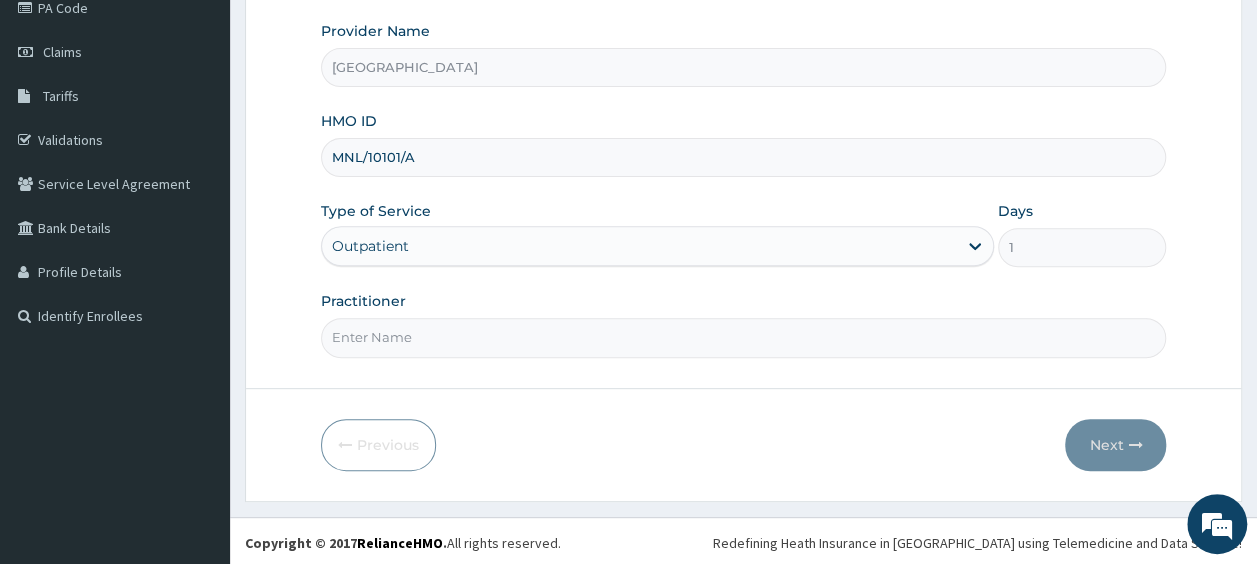 click on "Practitioner" at bounding box center (744, 337) 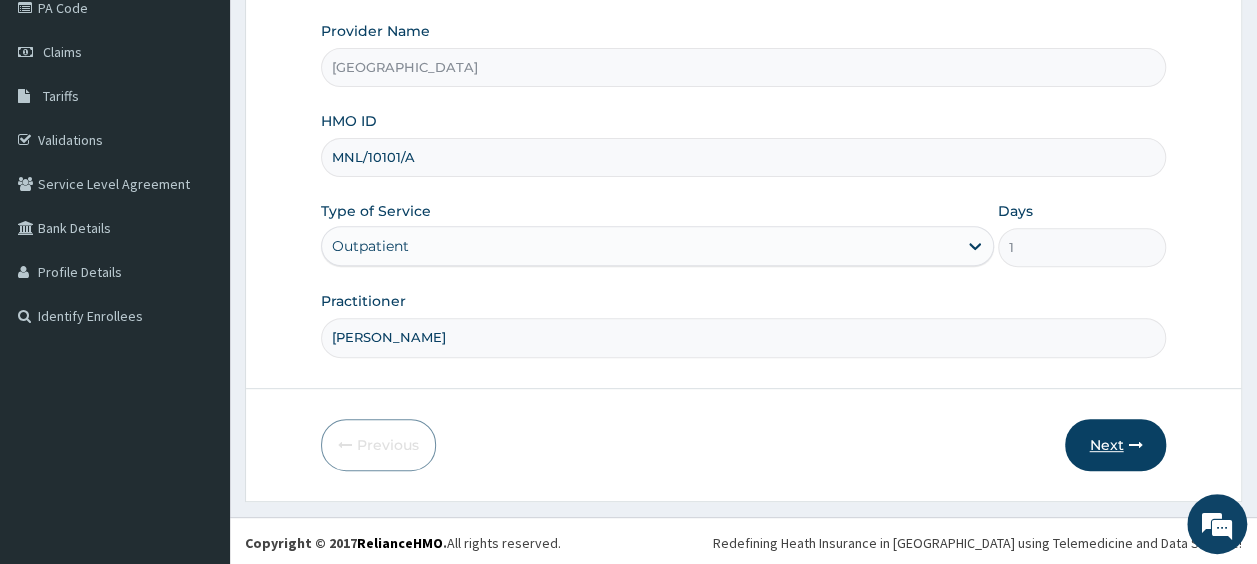 click at bounding box center (1135, 445) 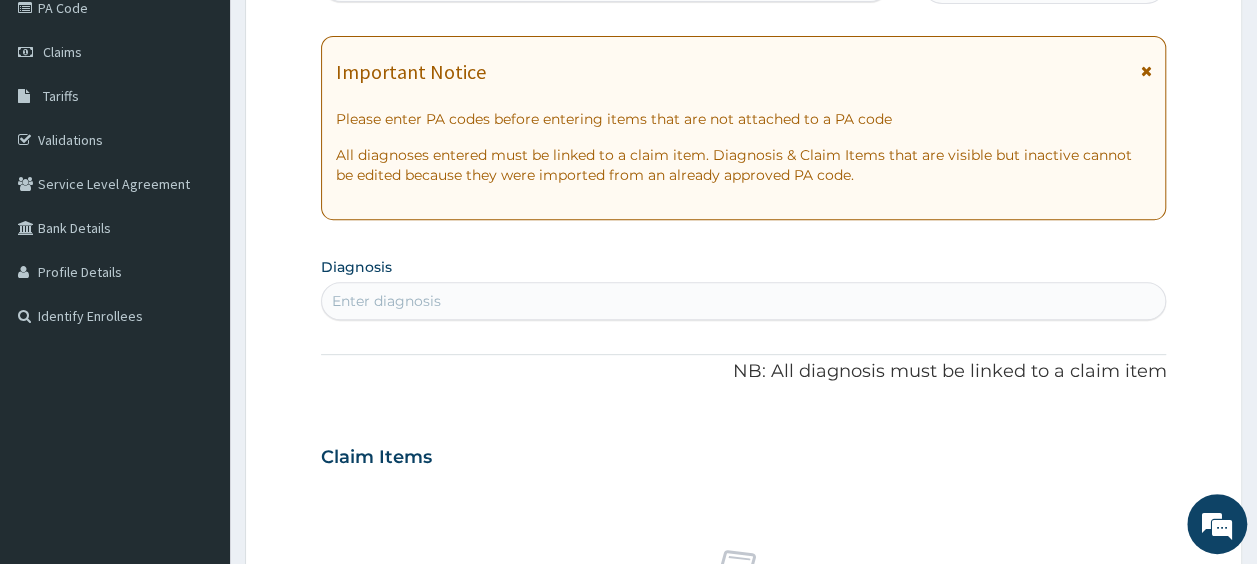 scroll, scrollTop: 0, scrollLeft: 0, axis: both 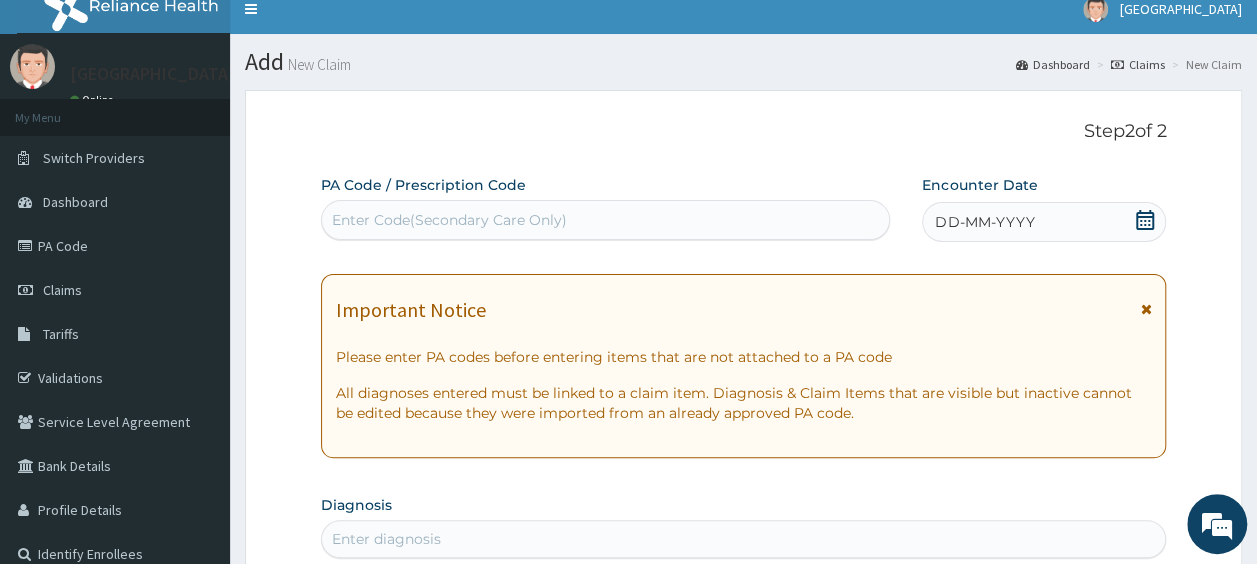 click on "Enter Code(Secondary Care Only)" at bounding box center (449, 220) 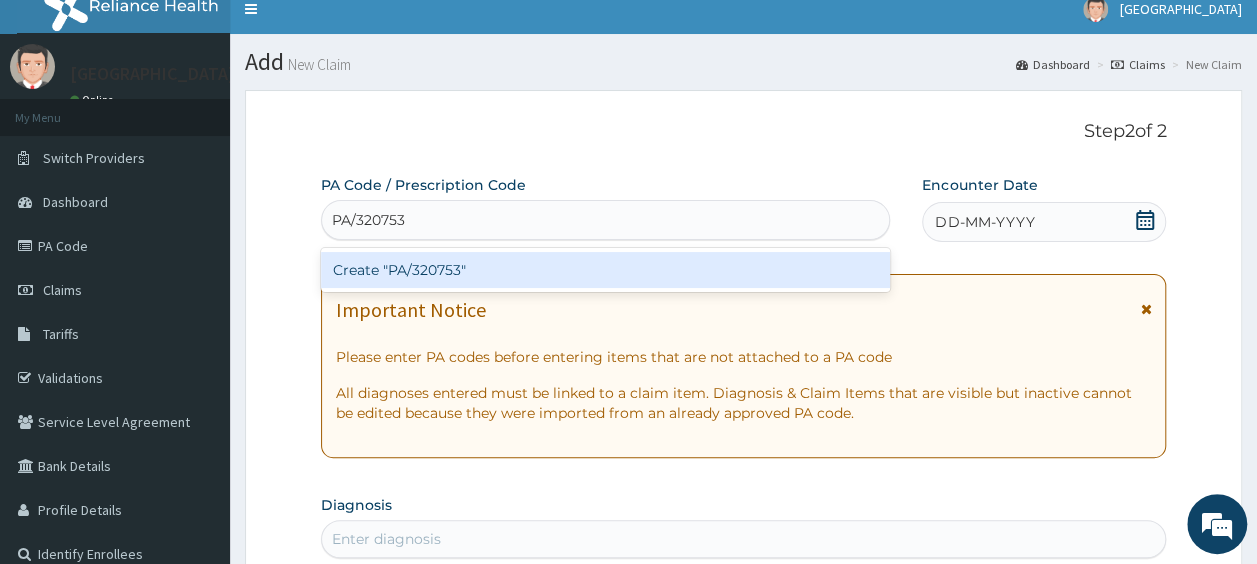 type 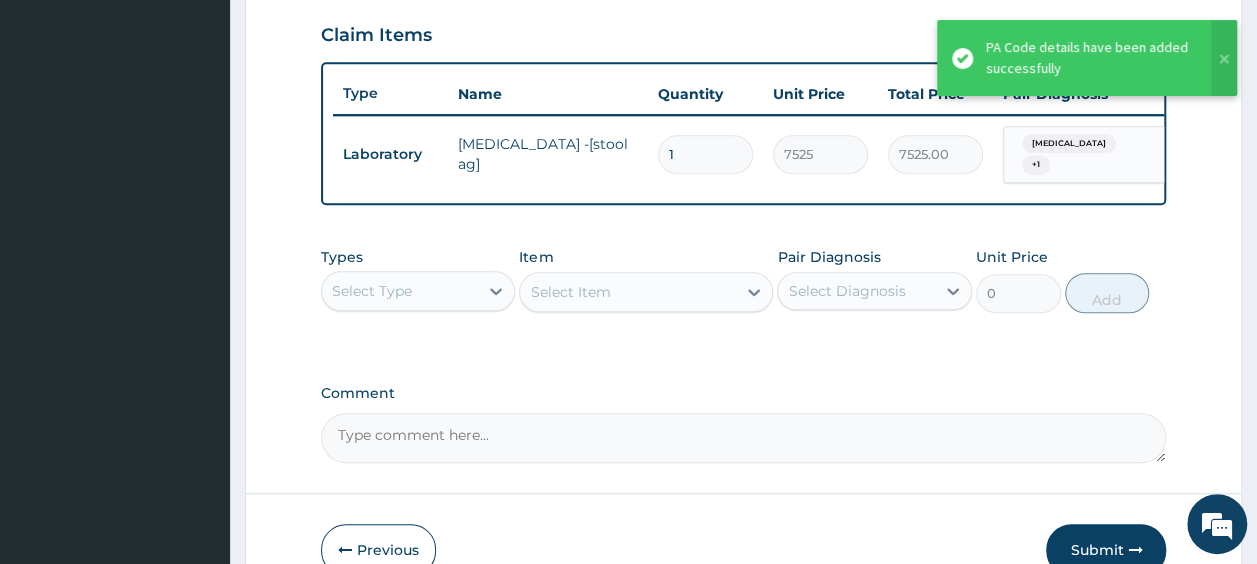 scroll, scrollTop: 684, scrollLeft: 0, axis: vertical 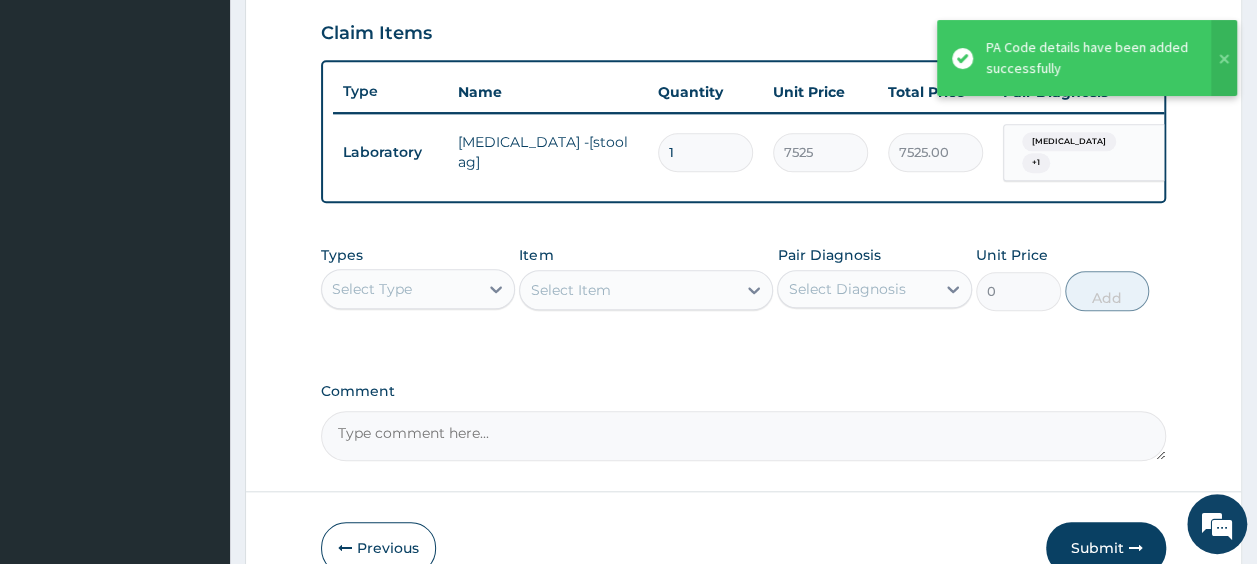 click on "Types Select Type Item Select Item Pair Diagnosis Select Diagnosis Unit Price 0 Add" at bounding box center [744, 293] 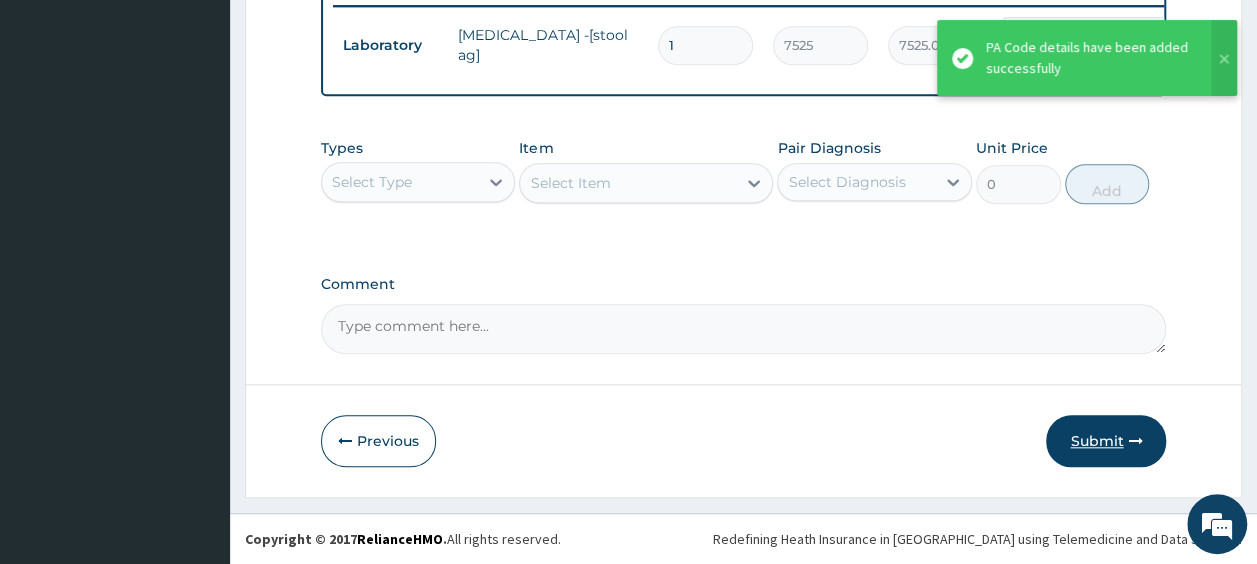 click on "Submit" at bounding box center (1106, 441) 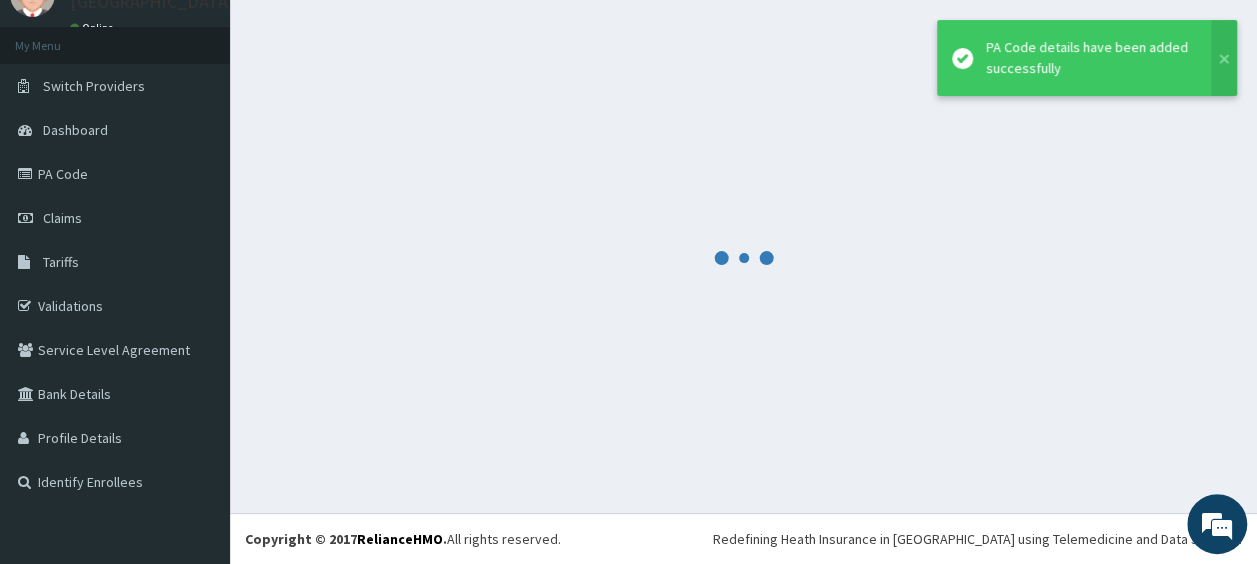 scroll, scrollTop: 87, scrollLeft: 0, axis: vertical 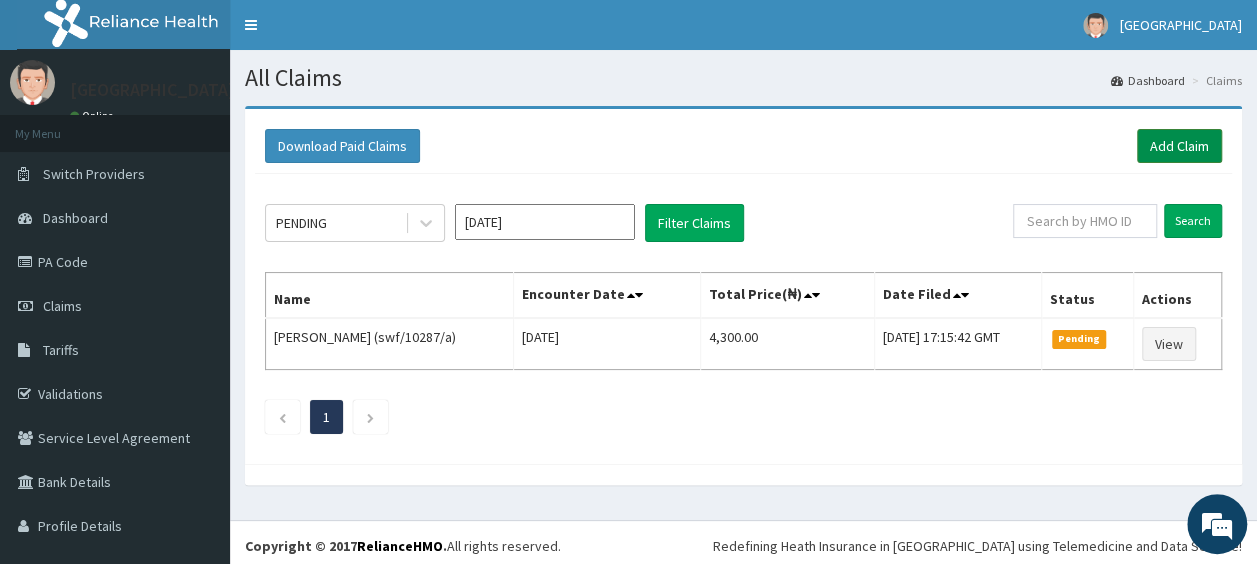 click on "Add Claim" at bounding box center [1179, 146] 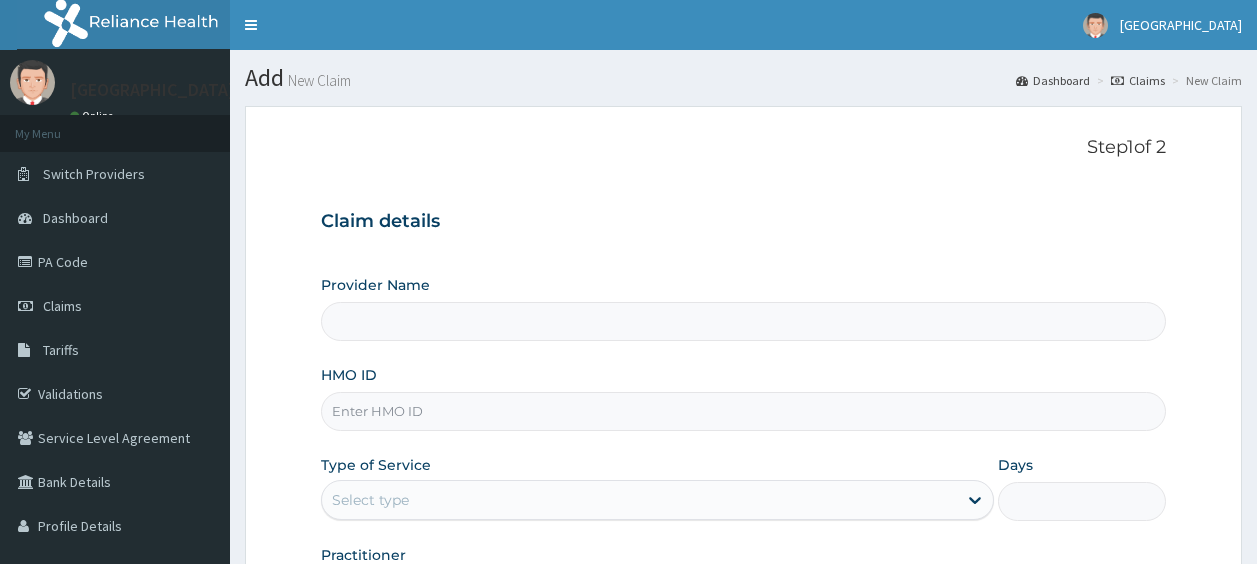 scroll, scrollTop: 0, scrollLeft: 0, axis: both 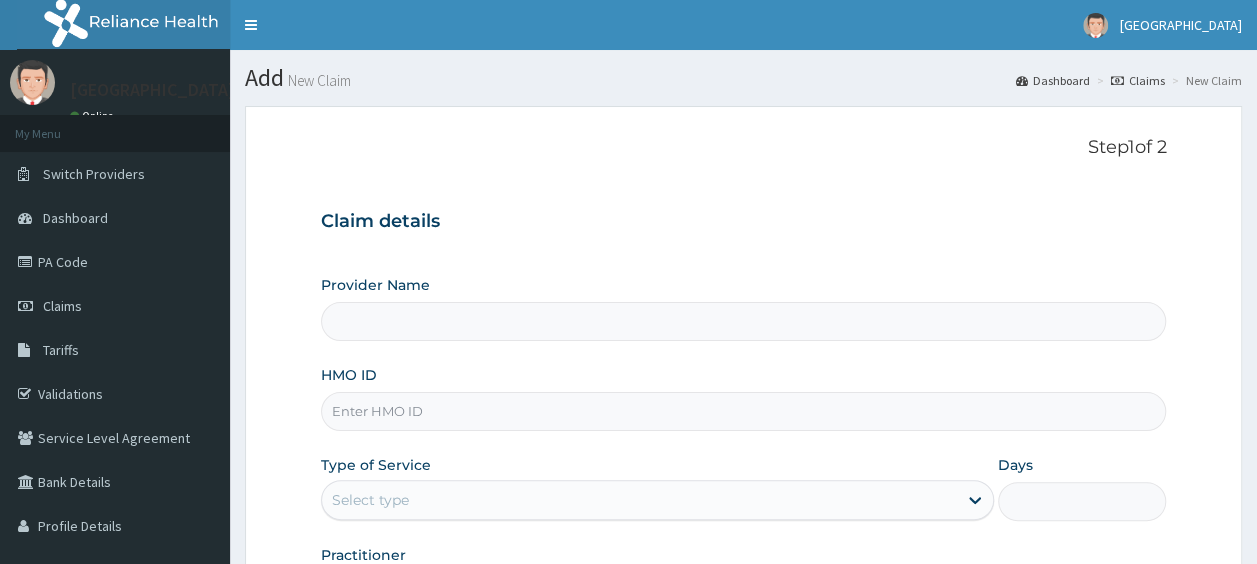 type on "[GEOGRAPHIC_DATA]" 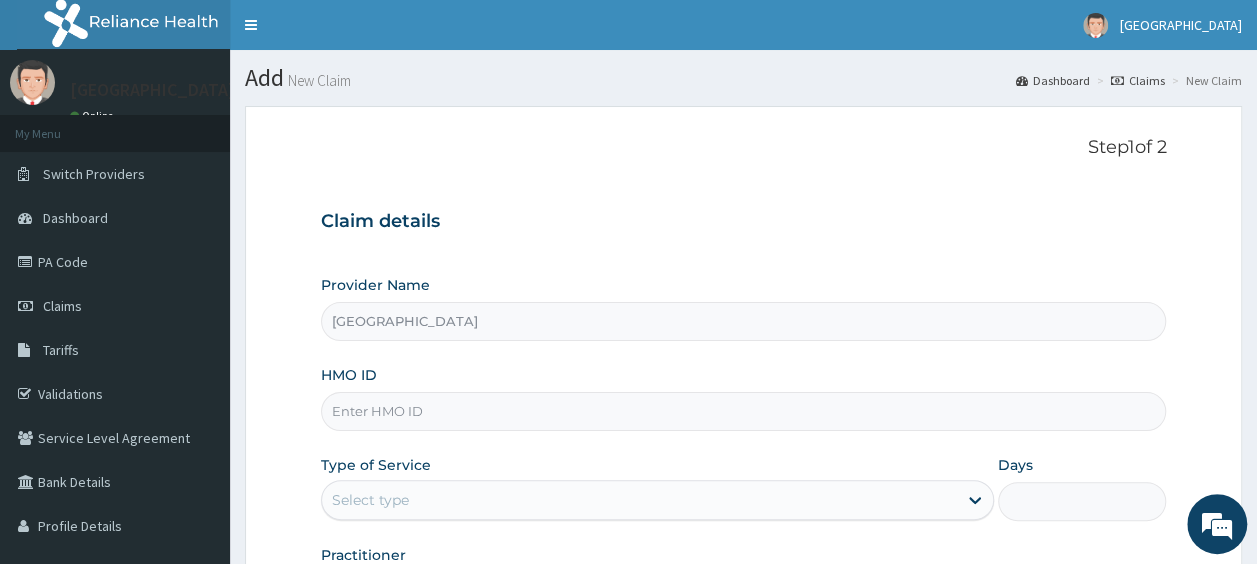 click on "HMO ID" at bounding box center [744, 411] 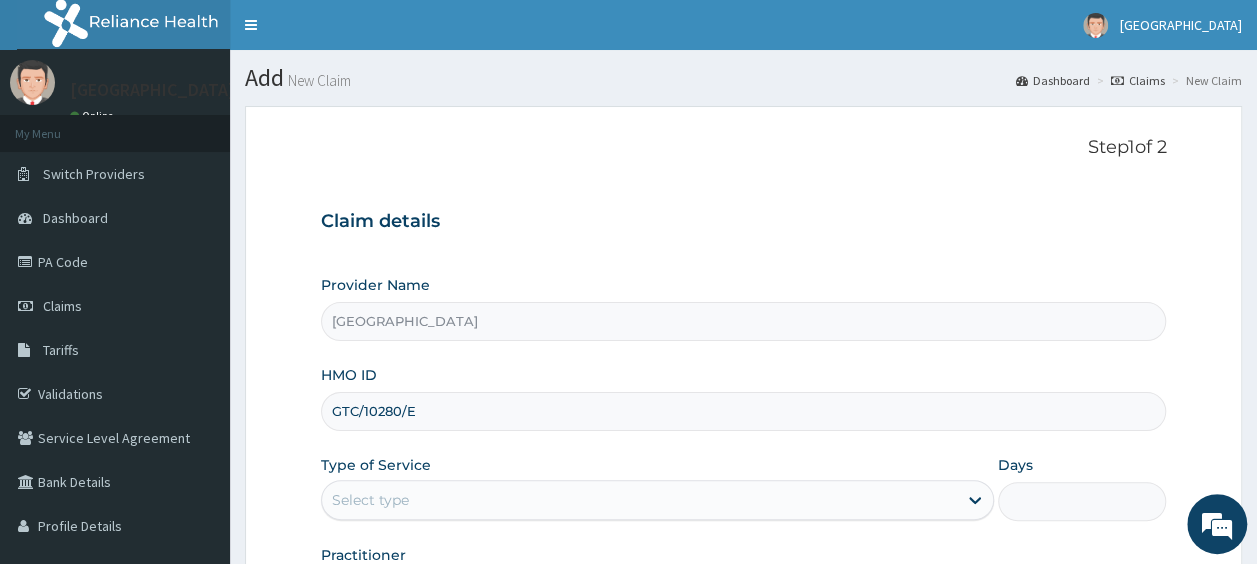 type on "GTC/10280/E" 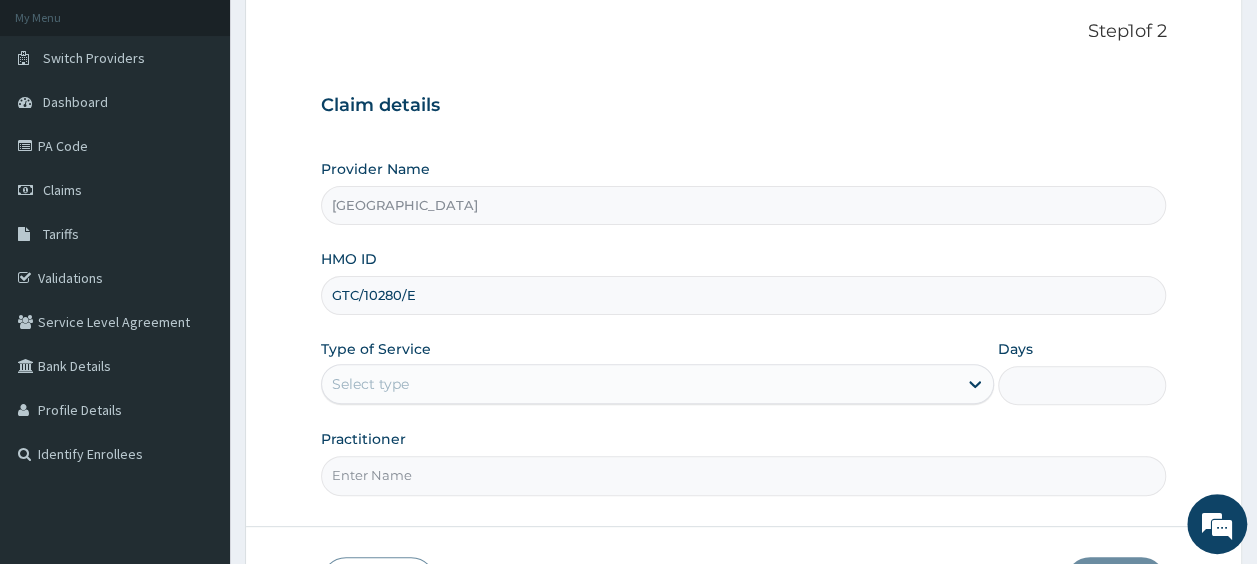 scroll, scrollTop: 122, scrollLeft: 0, axis: vertical 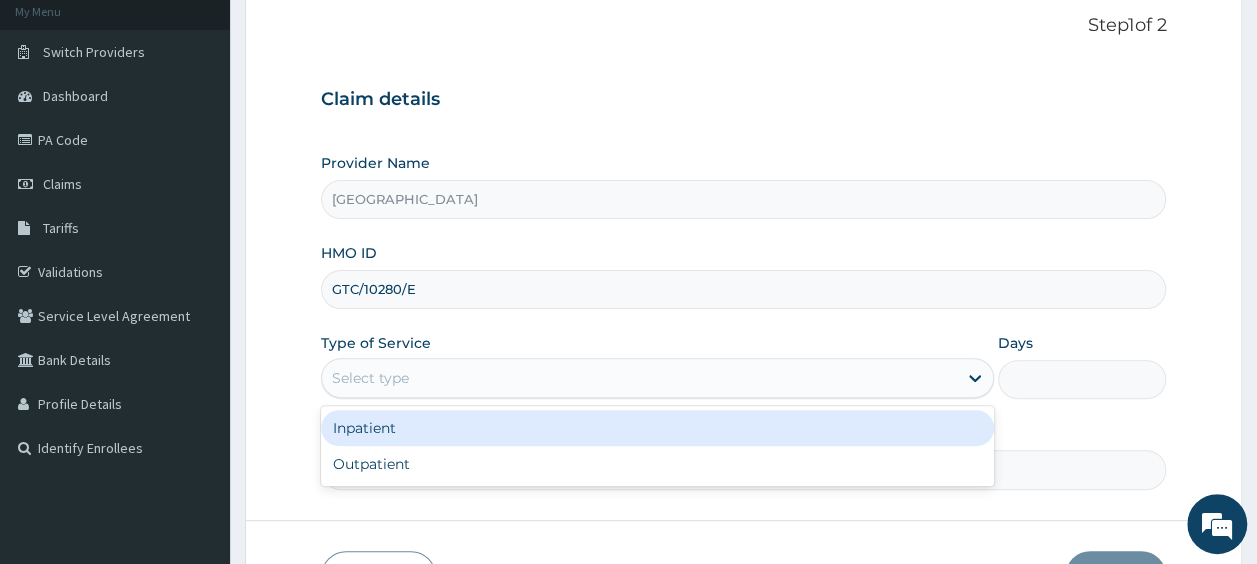 click on "Select type" at bounding box center (639, 378) 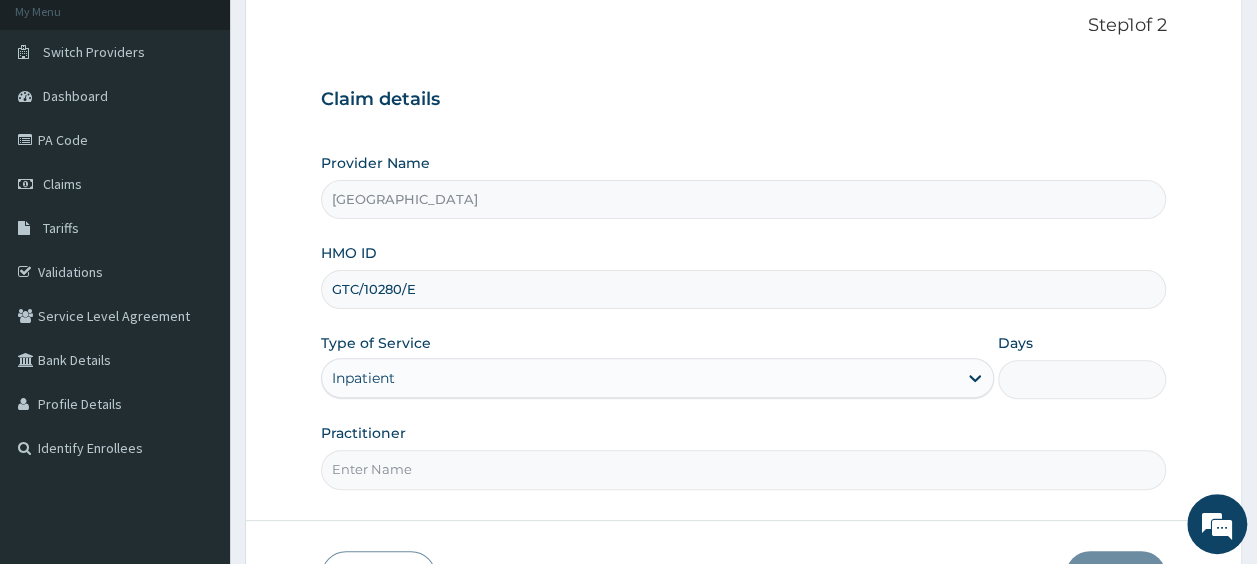 click on "Days" at bounding box center [1082, 379] 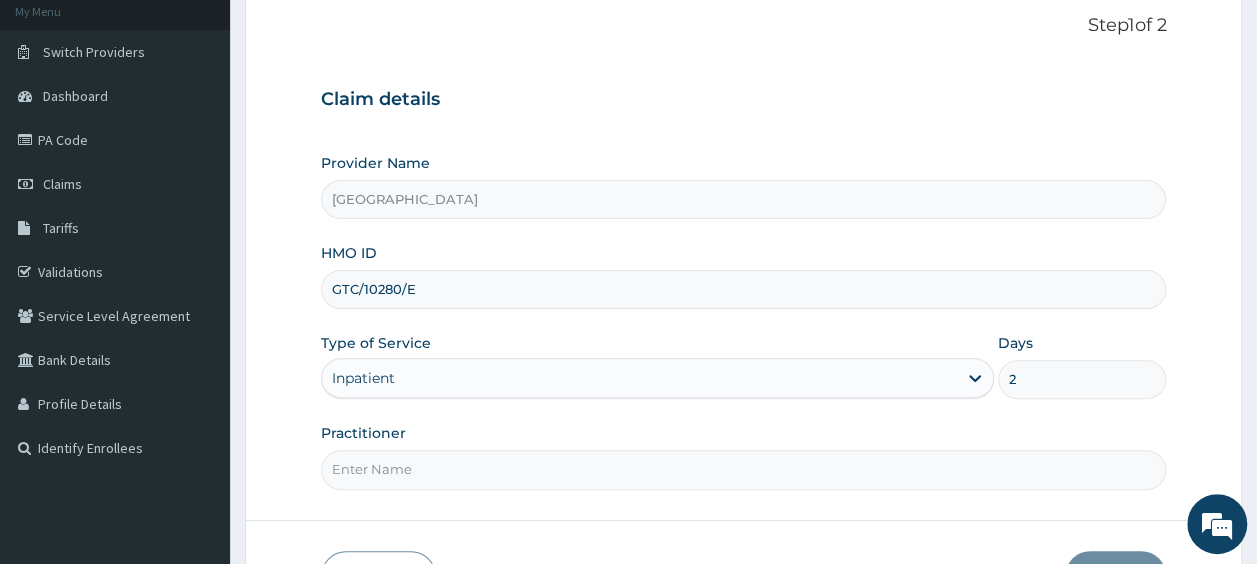 type on "2" 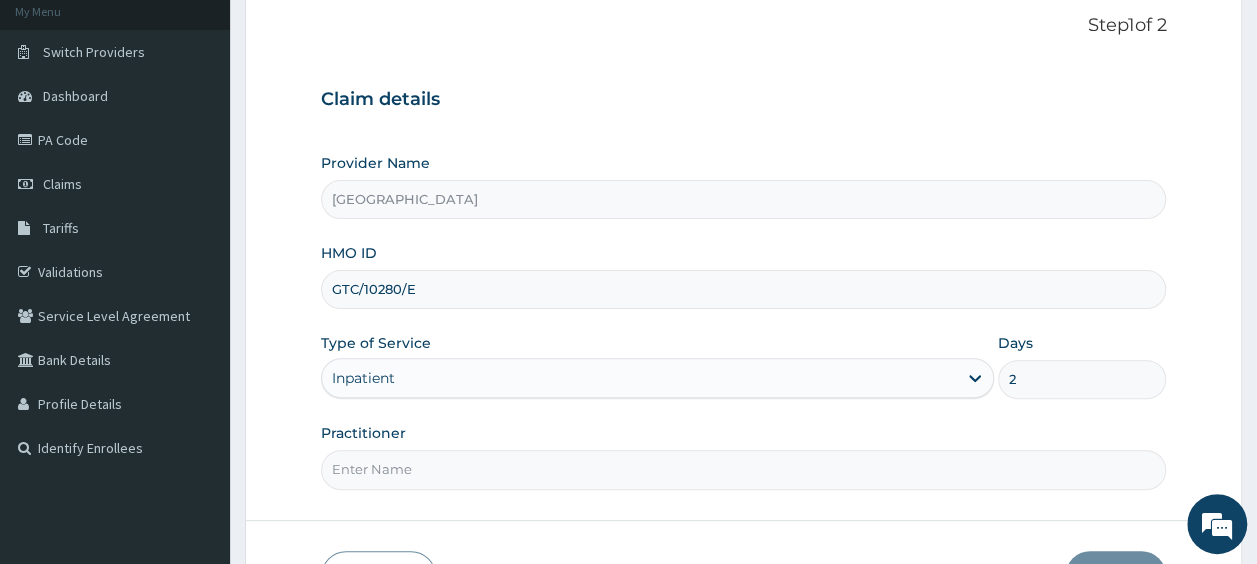 scroll, scrollTop: 0, scrollLeft: 0, axis: both 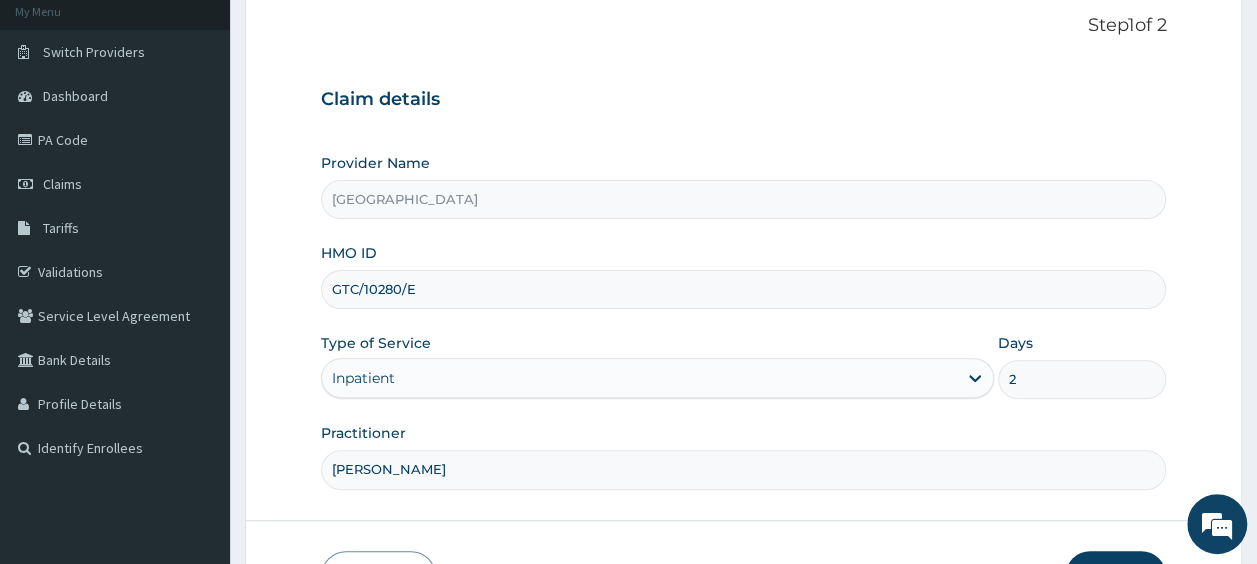 click at bounding box center [743, 520] 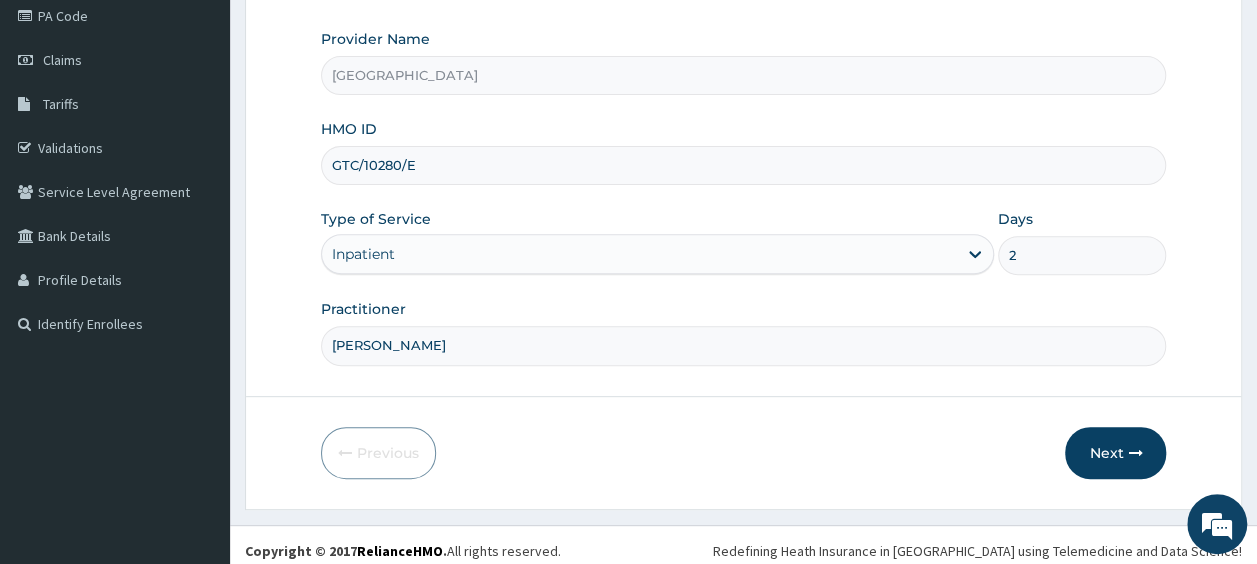 scroll, scrollTop: 254, scrollLeft: 0, axis: vertical 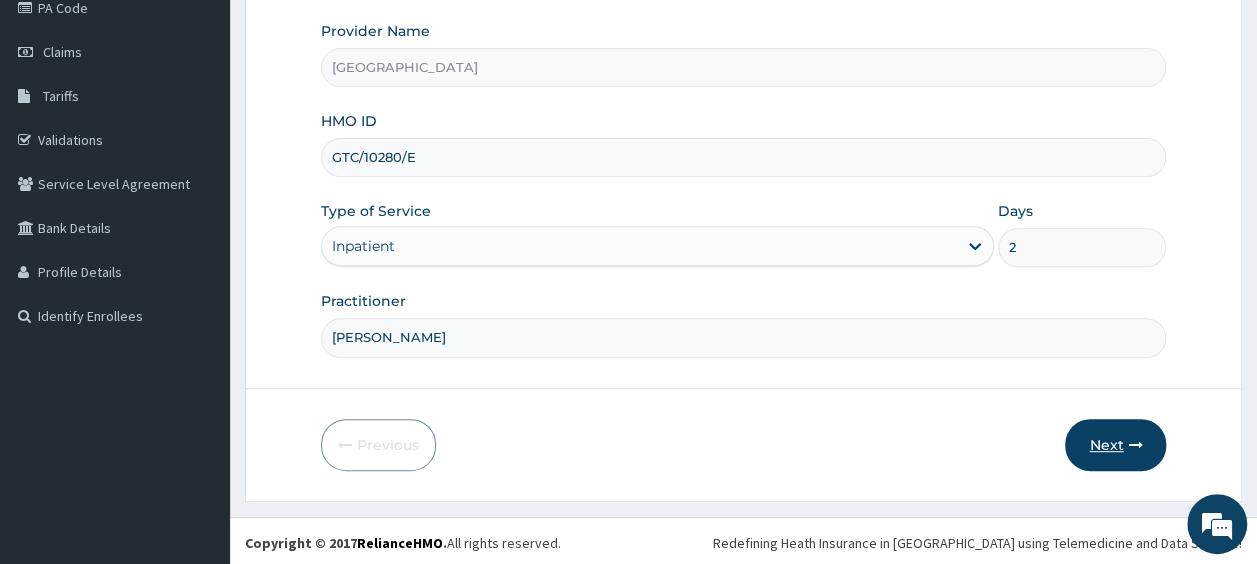 click on "Next" at bounding box center (1115, 445) 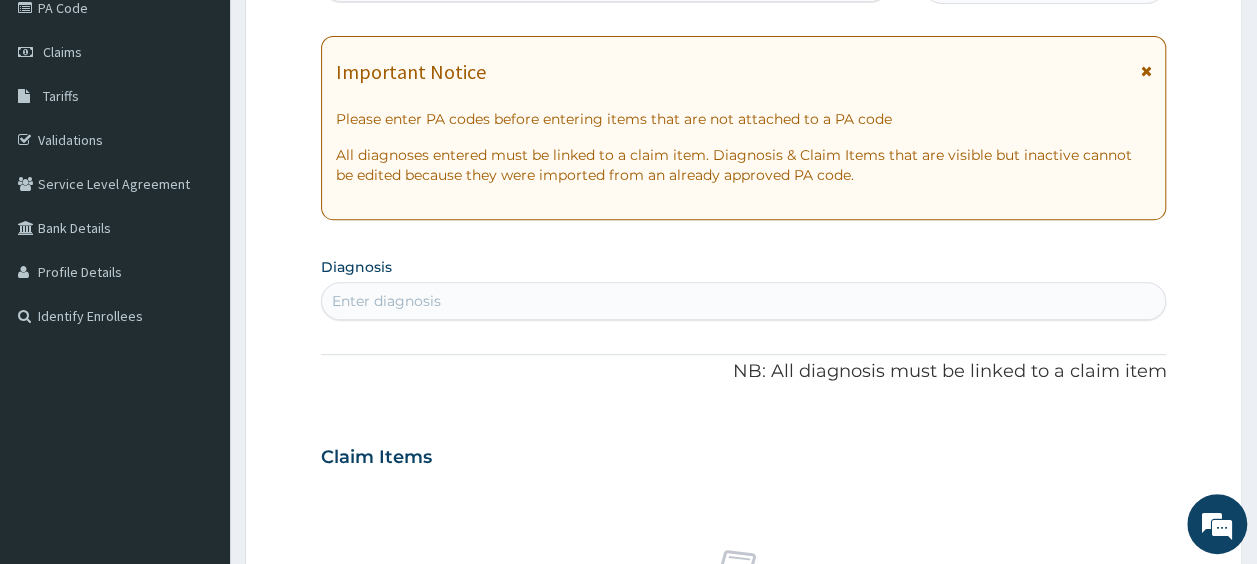 scroll, scrollTop: 0, scrollLeft: 0, axis: both 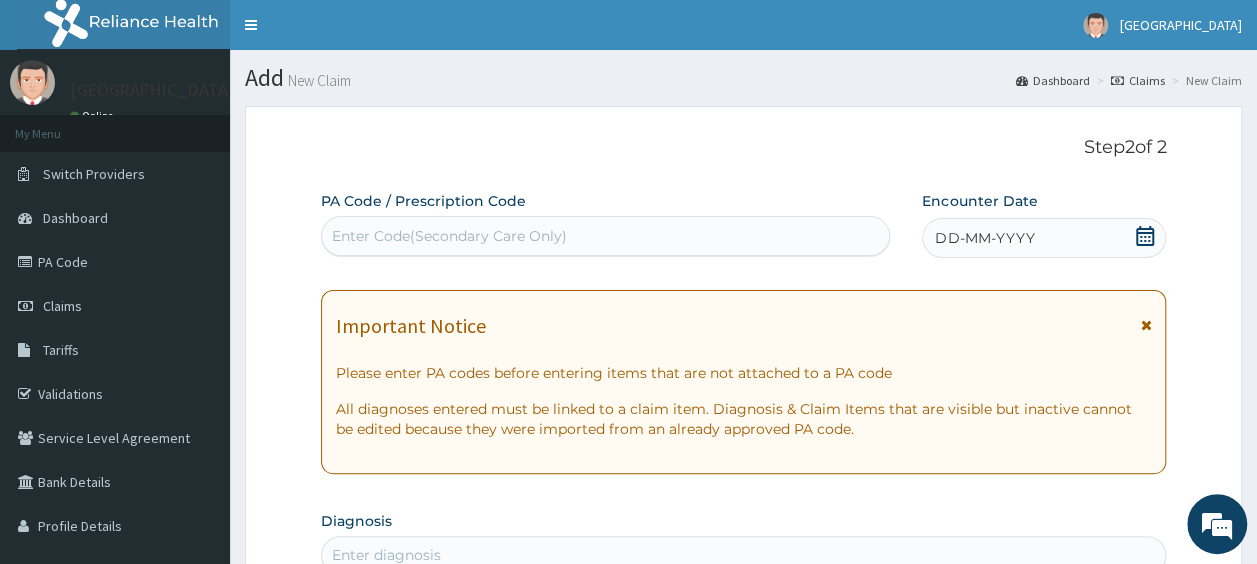 click on "Enter Code(Secondary Care Only)" at bounding box center (449, 236) 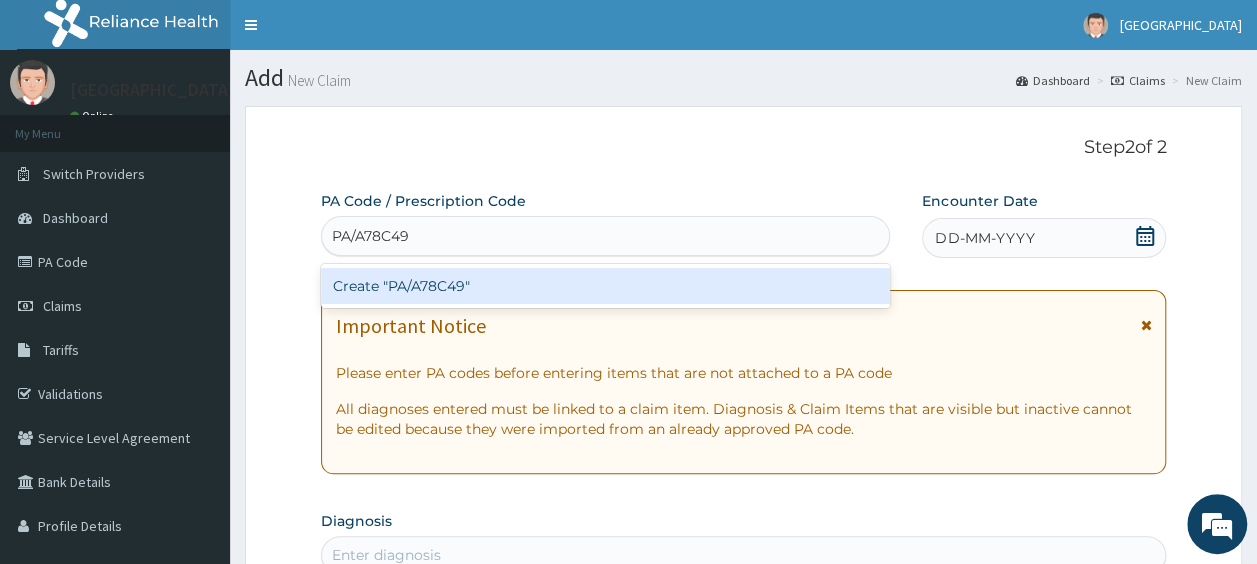 type 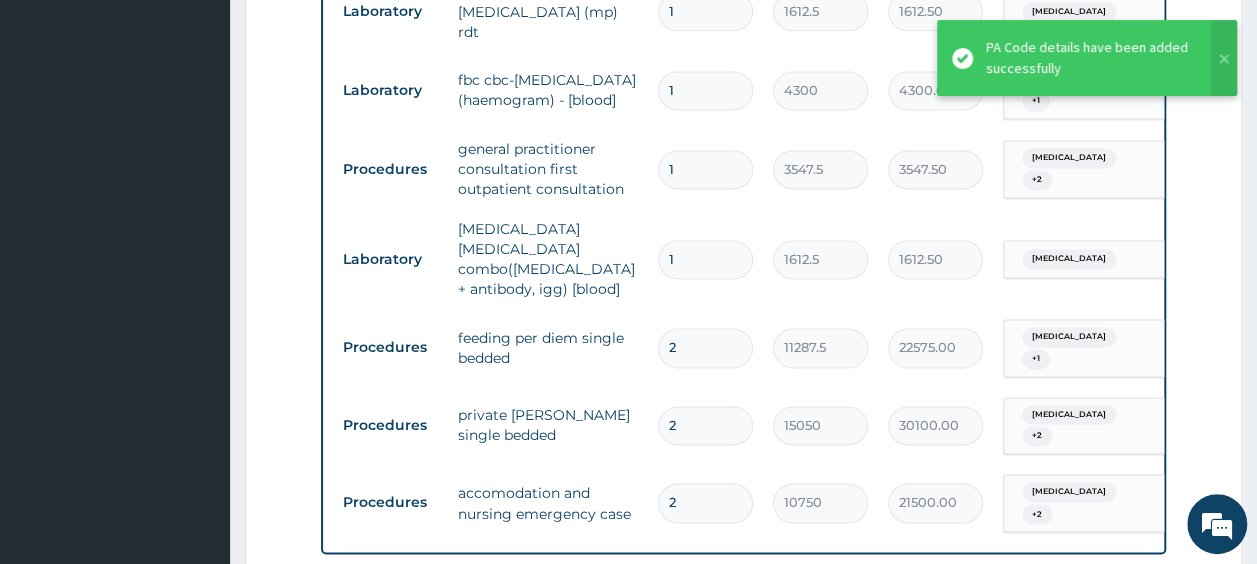 scroll, scrollTop: 1370, scrollLeft: 0, axis: vertical 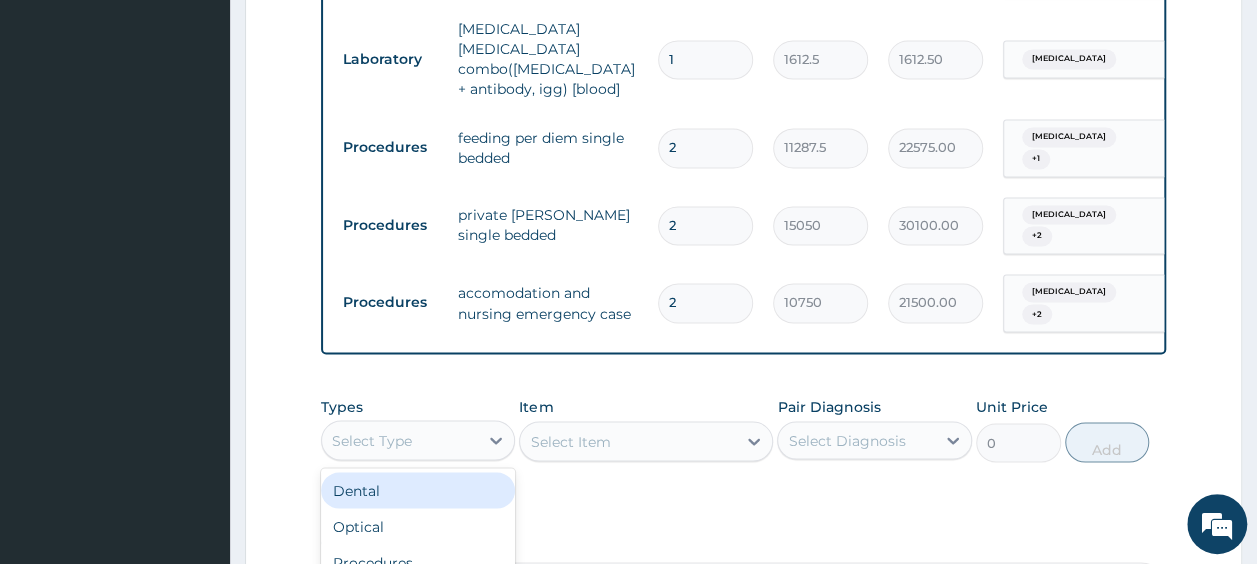 click on "Select Type" at bounding box center (400, 440) 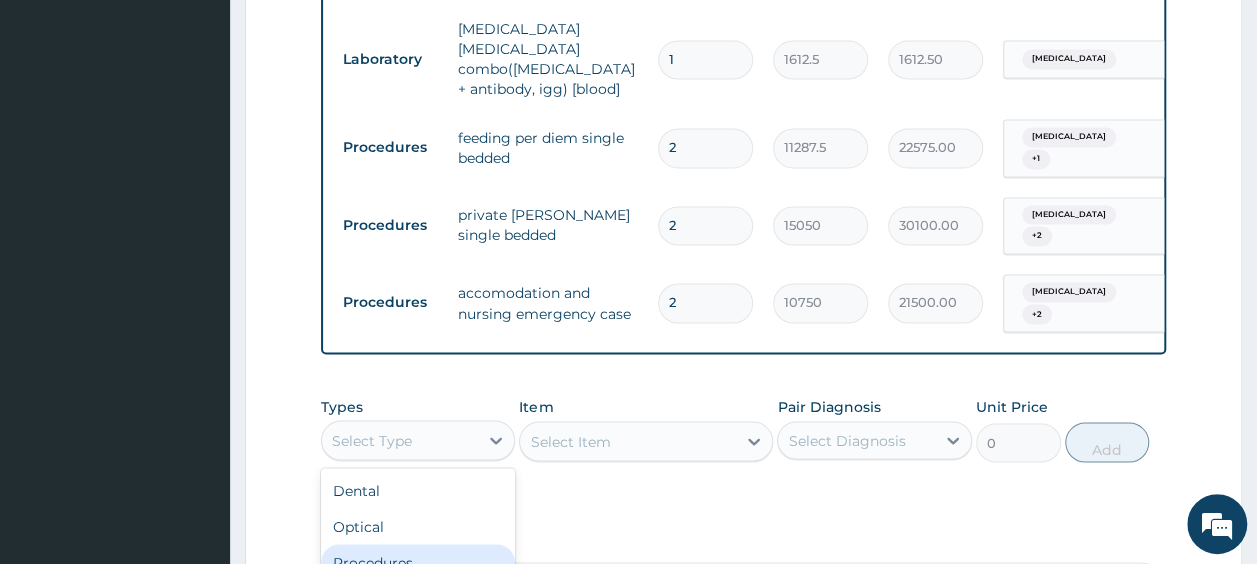 click on "Procedures" at bounding box center [418, 562] 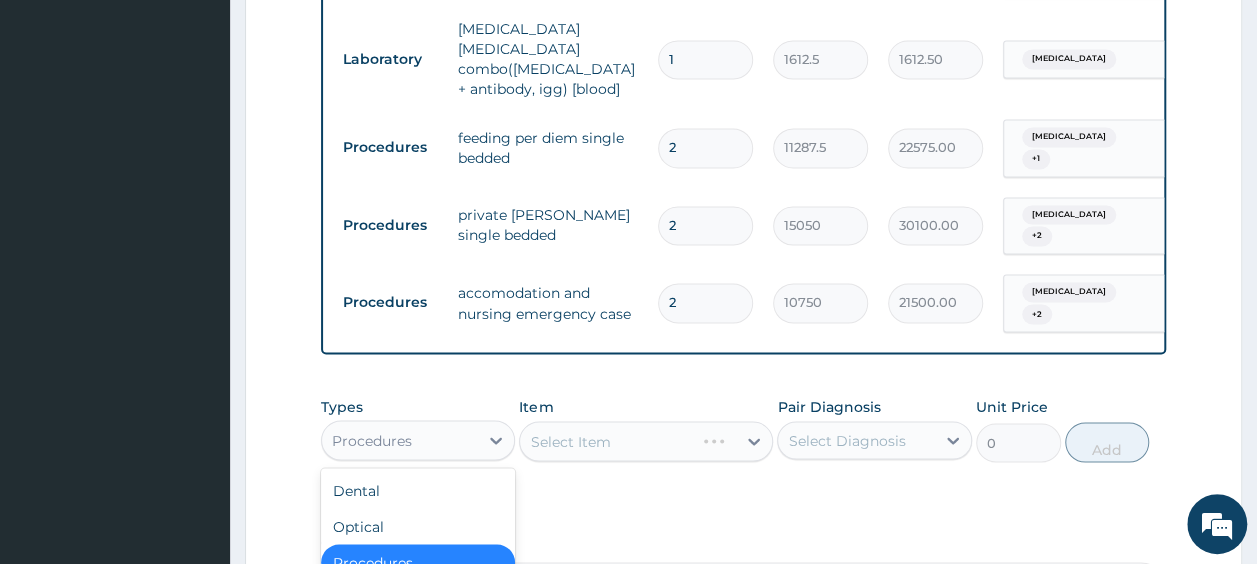 click on "Procedures" at bounding box center [400, 440] 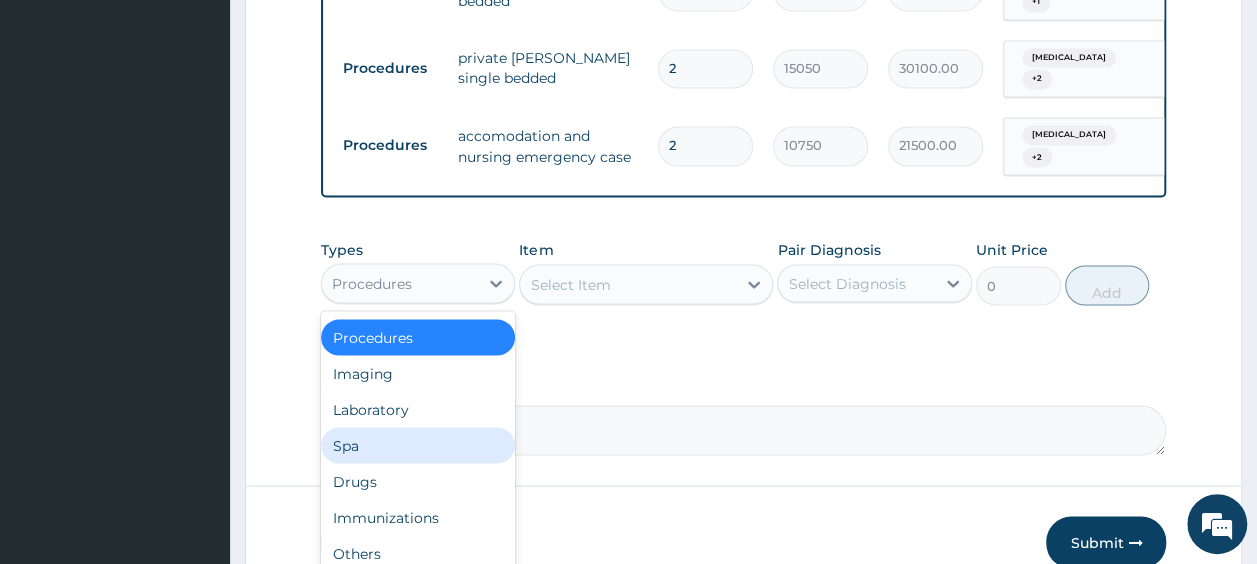 scroll, scrollTop: 0, scrollLeft: 0, axis: both 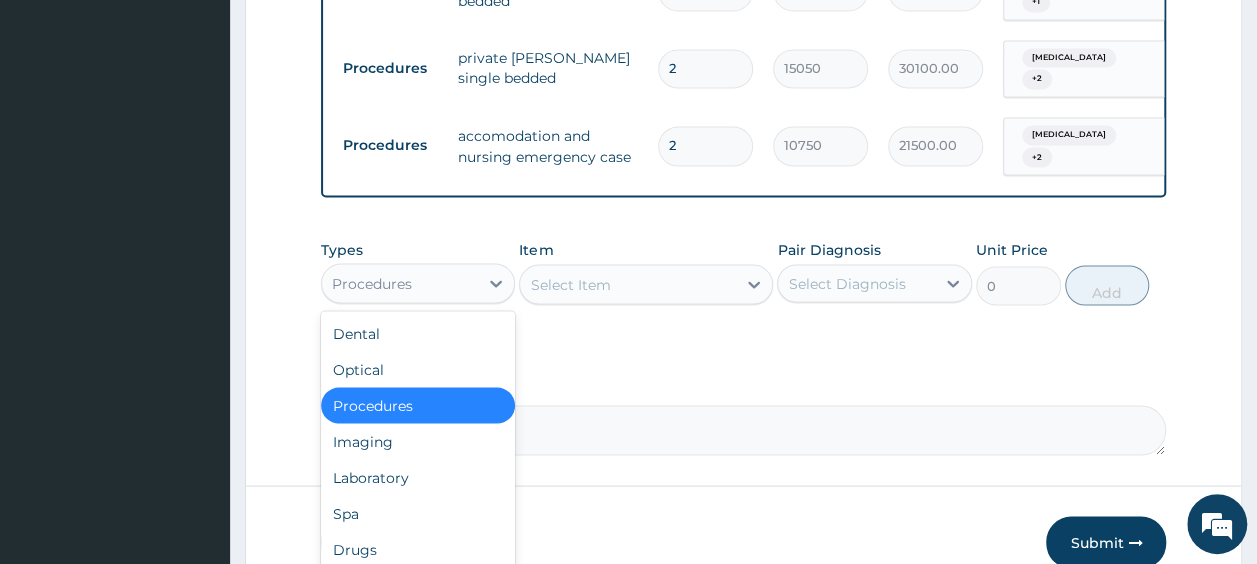 click on "Select Item" at bounding box center (628, 284) 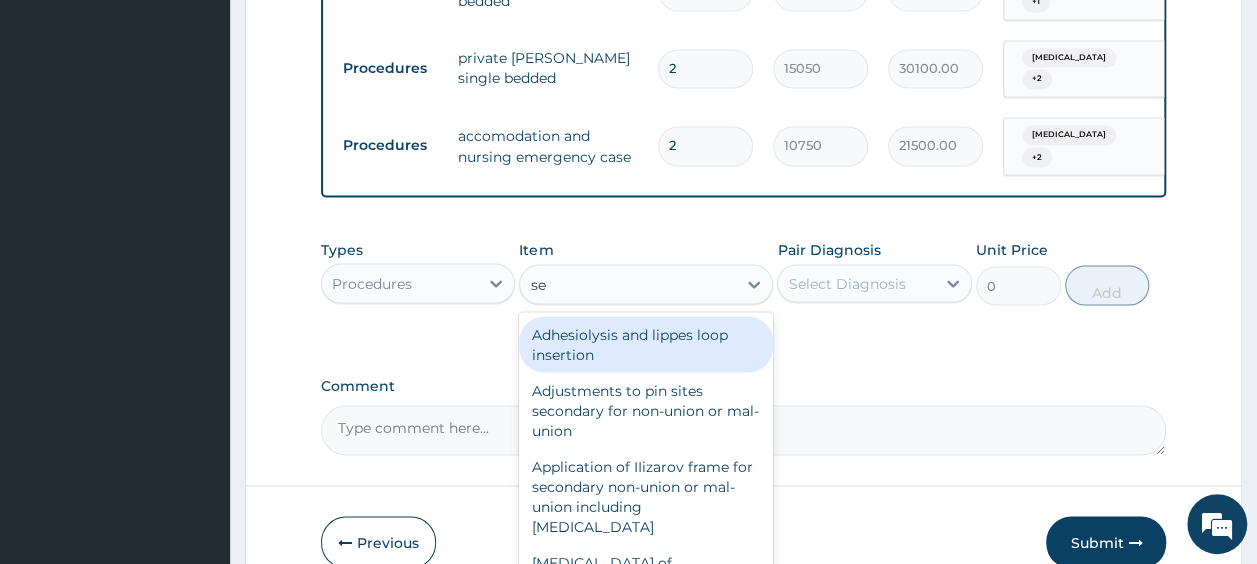 type on "semi" 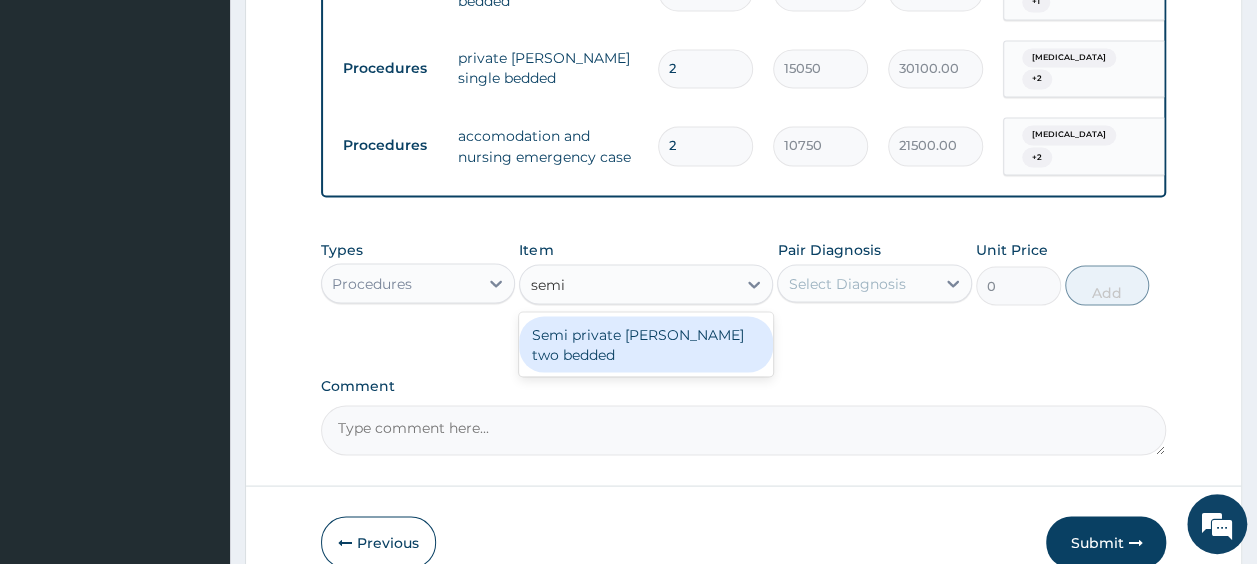 type 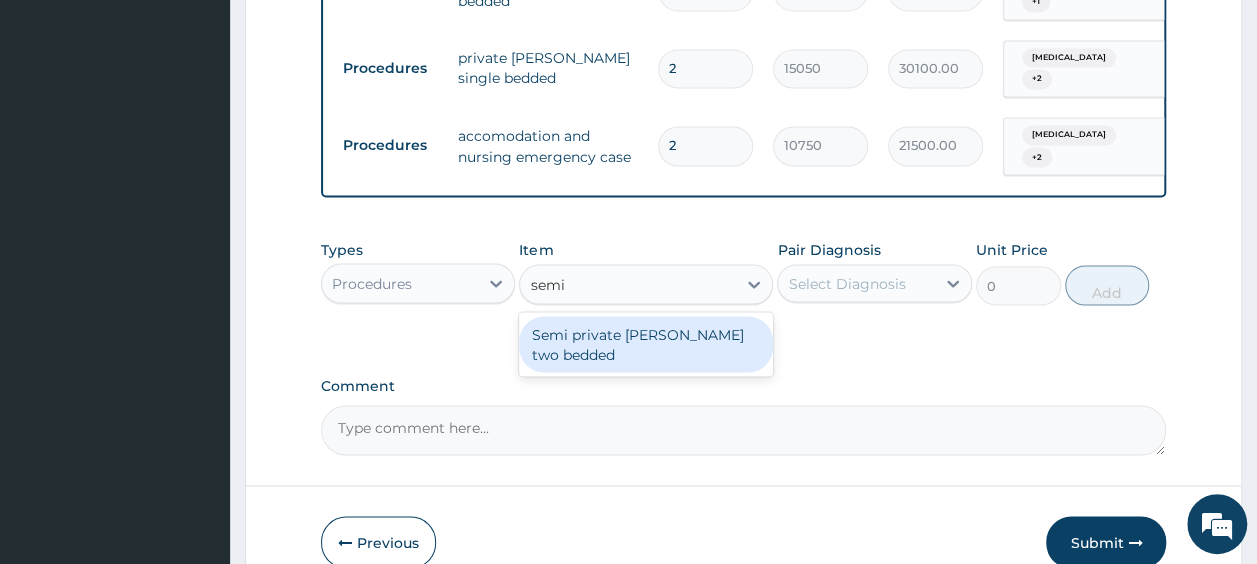 type on "9675" 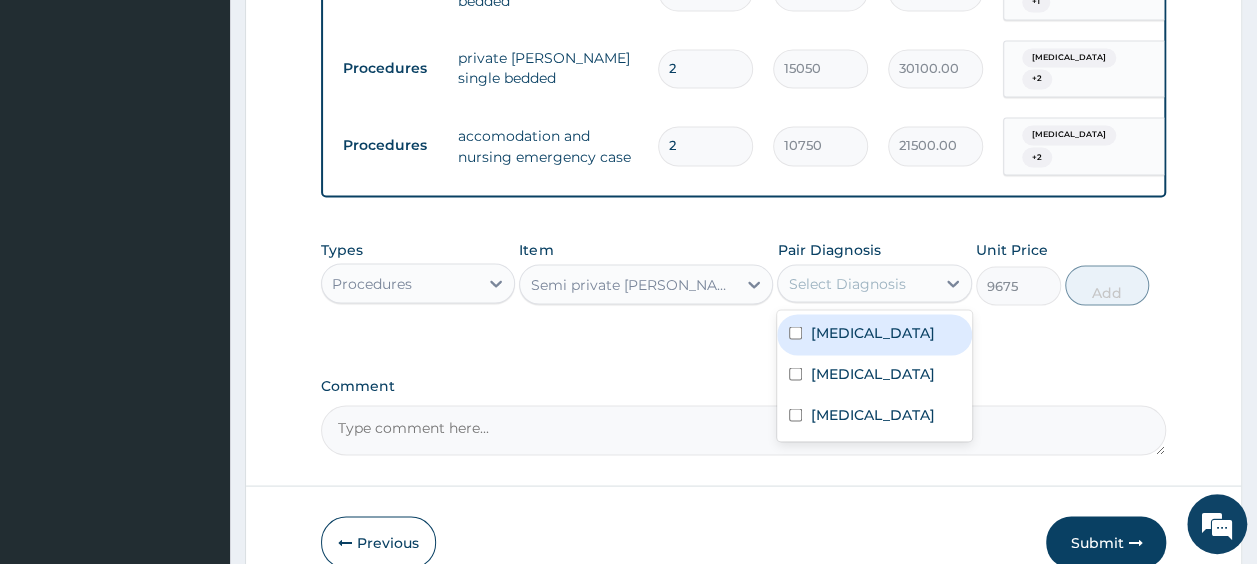 click on "Select Diagnosis" at bounding box center [846, 283] 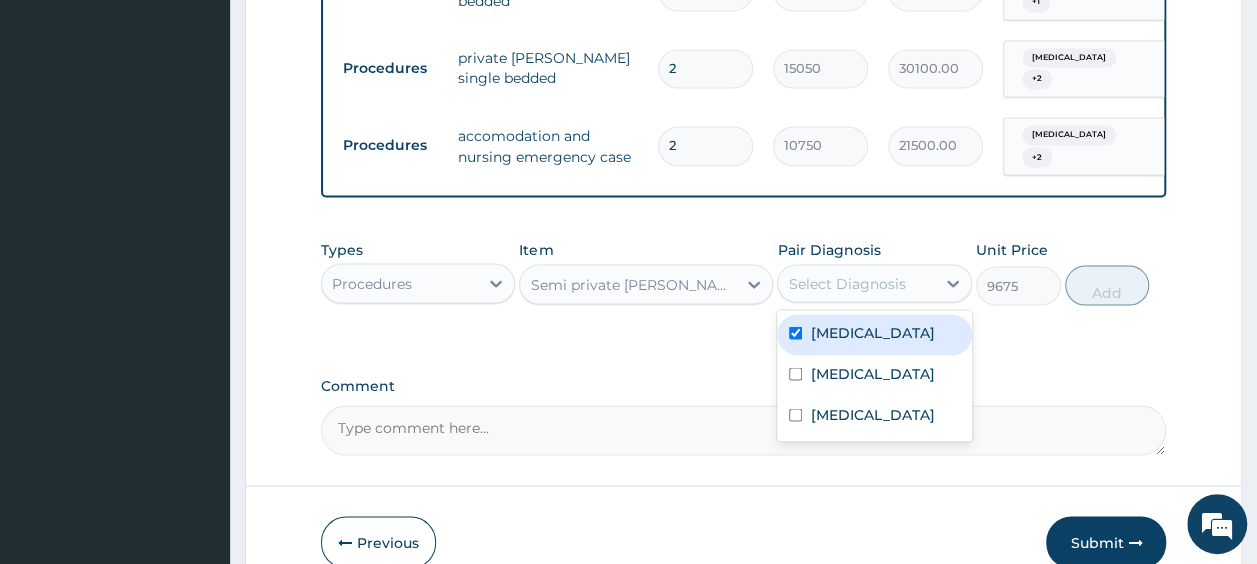 checkbox on "true" 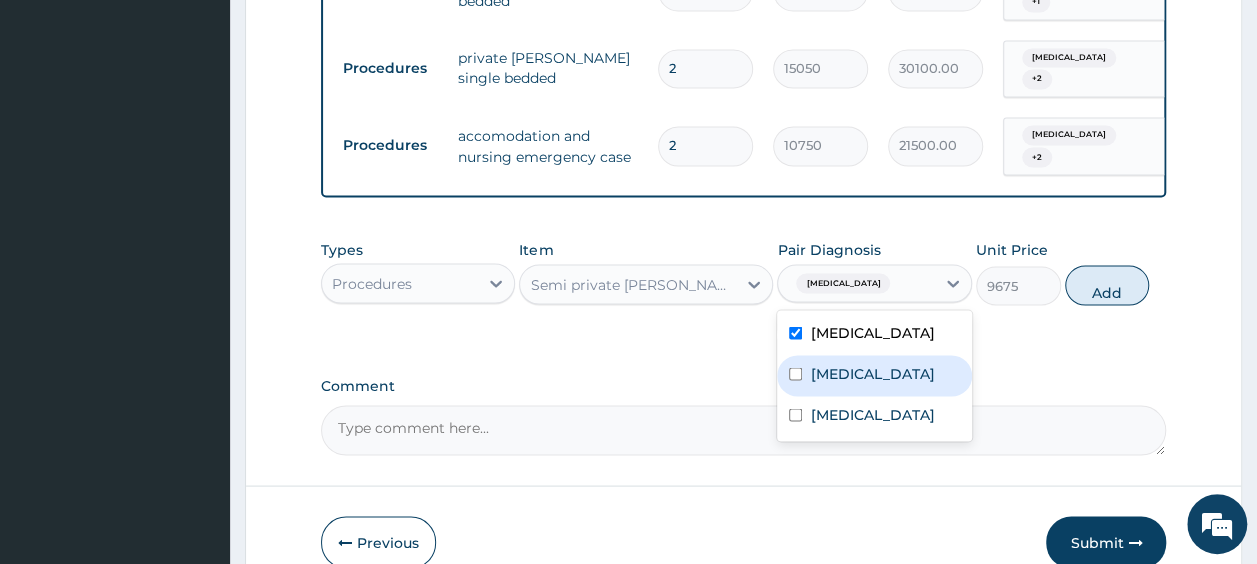 click on "[MEDICAL_DATA]" at bounding box center [874, 375] 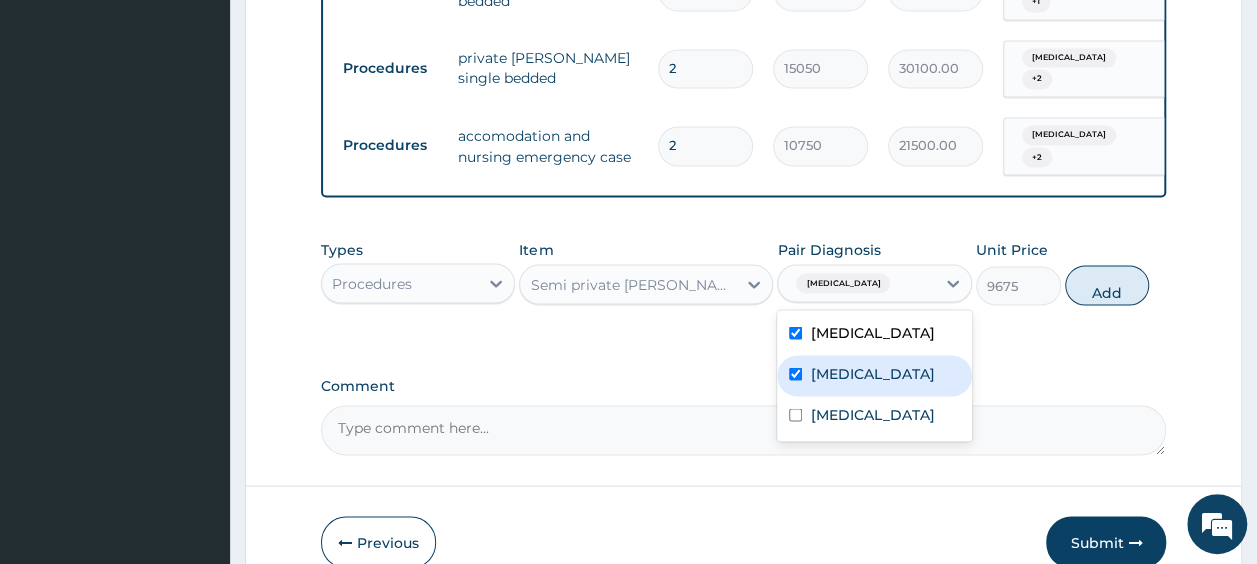 checkbox on "true" 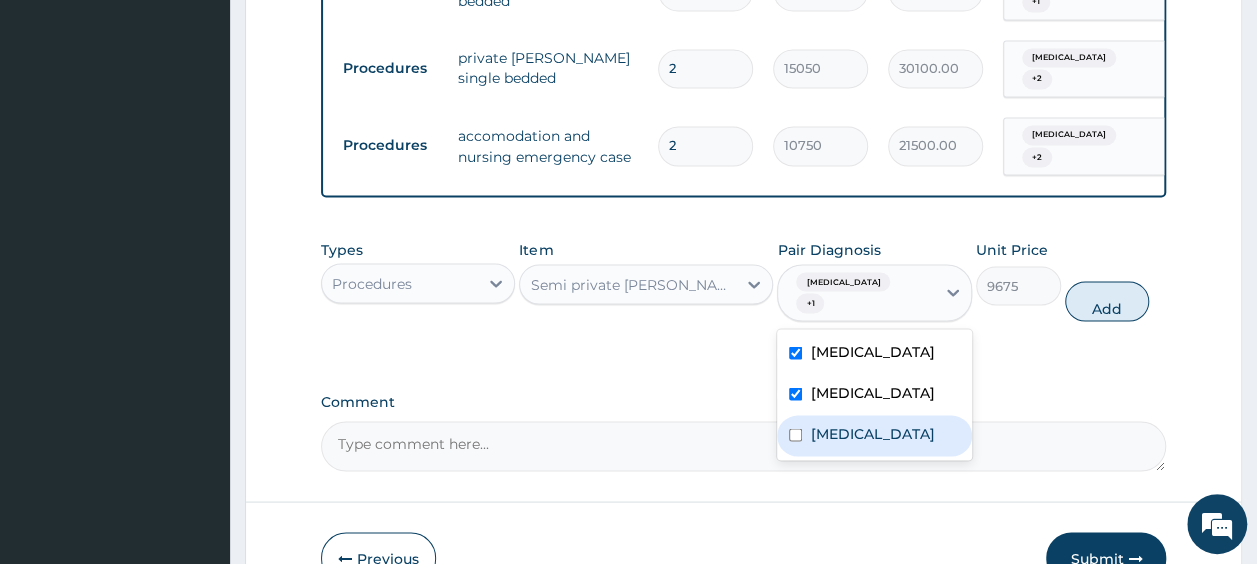 click on "Acute tonsillitis" at bounding box center [872, 433] 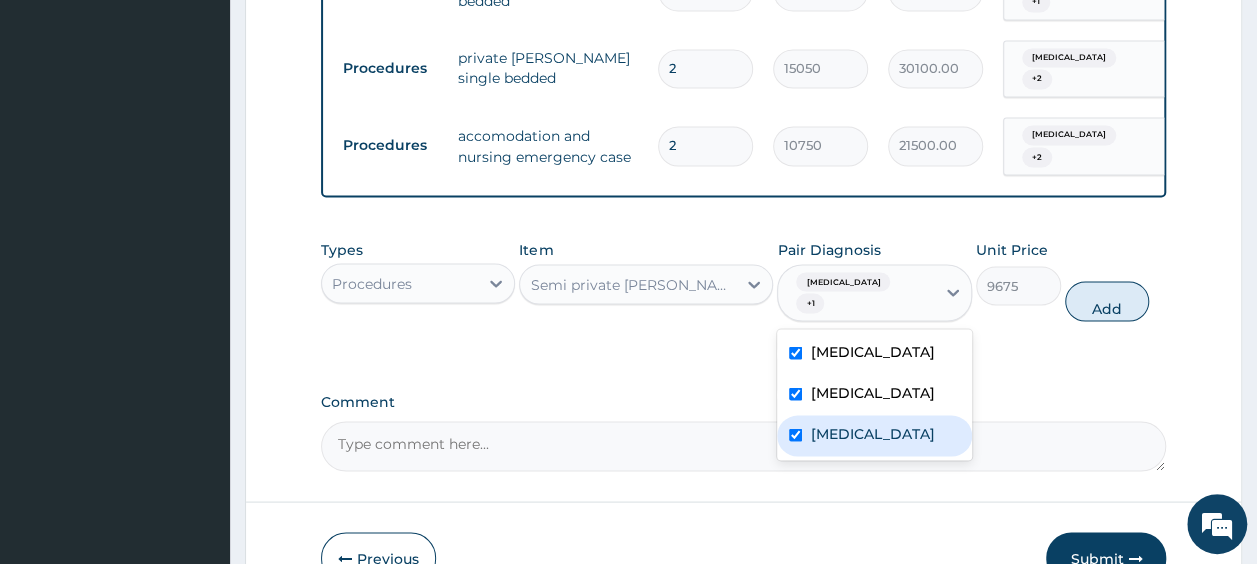 checkbox on "true" 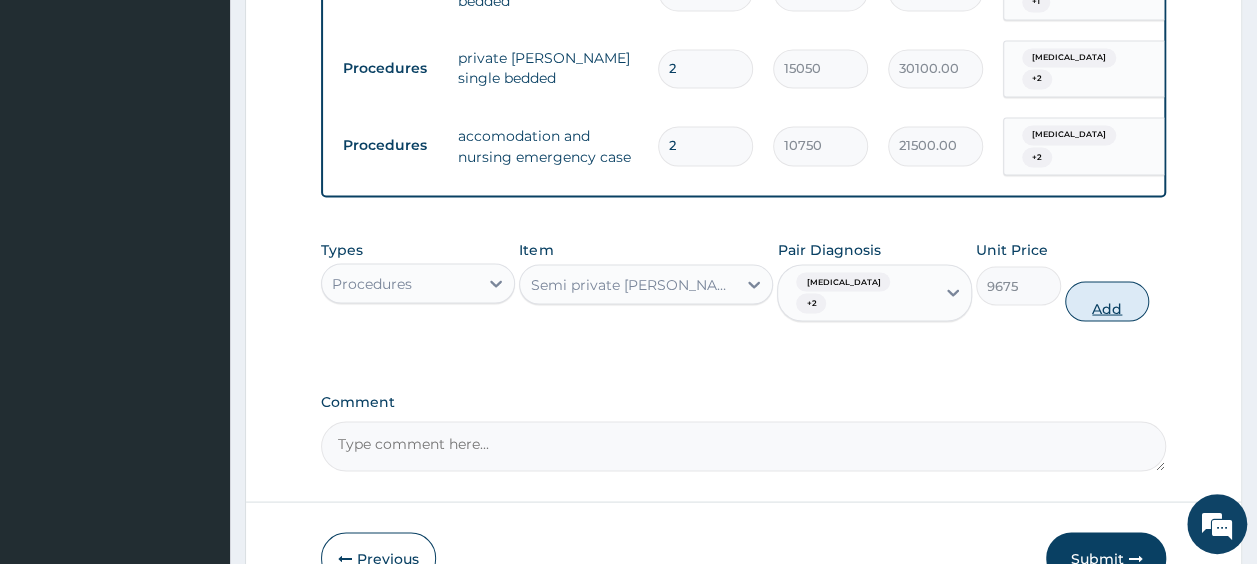 click on "Add" at bounding box center [1107, 301] 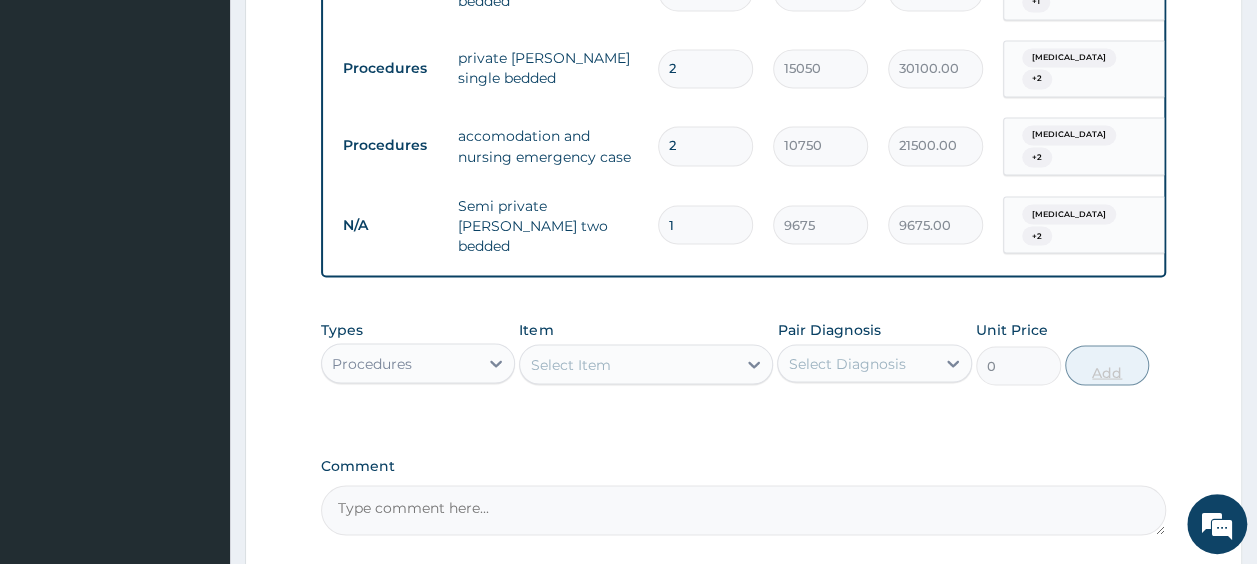 type 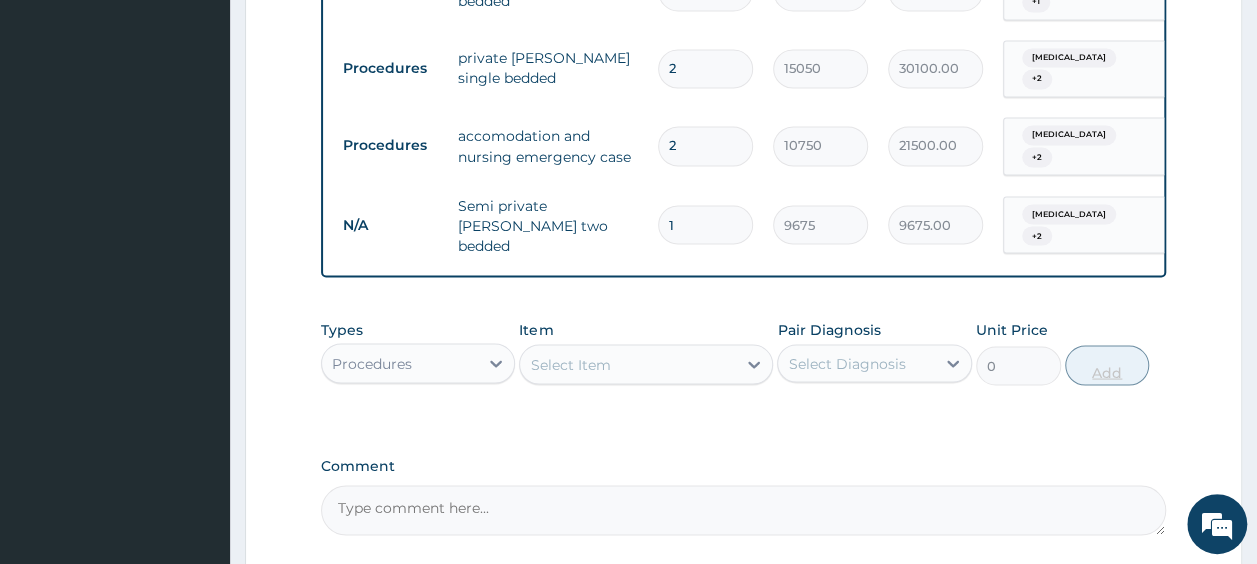 type on "0.00" 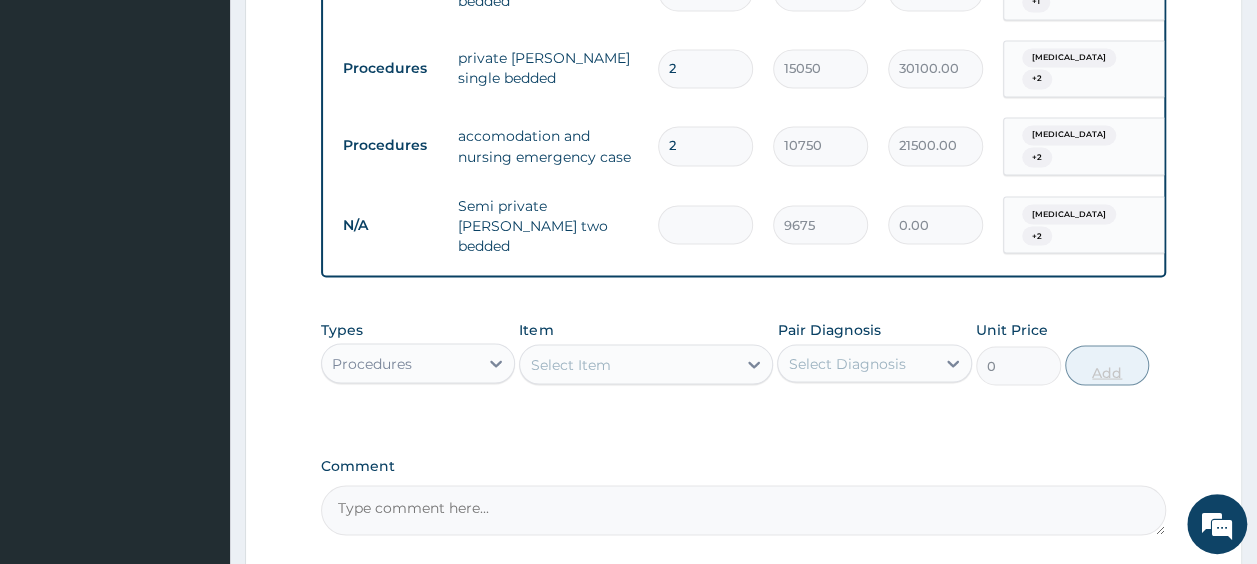 type on "2" 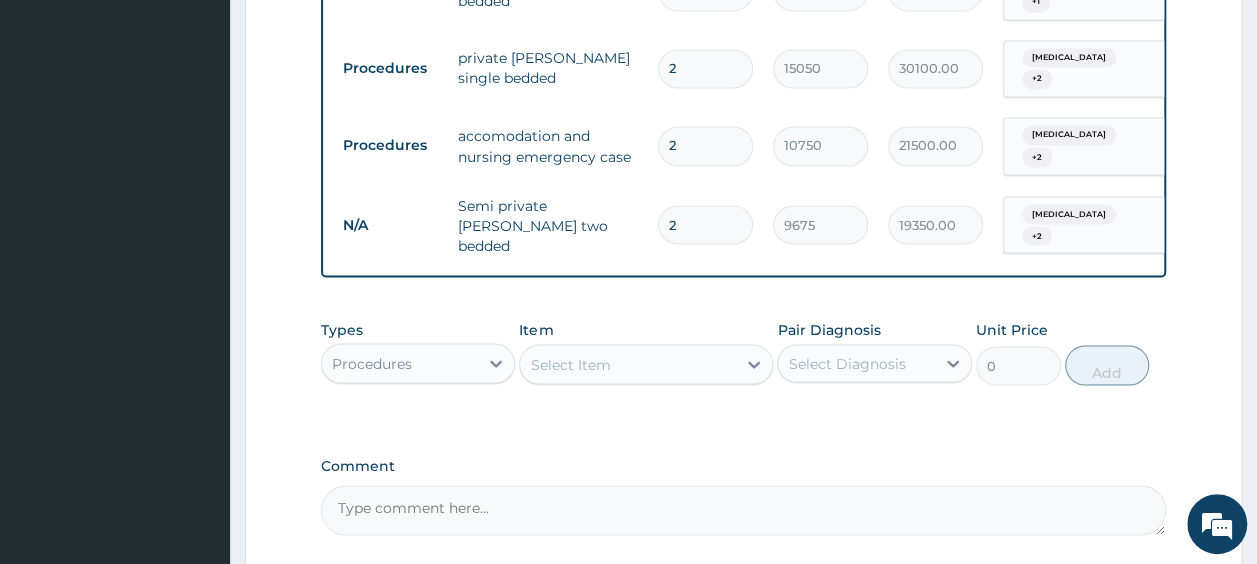 type on "2" 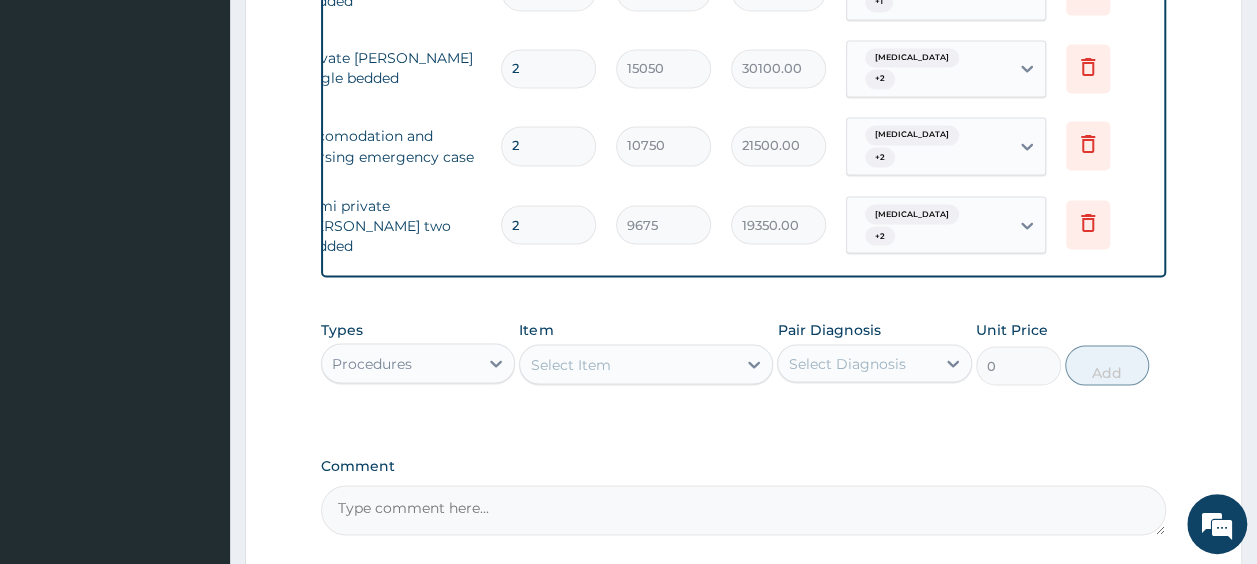 scroll, scrollTop: 0, scrollLeft: 0, axis: both 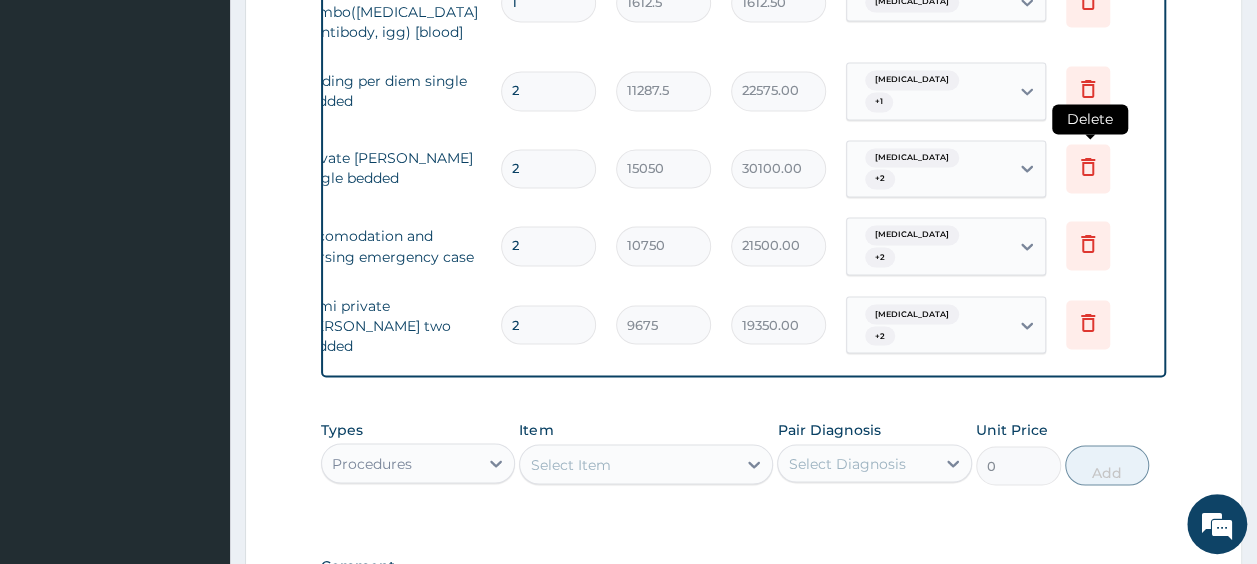 click 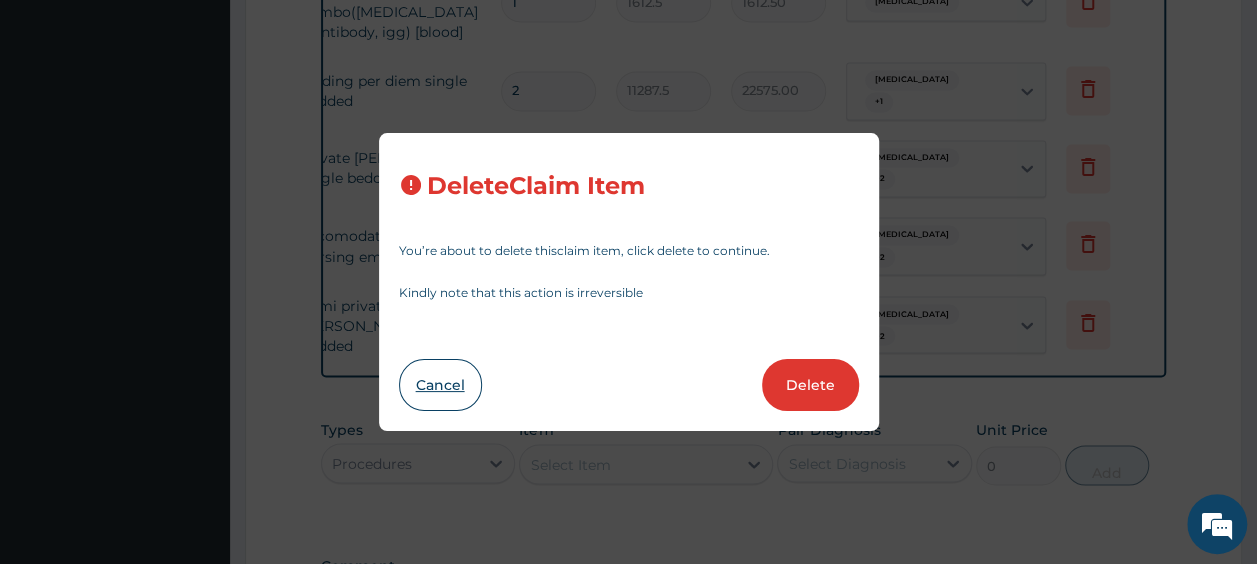 click on "Cancel" at bounding box center (440, 385) 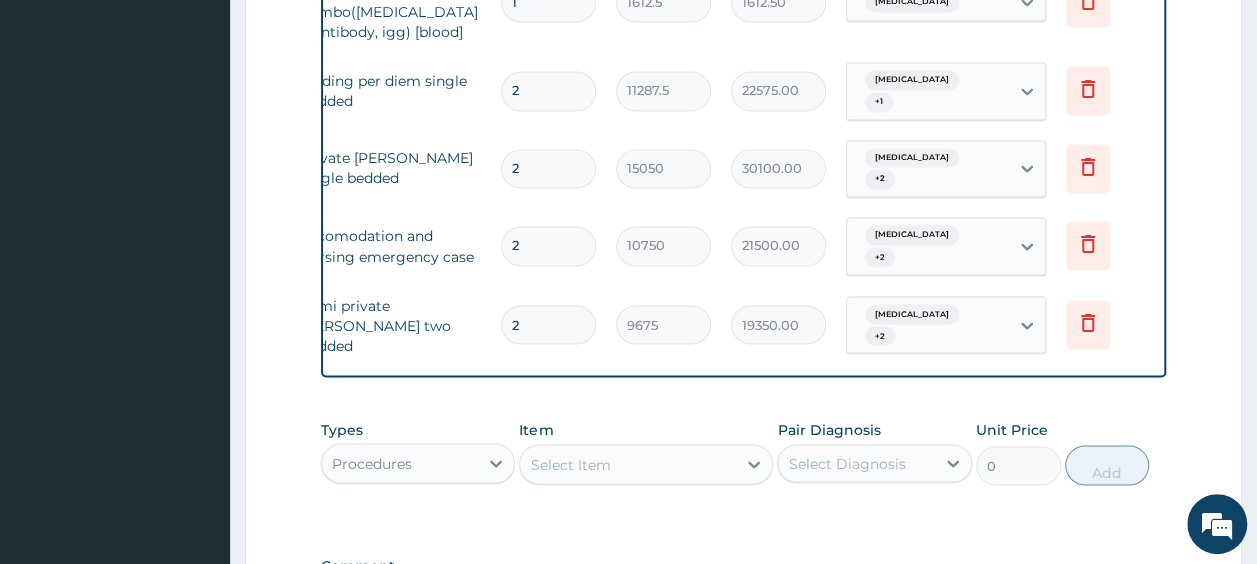 click on "Types Procedures Item Select Item Pair Diagnosis Select Diagnosis Unit Price 0 Add" at bounding box center (744, 452) 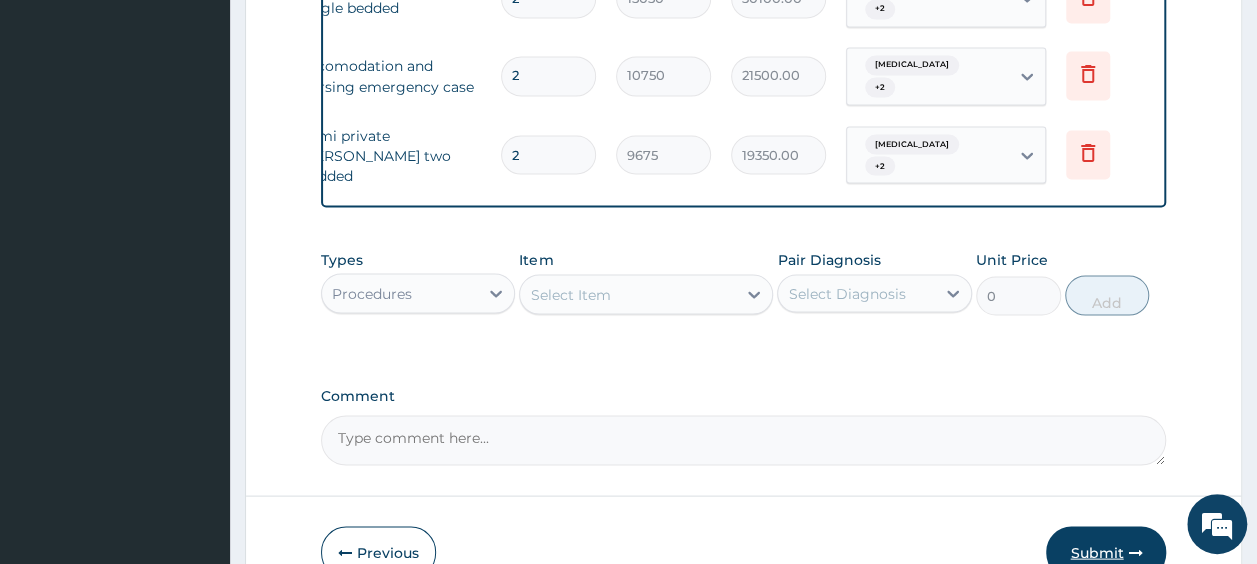 click on "Submit" at bounding box center (1106, 552) 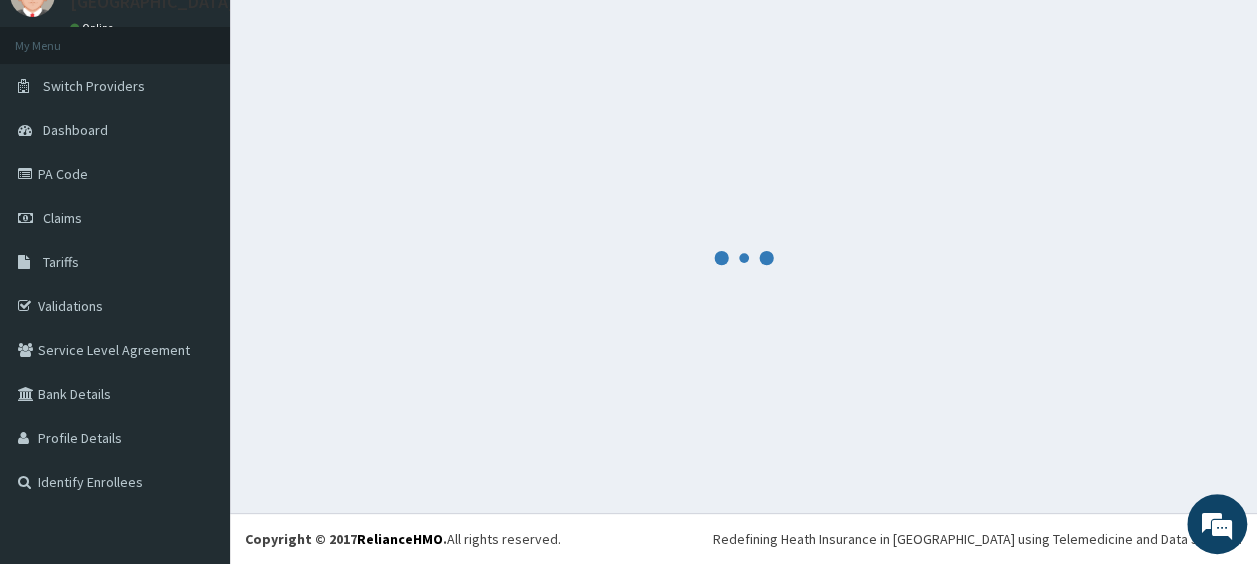 scroll, scrollTop: 87, scrollLeft: 0, axis: vertical 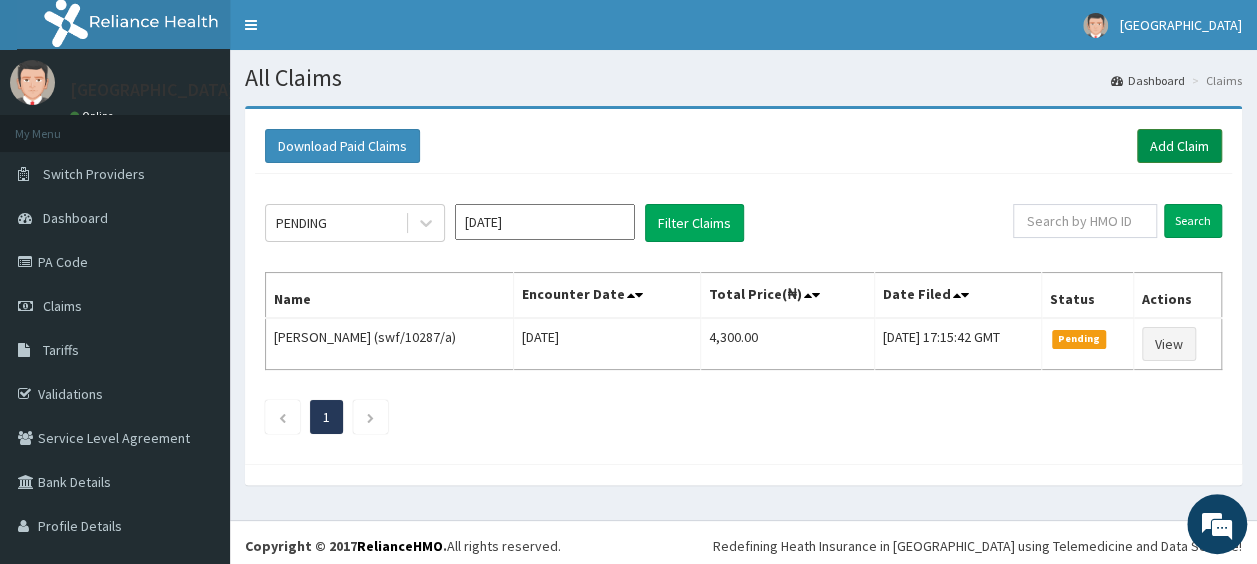 click on "Add Claim" at bounding box center [1179, 146] 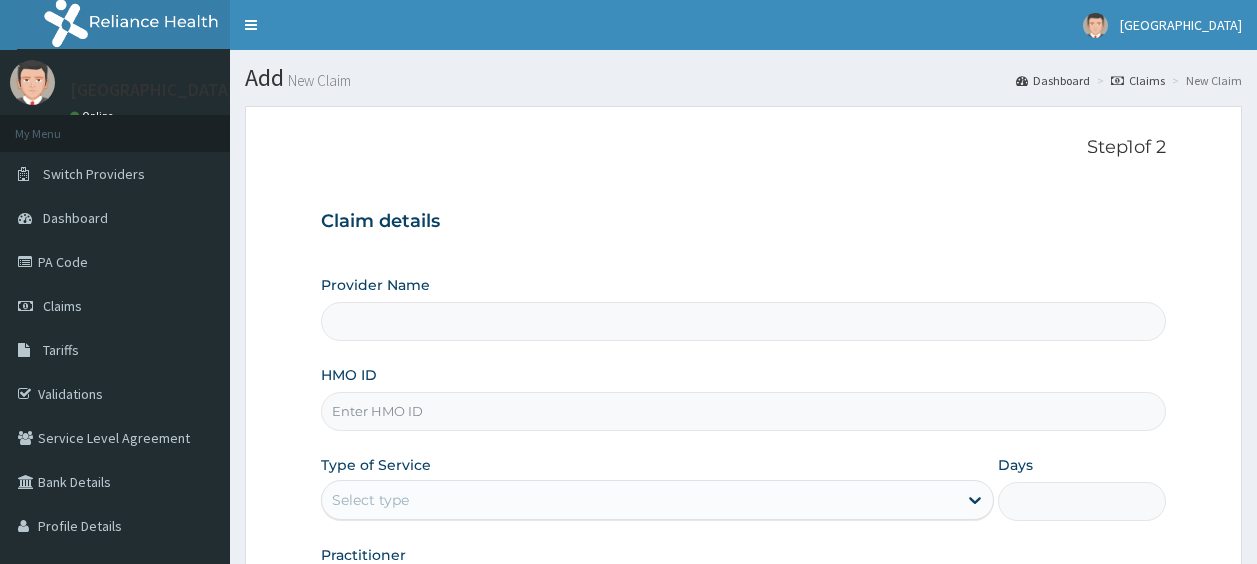 scroll, scrollTop: 0, scrollLeft: 0, axis: both 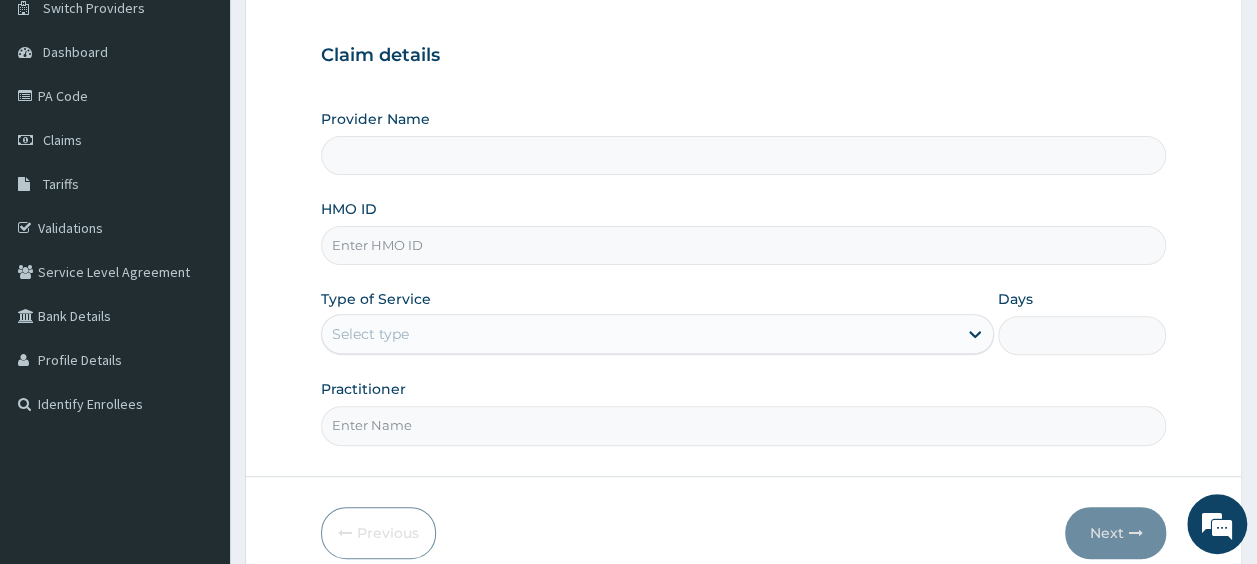 type on "[GEOGRAPHIC_DATA]" 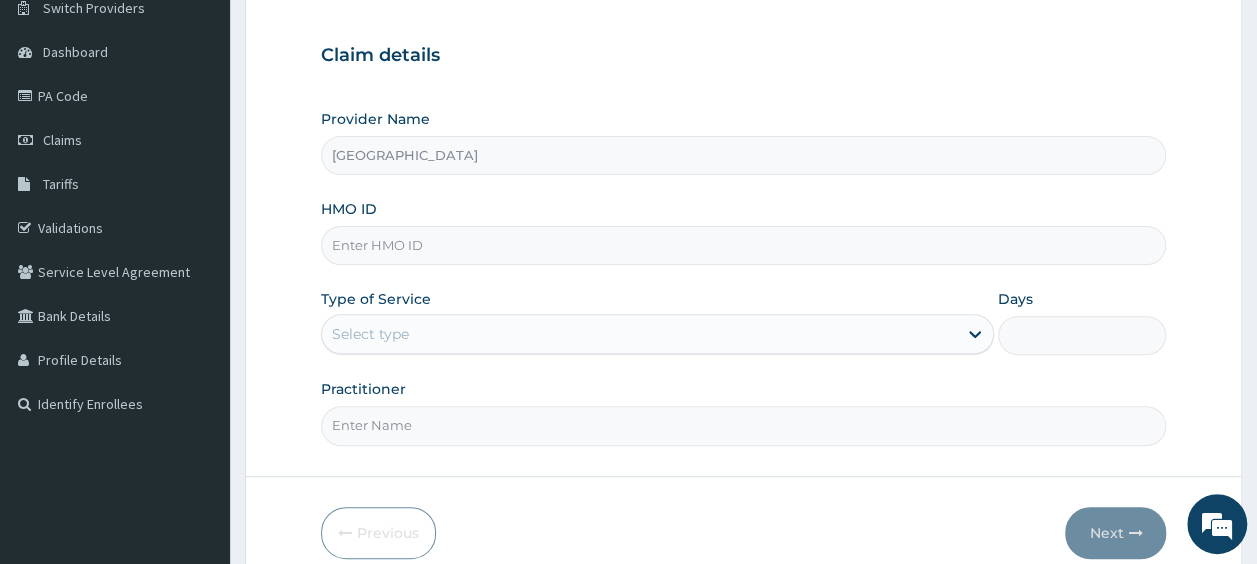 click on "HMO ID" at bounding box center [744, 245] 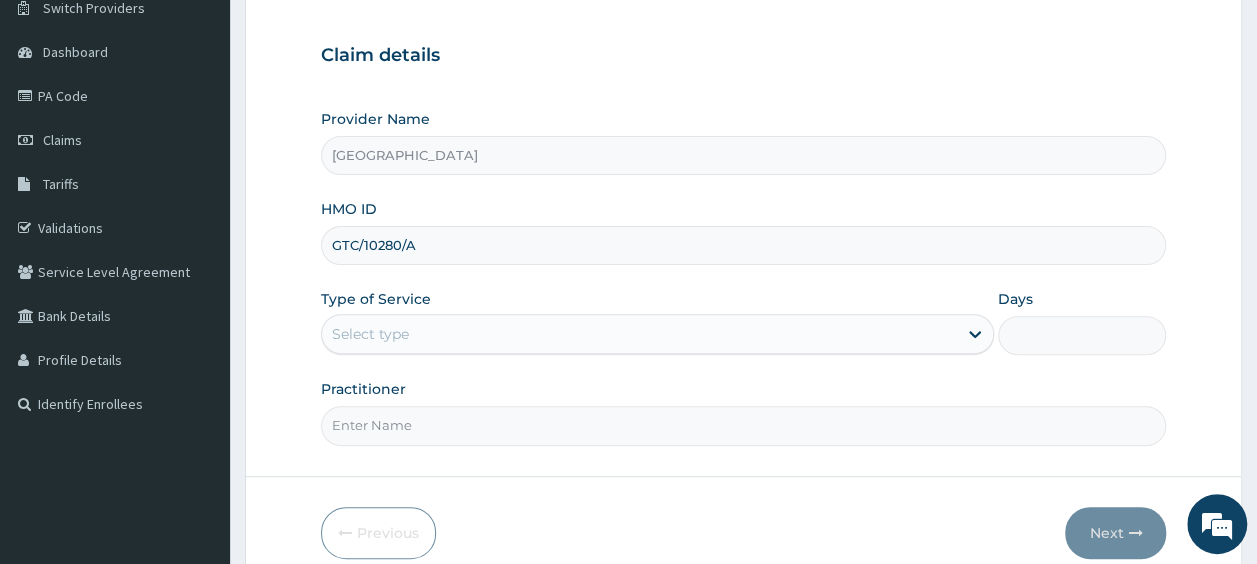 type on "GTC/10280/A" 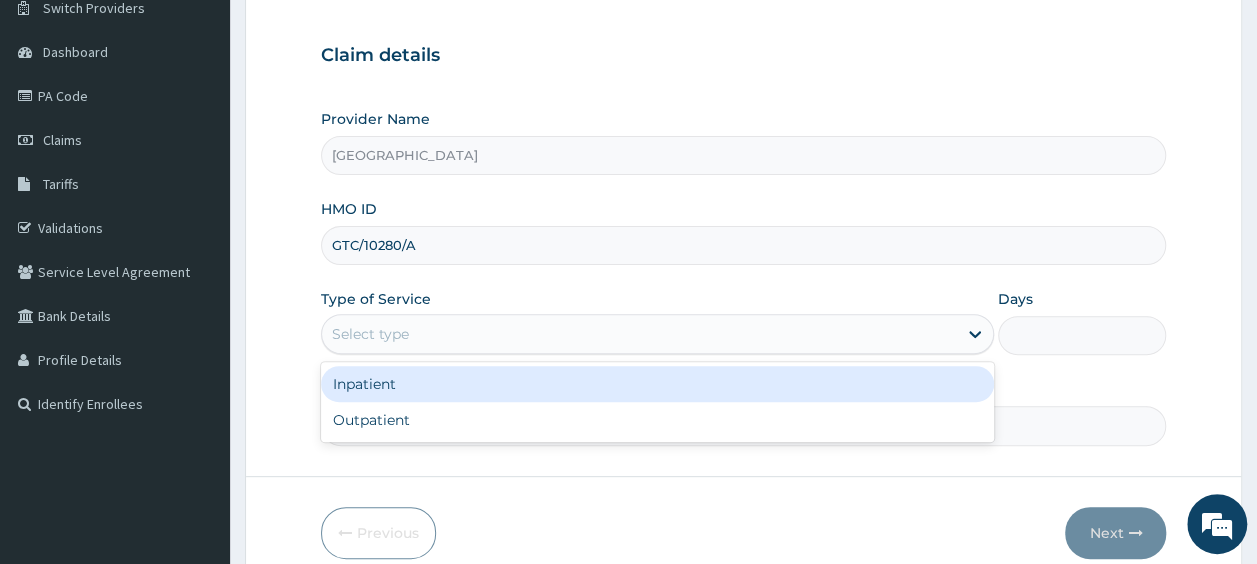 click on "Select type" at bounding box center (639, 334) 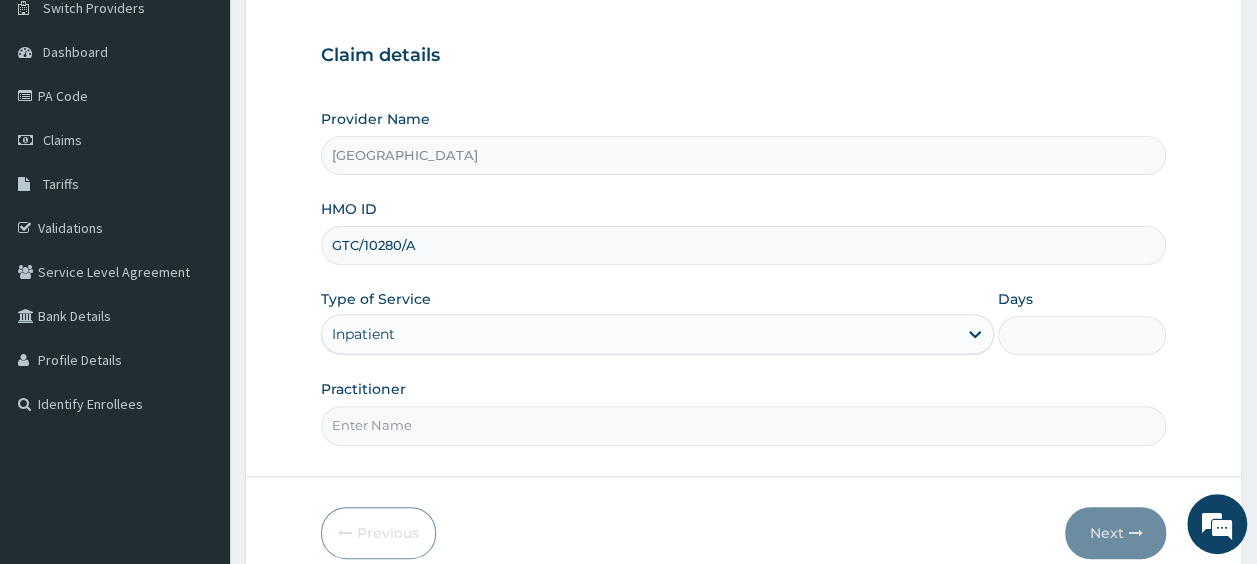 click on "Days" at bounding box center [1082, 335] 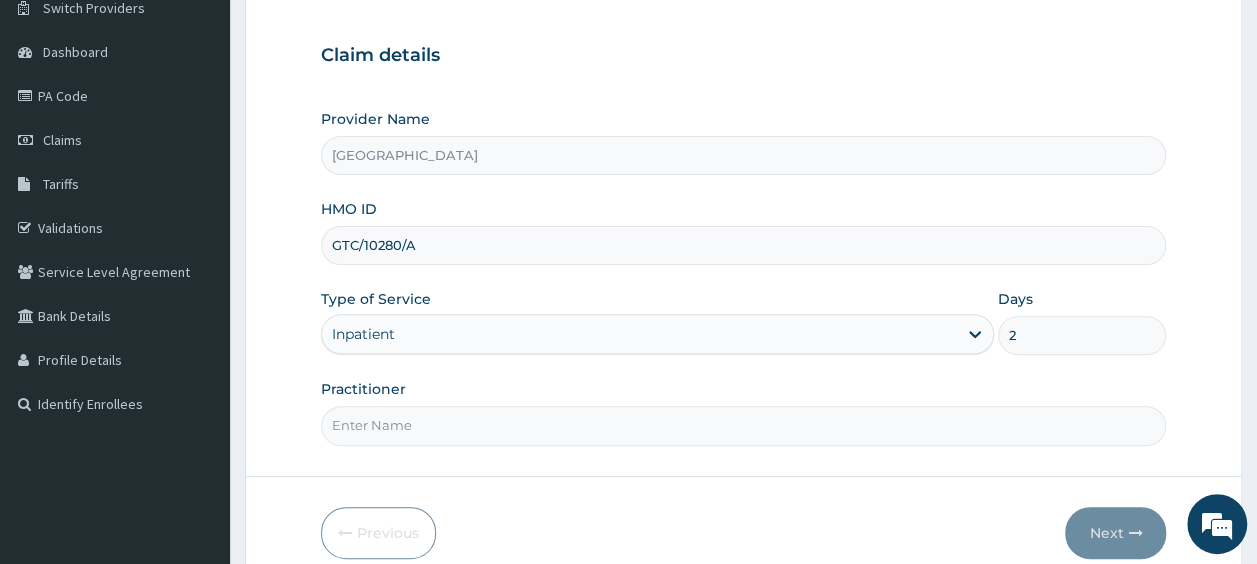type on "2" 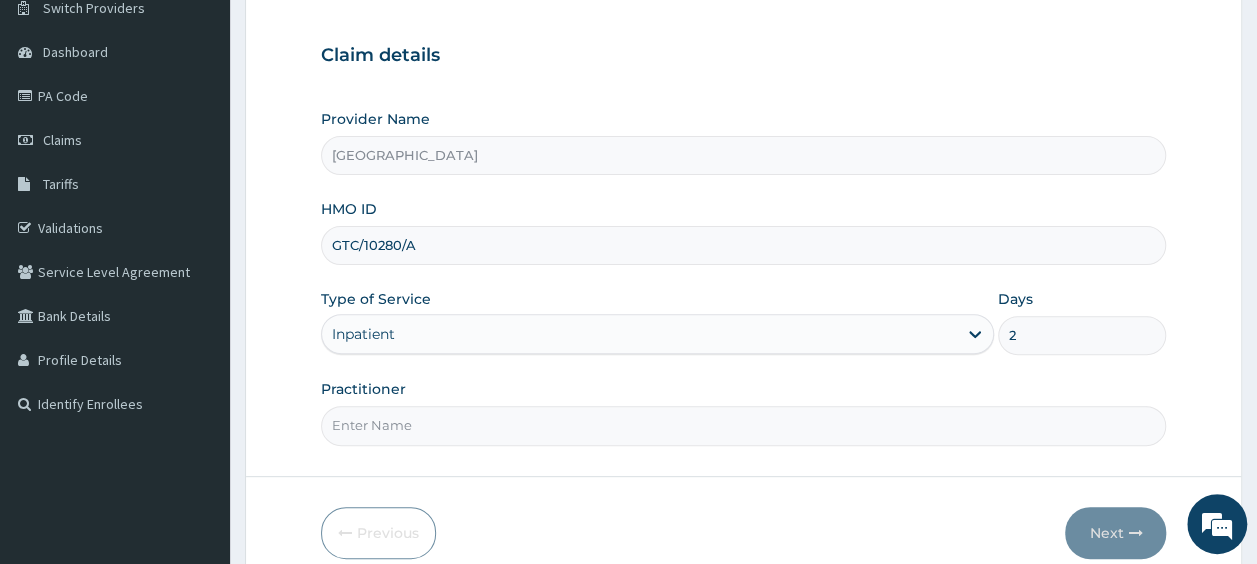type on "DR OLAITAN" 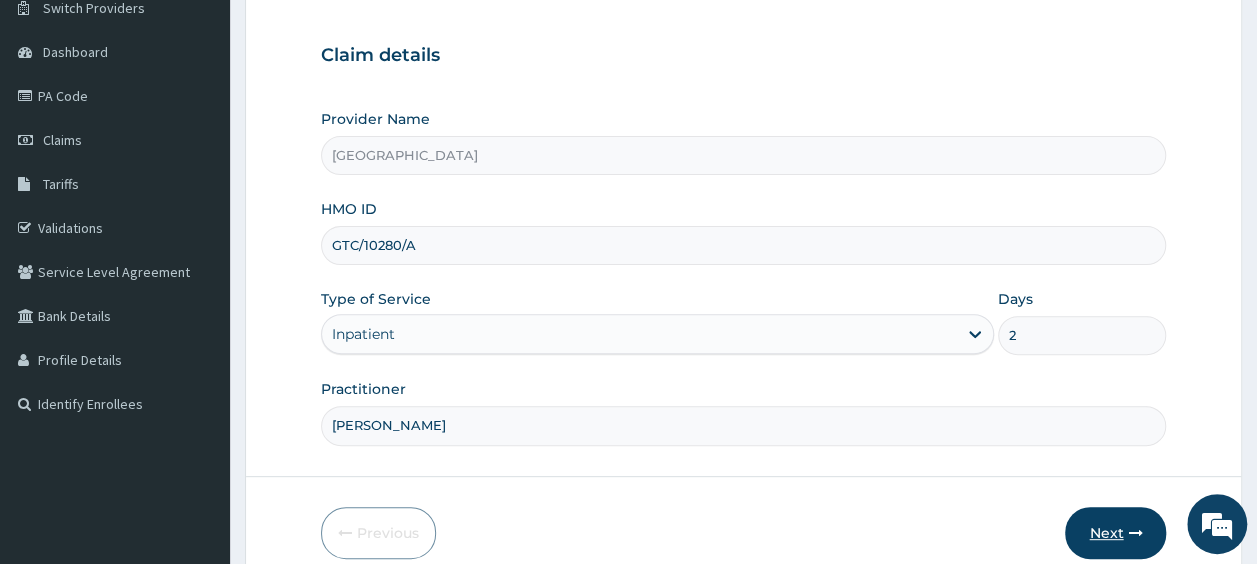 click on "Next" at bounding box center (1115, 533) 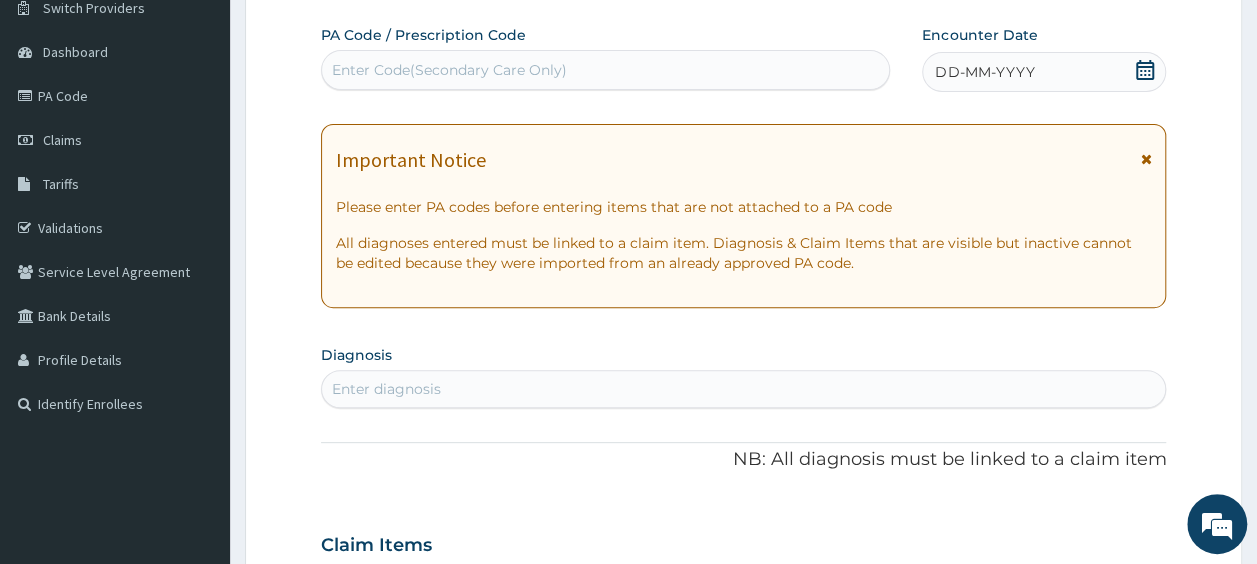 scroll, scrollTop: 0, scrollLeft: 0, axis: both 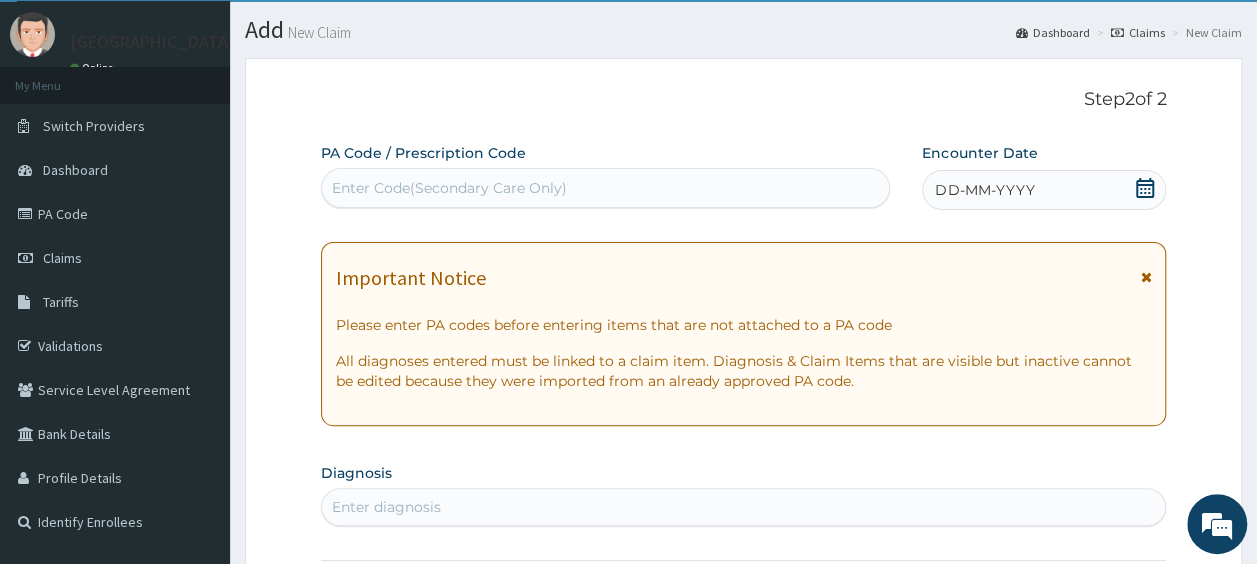 click on "Enter Code(Secondary Care Only)" at bounding box center (449, 188) 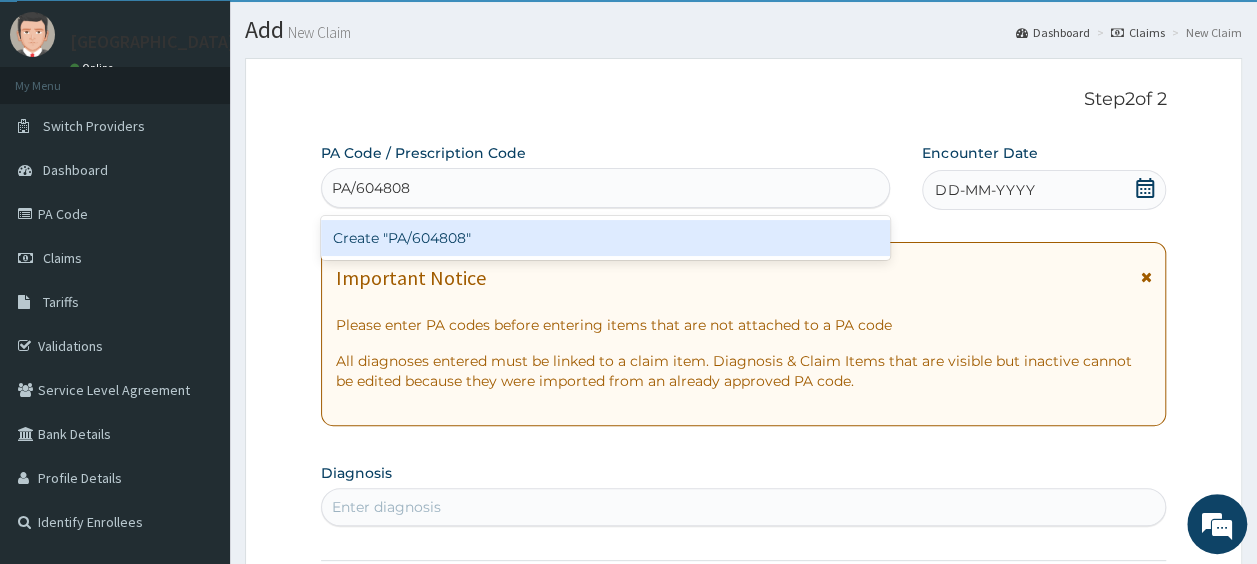 type 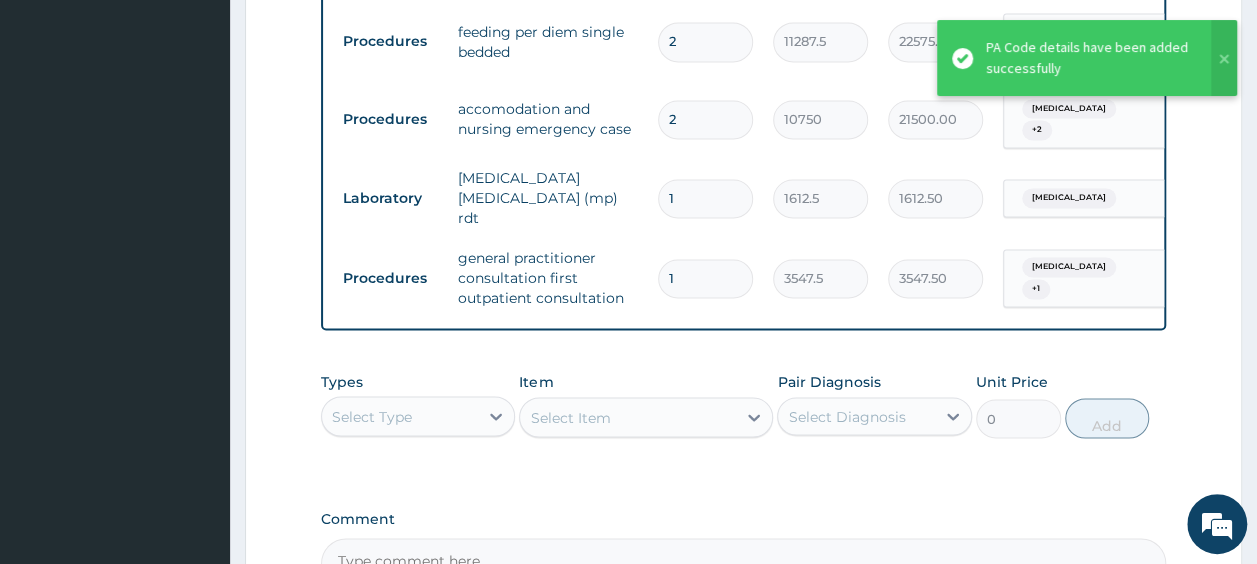 scroll, scrollTop: 1492, scrollLeft: 0, axis: vertical 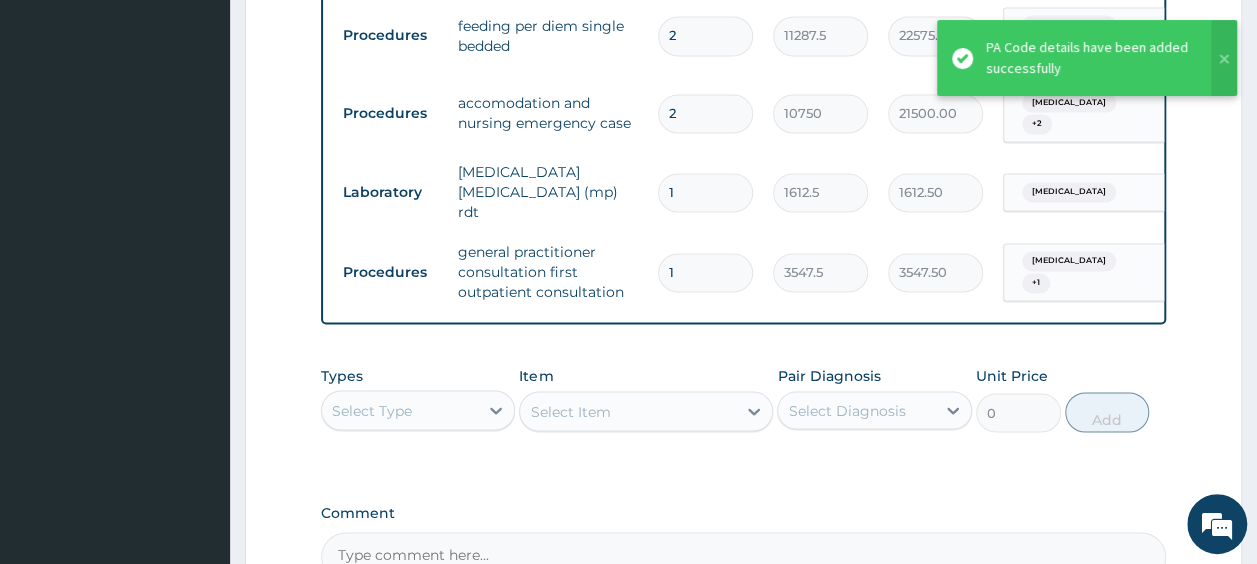 click on "Select Type" at bounding box center [400, 410] 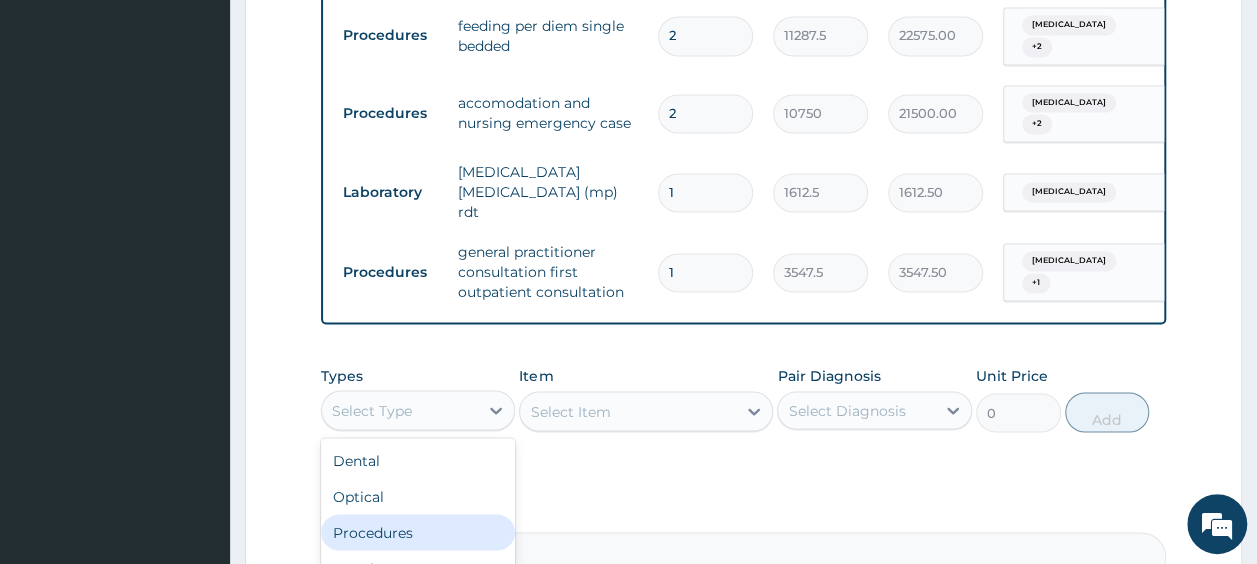 click on "Procedures" at bounding box center [418, 532] 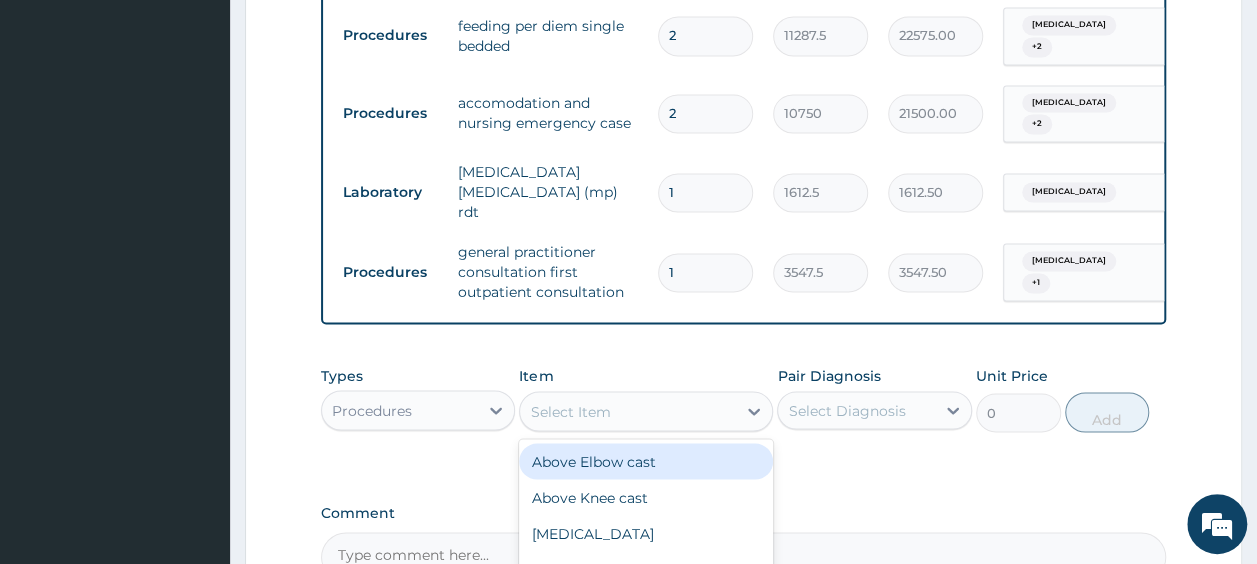 click on "Select Item" at bounding box center [628, 411] 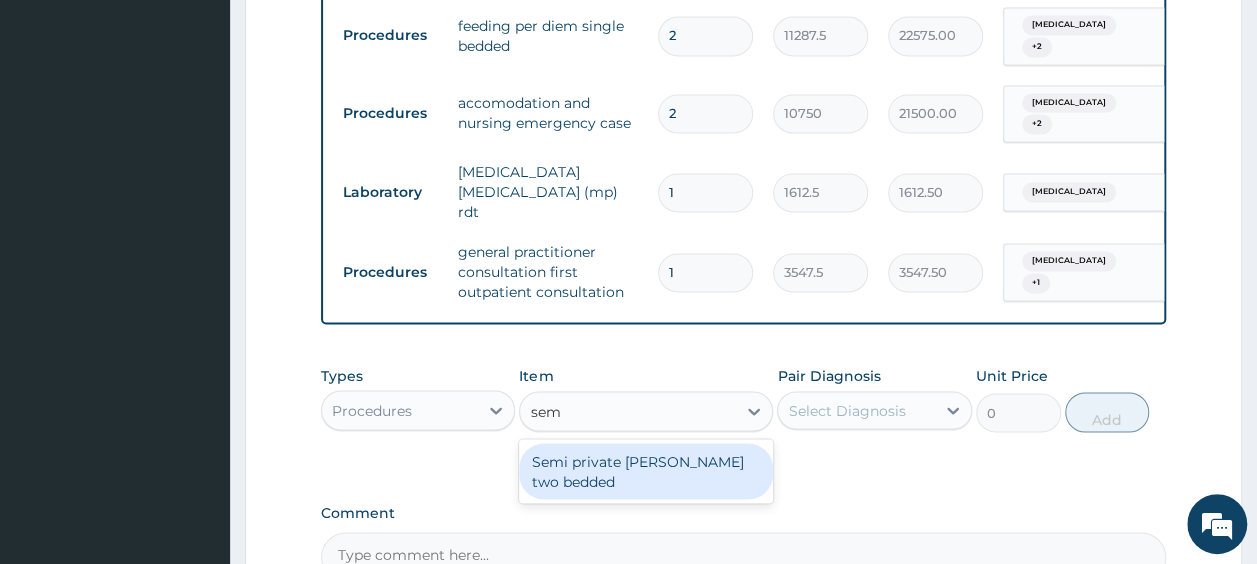 type on "semi" 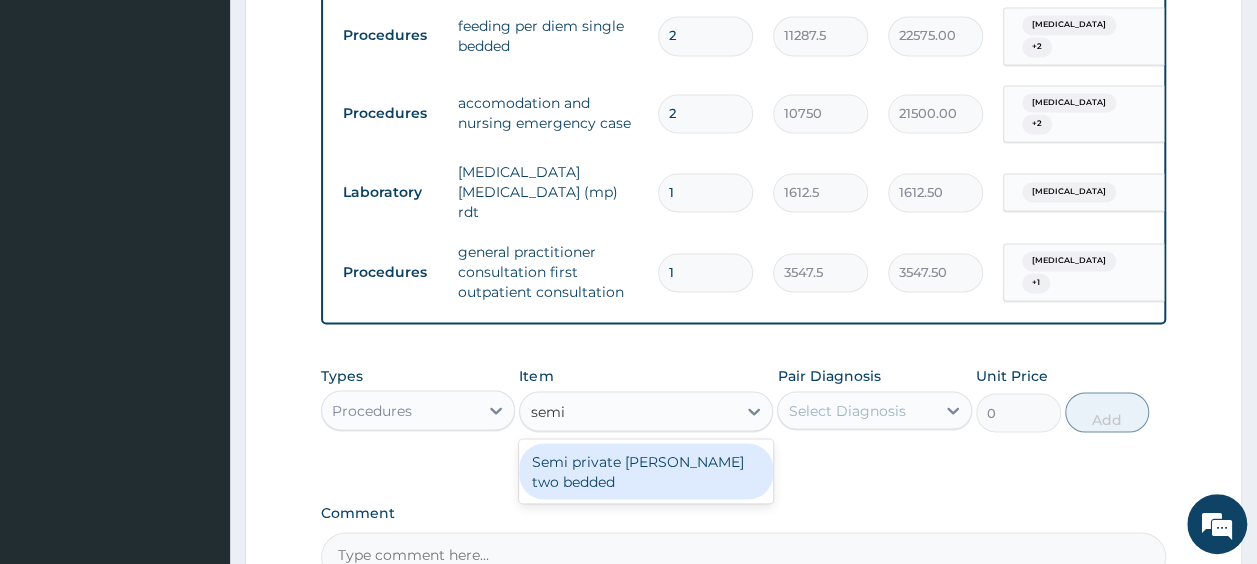 type 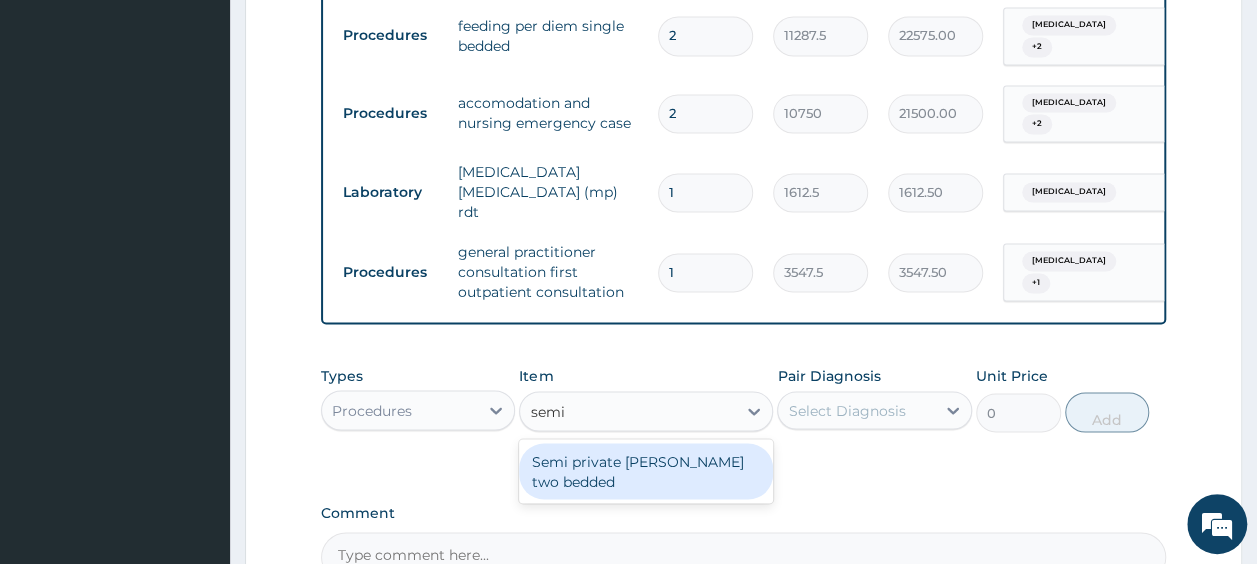 type on "9675" 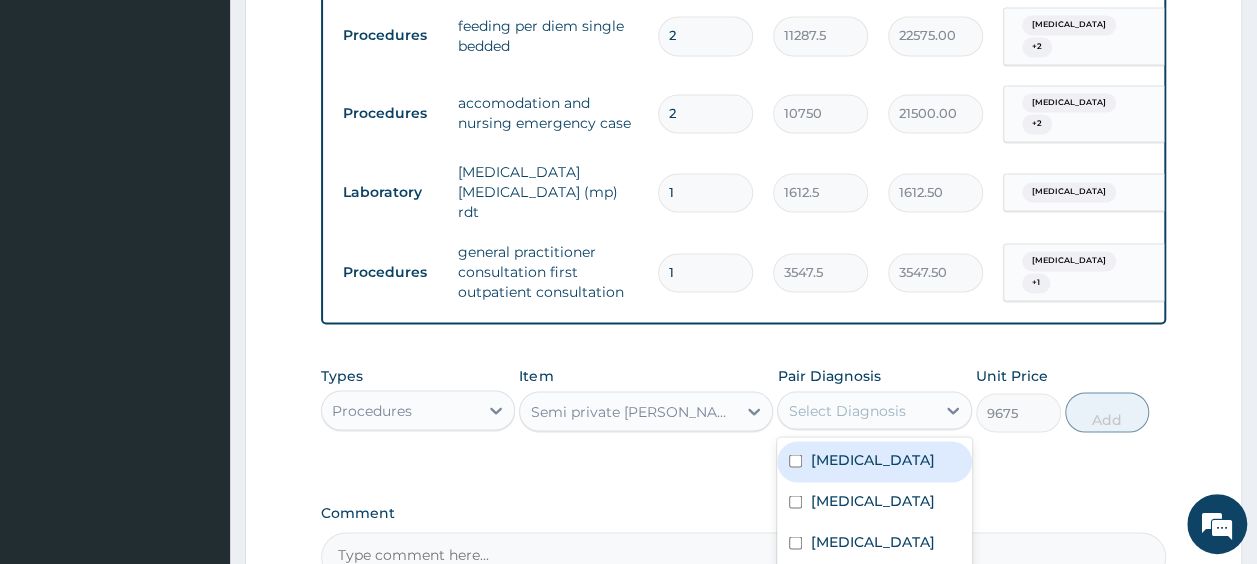 click on "Select Diagnosis" at bounding box center (856, 410) 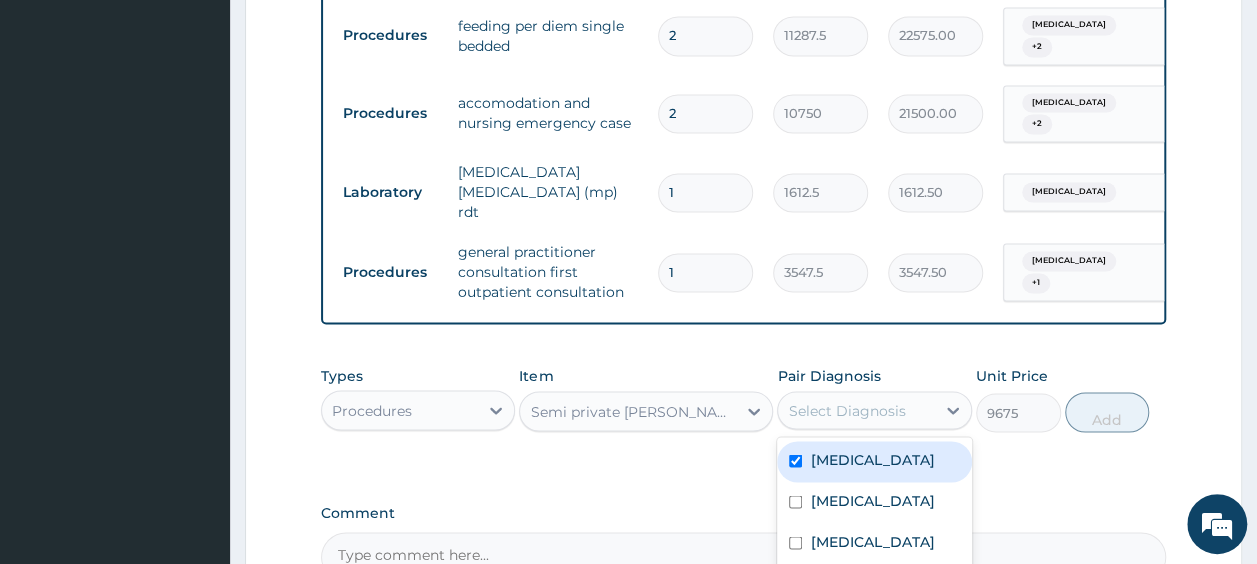 checkbox on "true" 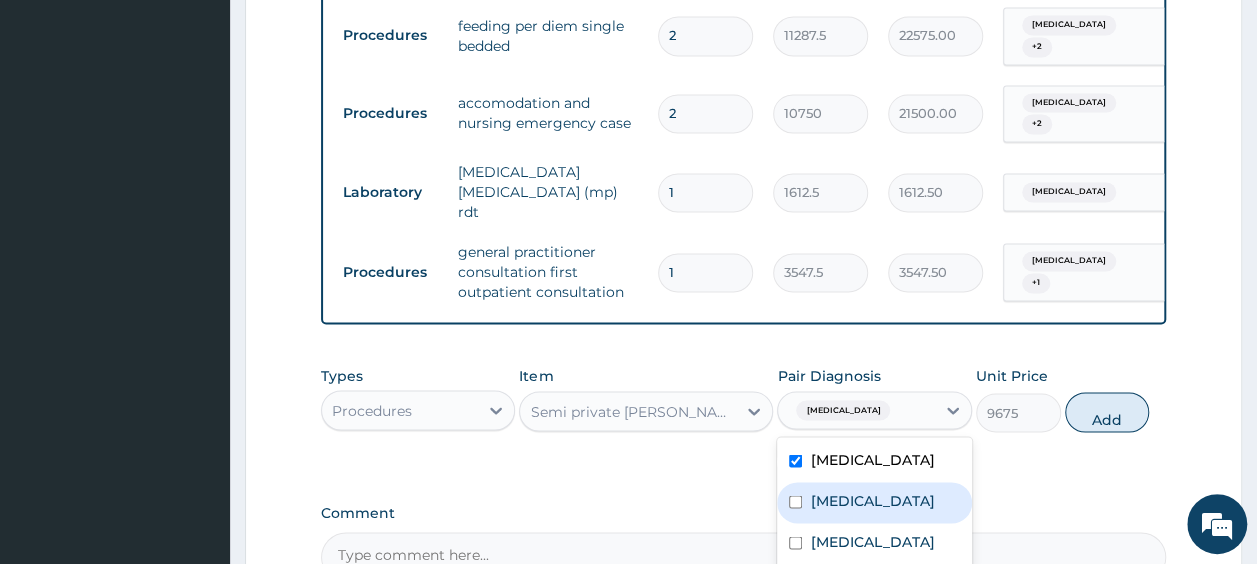 click on "[MEDICAL_DATA]" at bounding box center (872, 500) 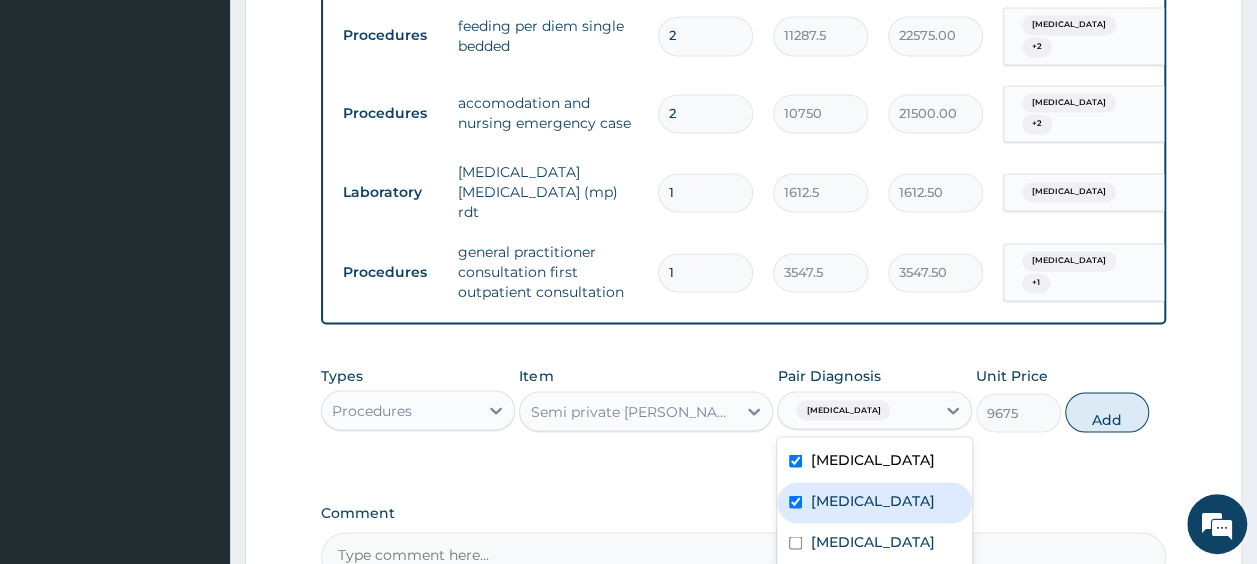 checkbox on "true" 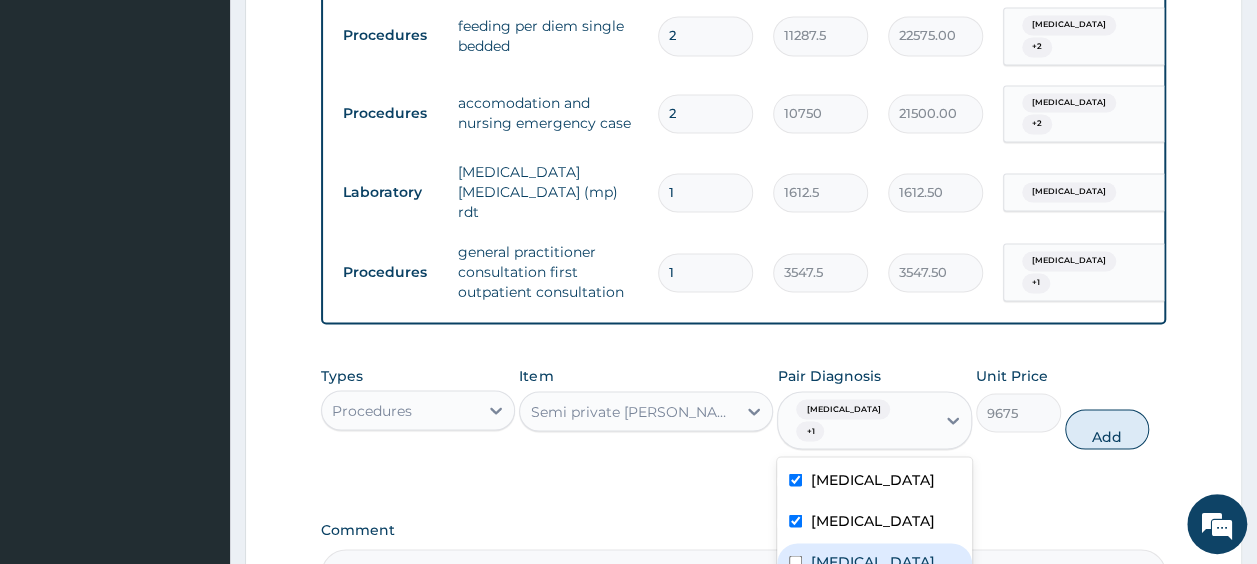 click on "Acute gastroenteritis" at bounding box center [872, 561] 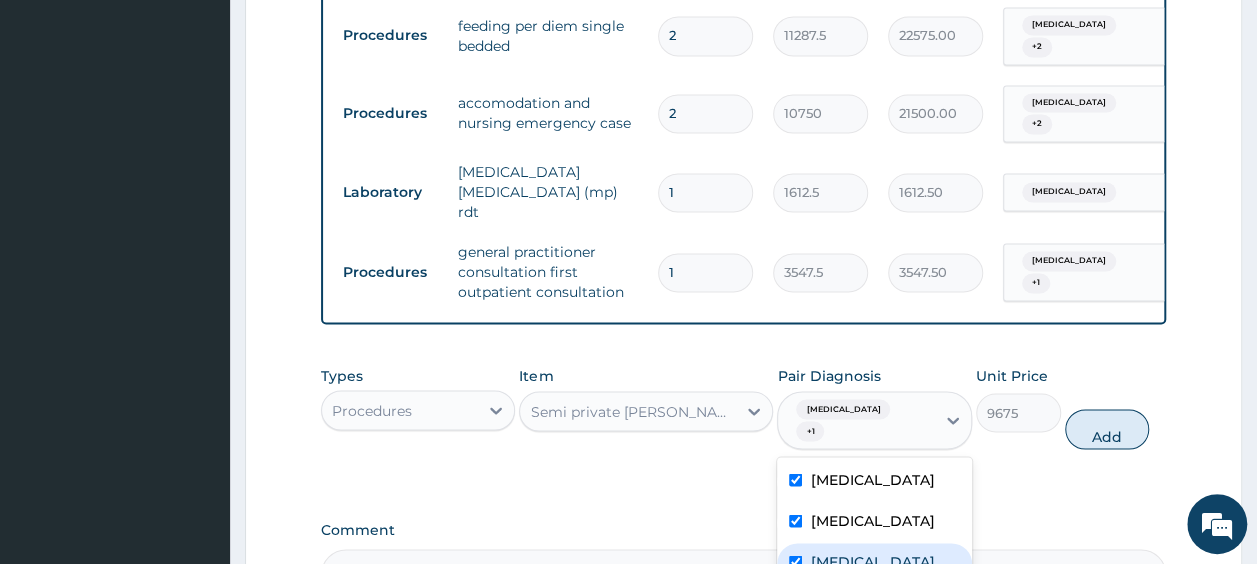 checkbox on "true" 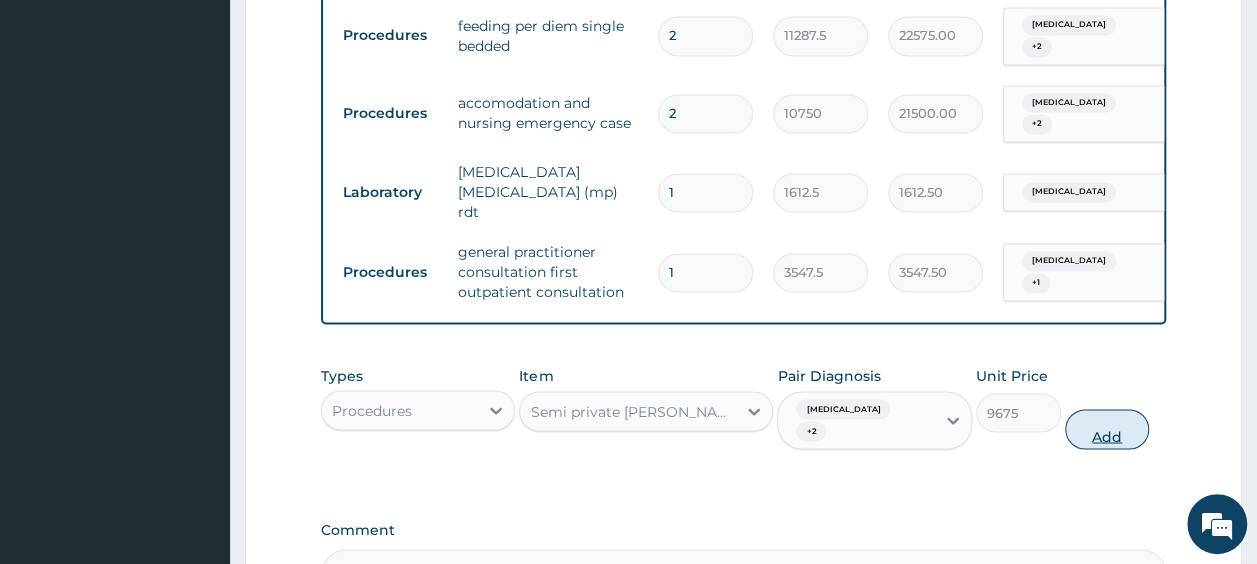 click on "Add" at bounding box center (1107, 429) 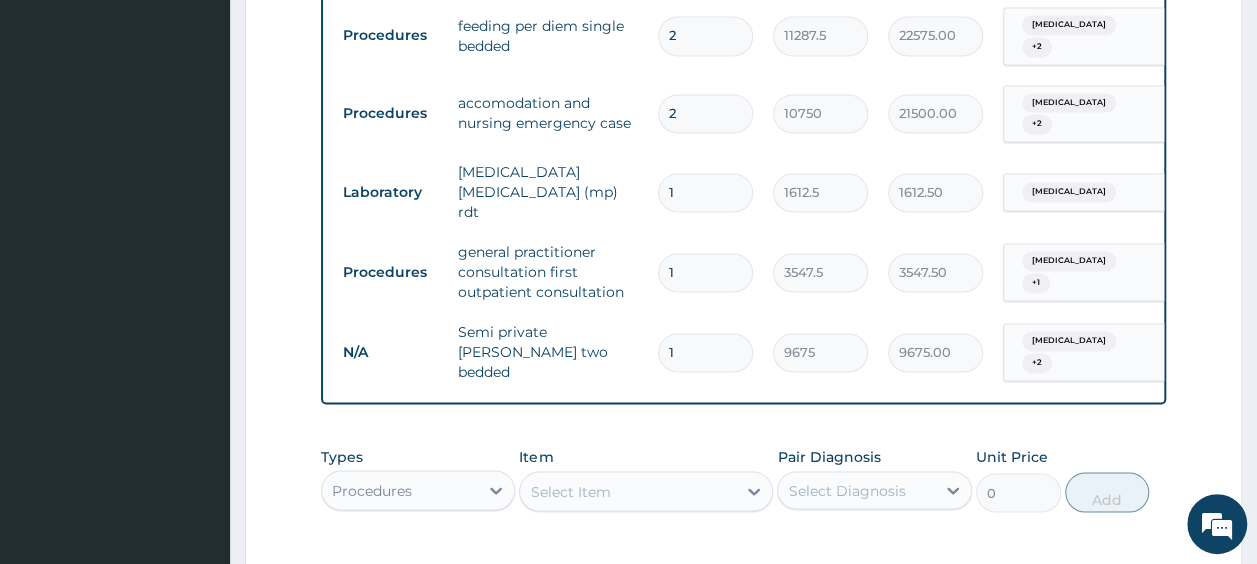 type 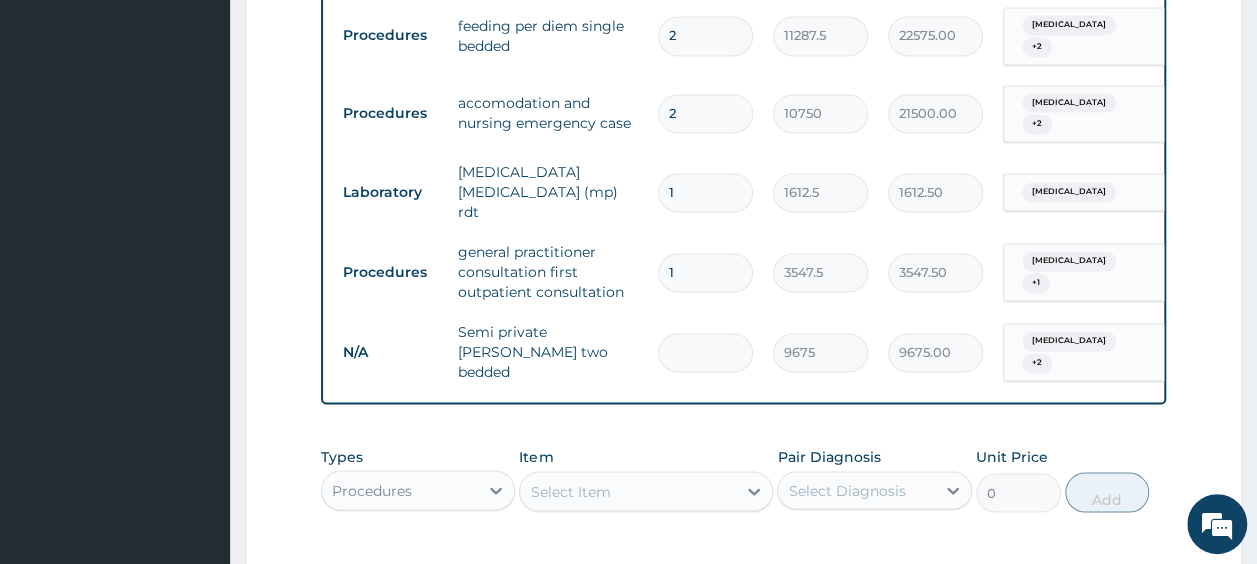 type on "0.00" 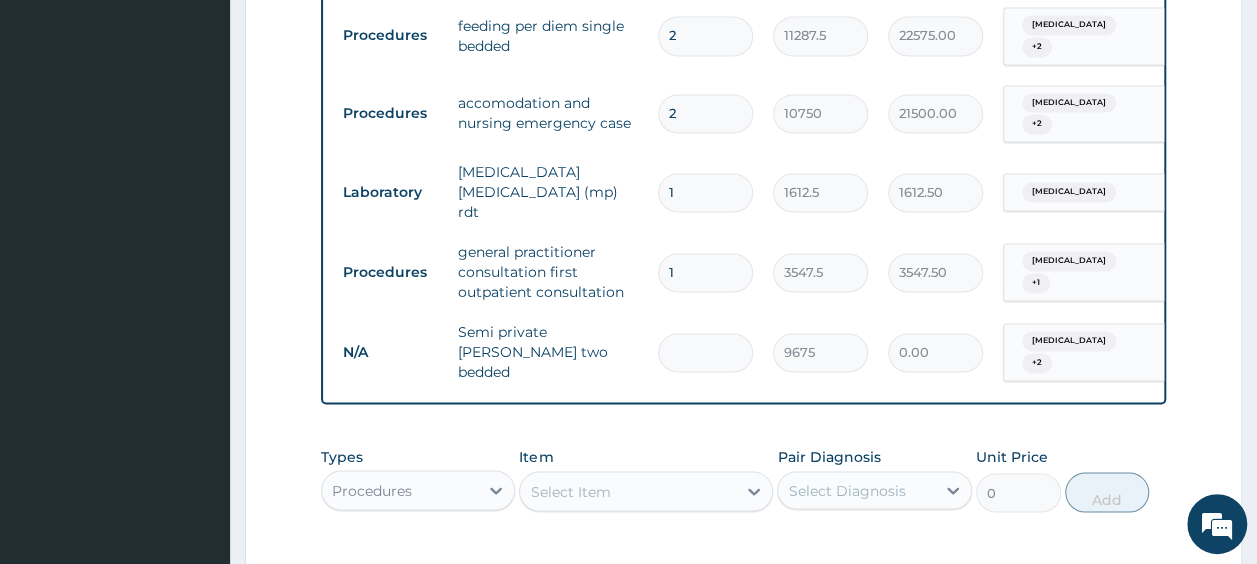 type on "2" 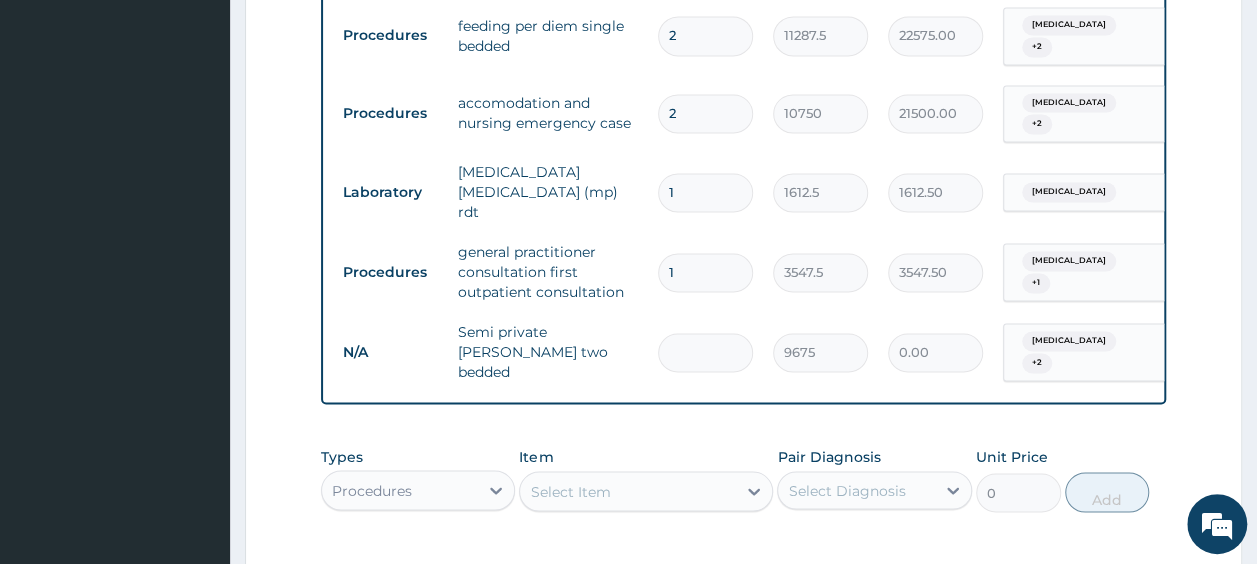 type on "19350.00" 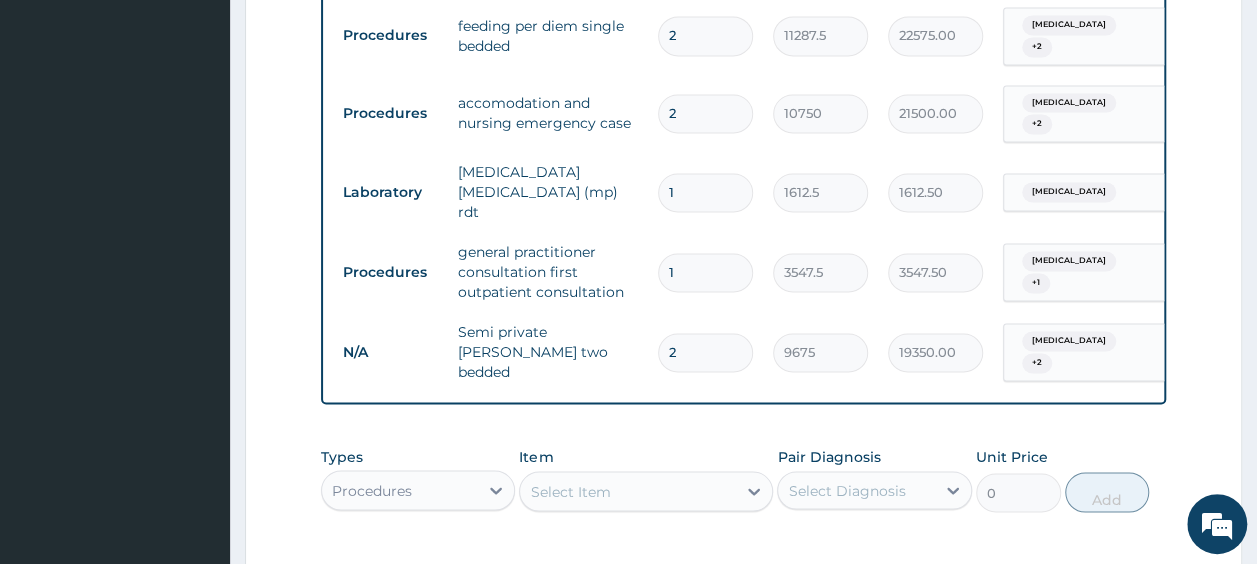 type on "2" 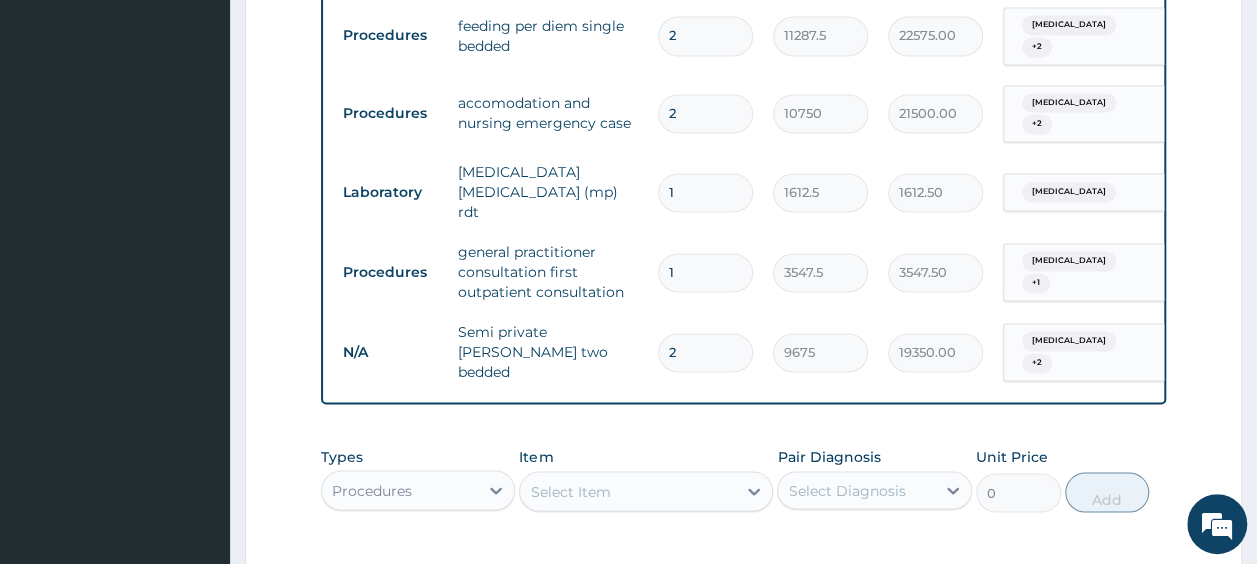 click on "Types Procedures Item Select Item Pair Diagnosis Select Diagnosis Unit Price 0 Add" at bounding box center (744, 494) 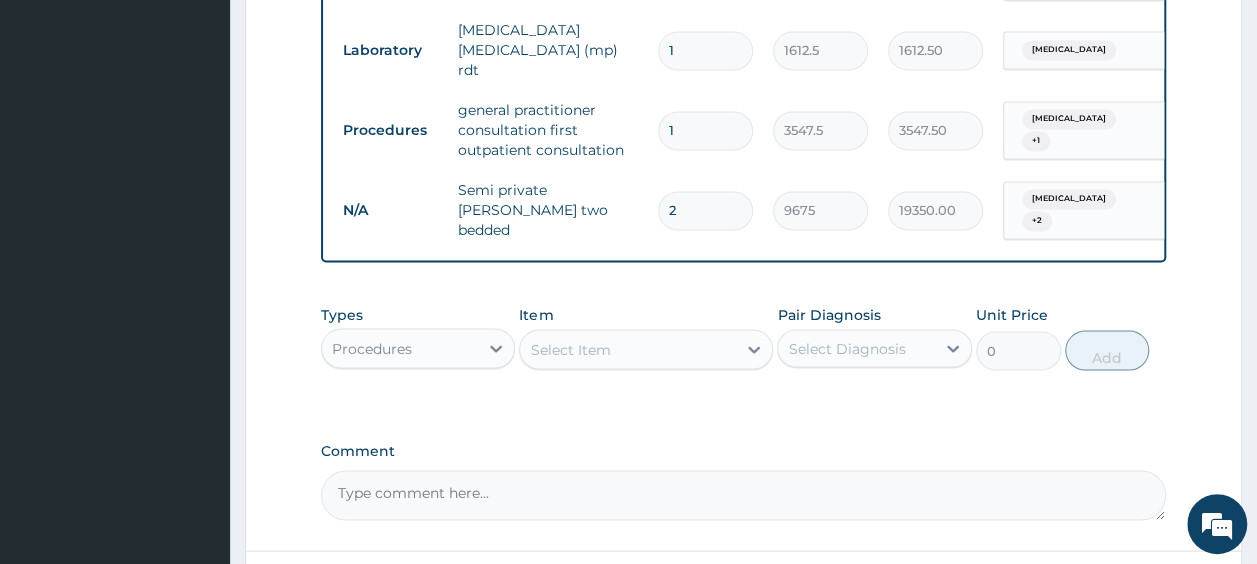 scroll, scrollTop: 1726, scrollLeft: 0, axis: vertical 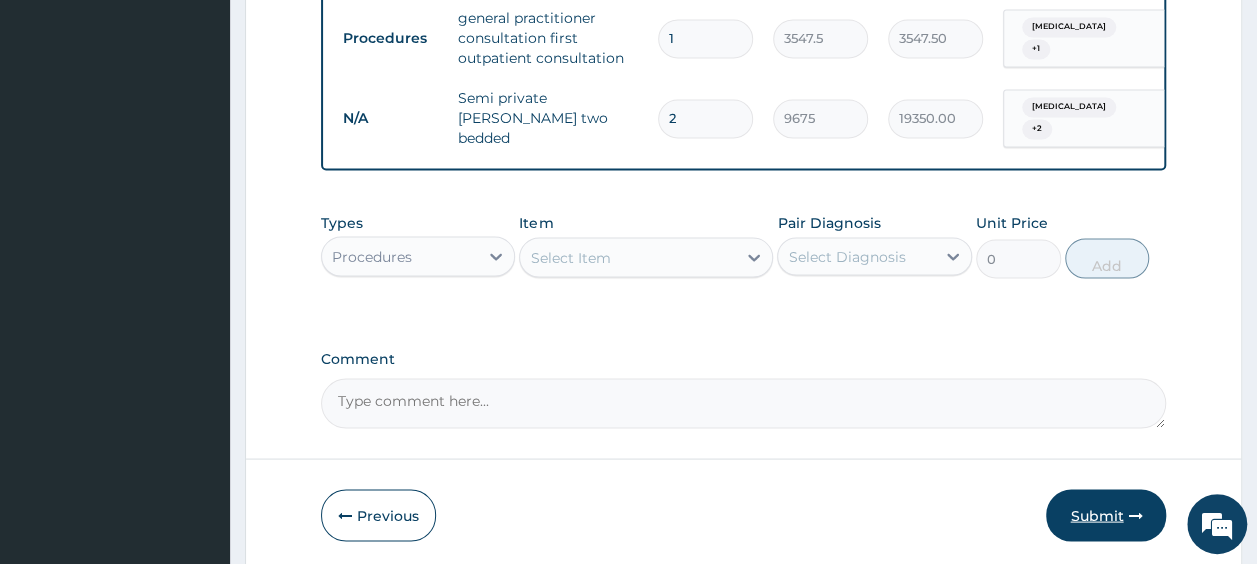 click at bounding box center (1135, 515) 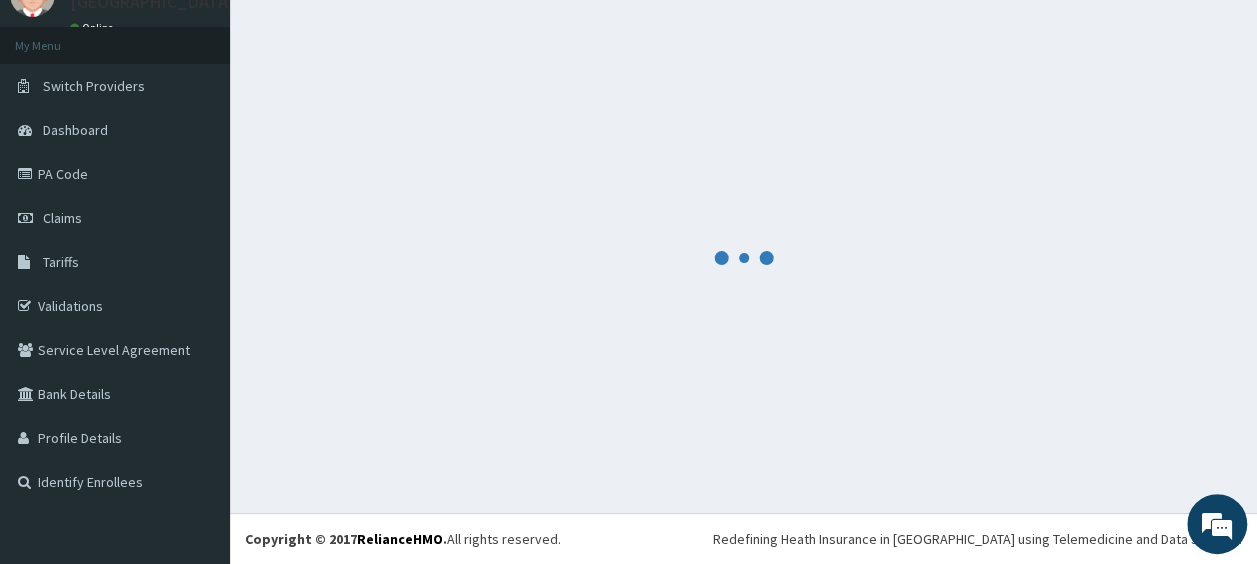 scroll, scrollTop: 87, scrollLeft: 0, axis: vertical 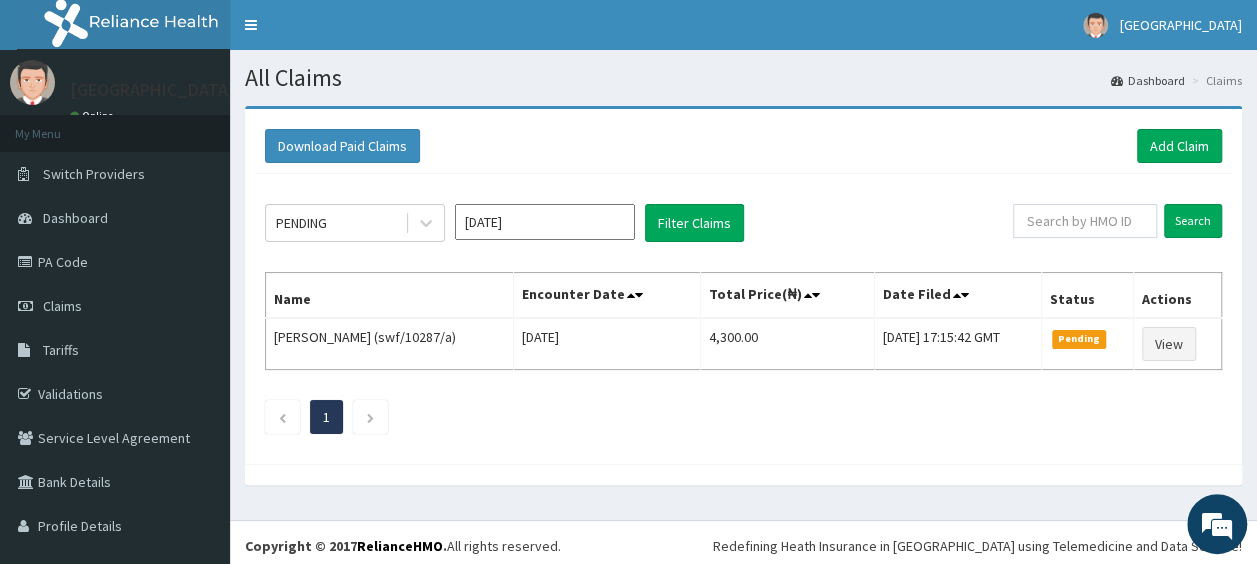 click on "Download Paid Claims Add Claim" at bounding box center [743, 146] 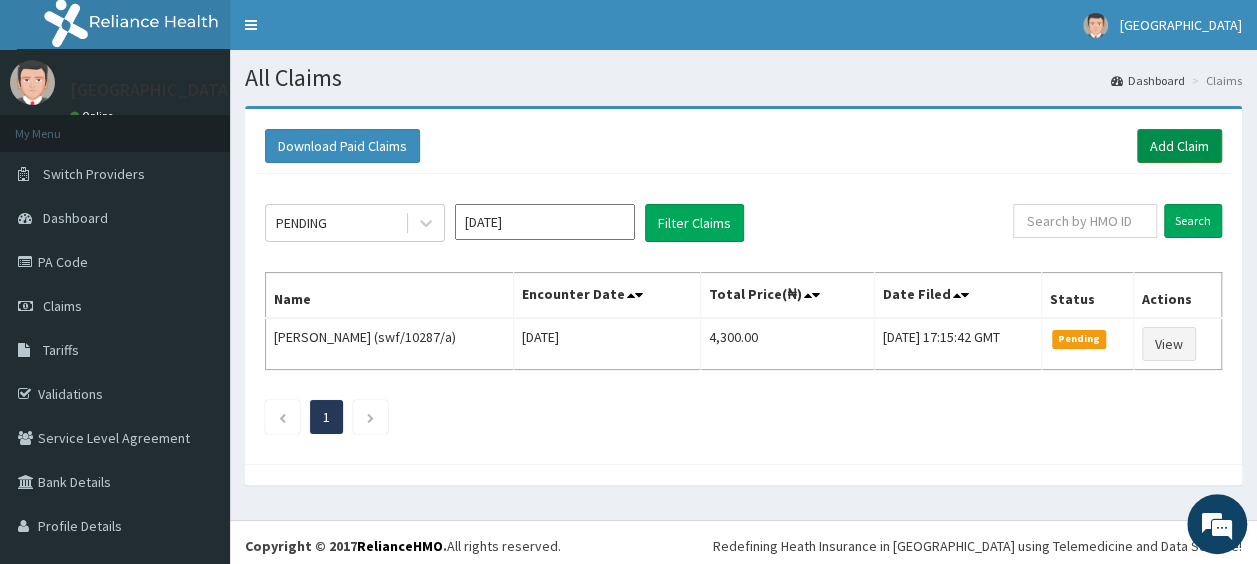 click on "Add Claim" at bounding box center [1179, 146] 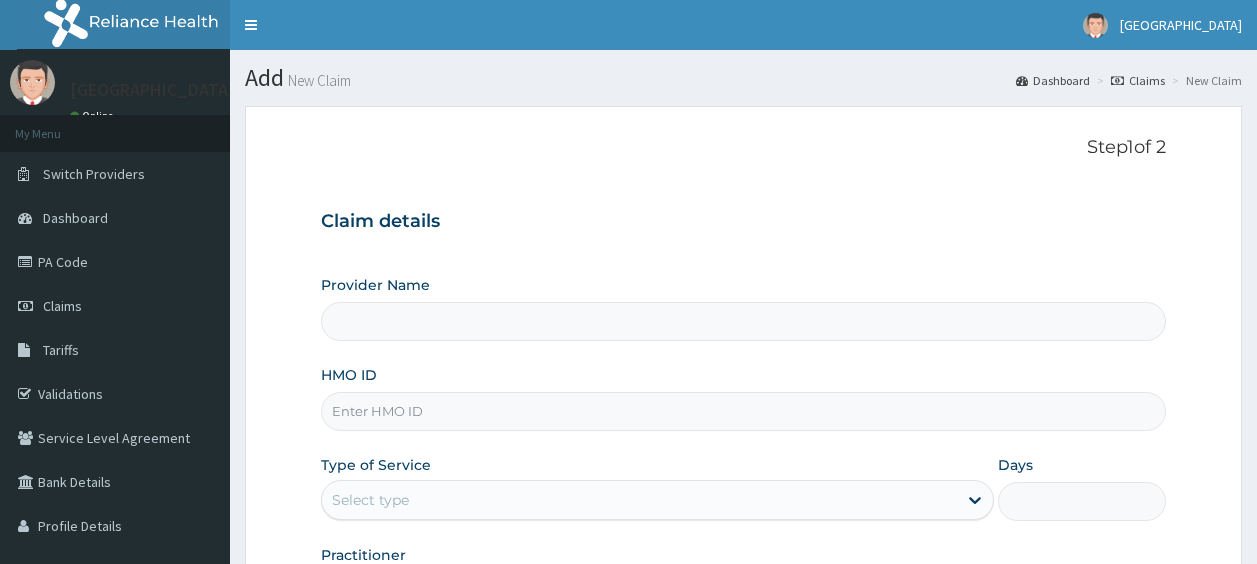 scroll, scrollTop: 0, scrollLeft: 0, axis: both 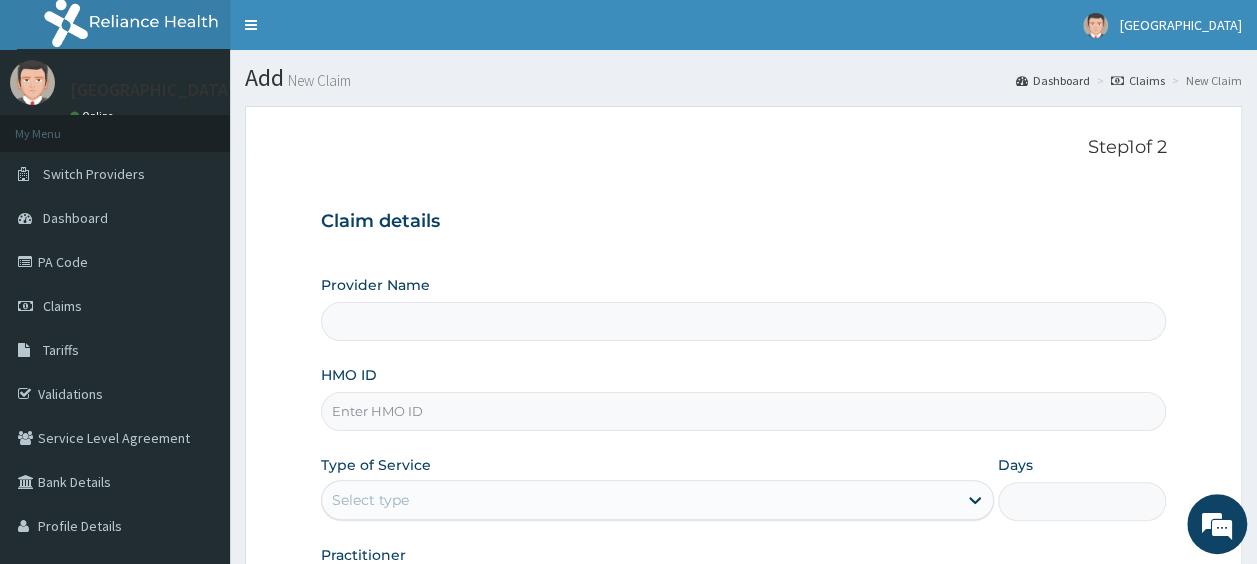 type on "[GEOGRAPHIC_DATA]" 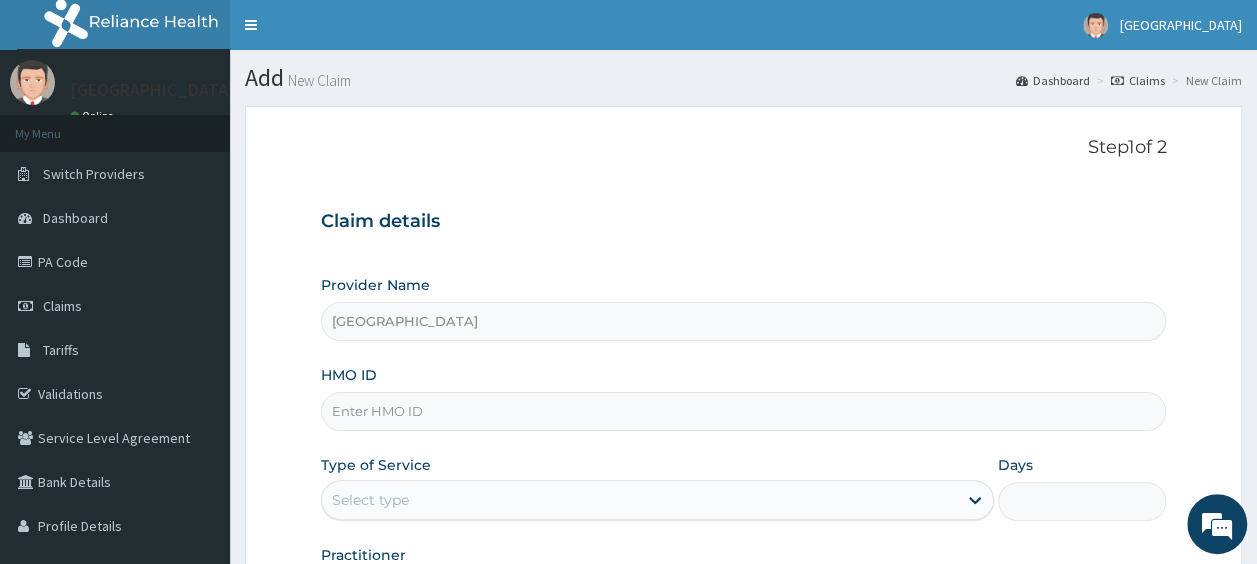 scroll, scrollTop: 0, scrollLeft: 0, axis: both 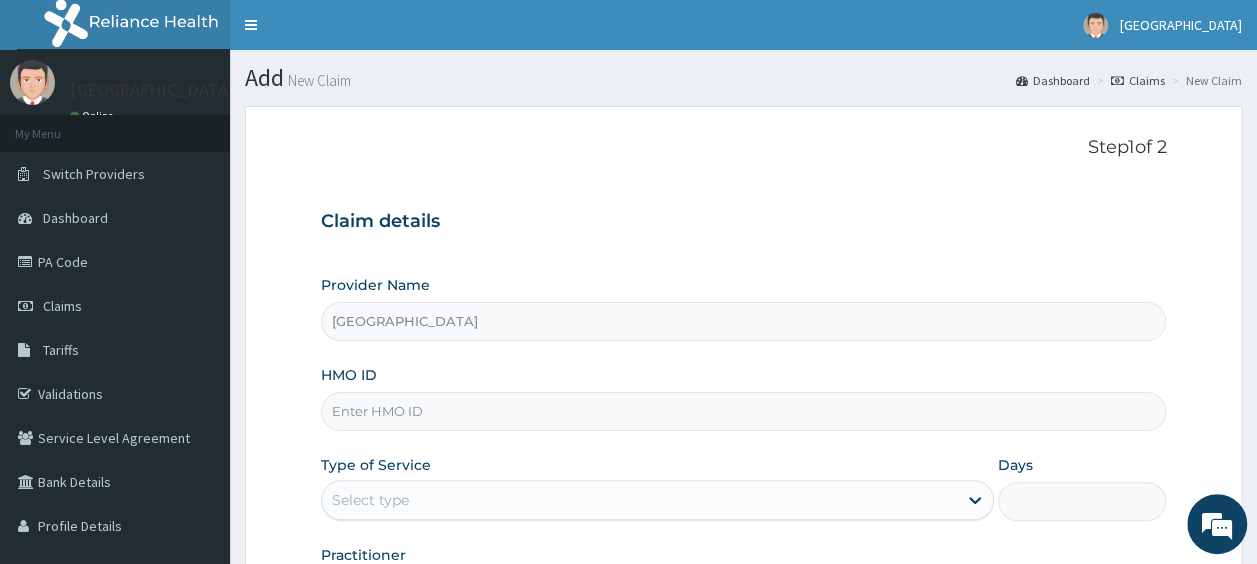 click on "HMO ID" at bounding box center [744, 411] 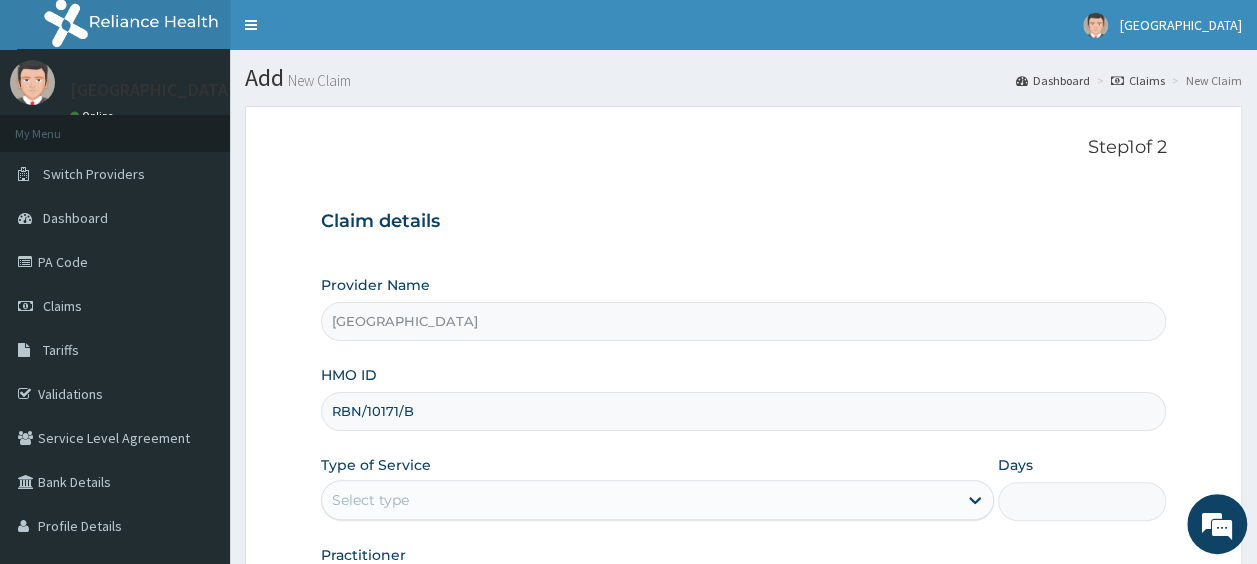 type on "RBN/10171/B" 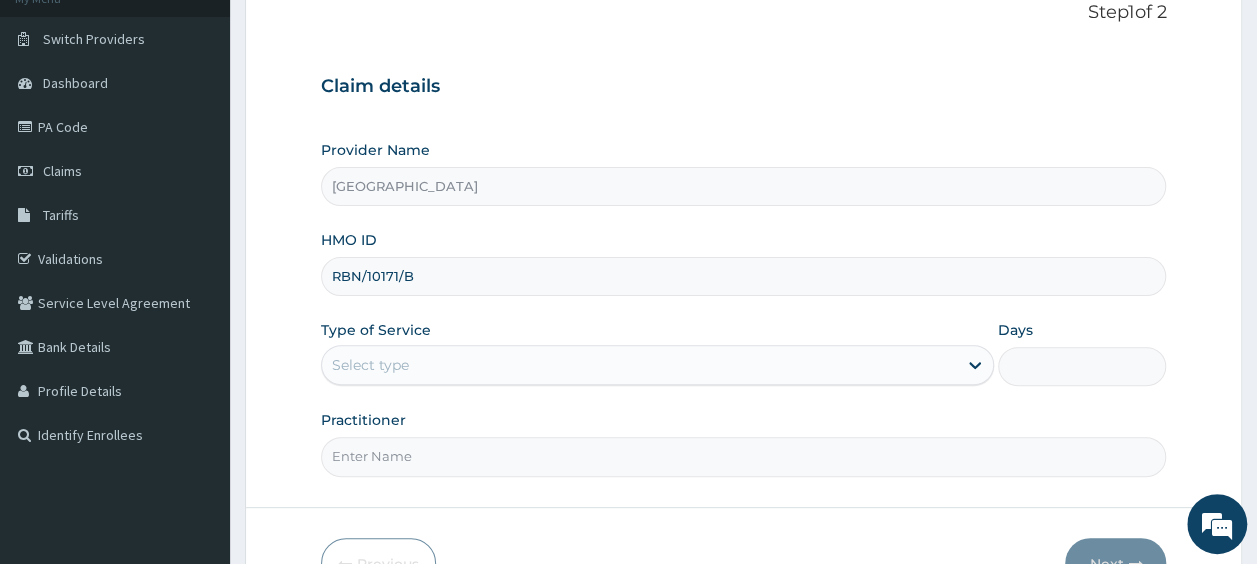 scroll, scrollTop: 138, scrollLeft: 0, axis: vertical 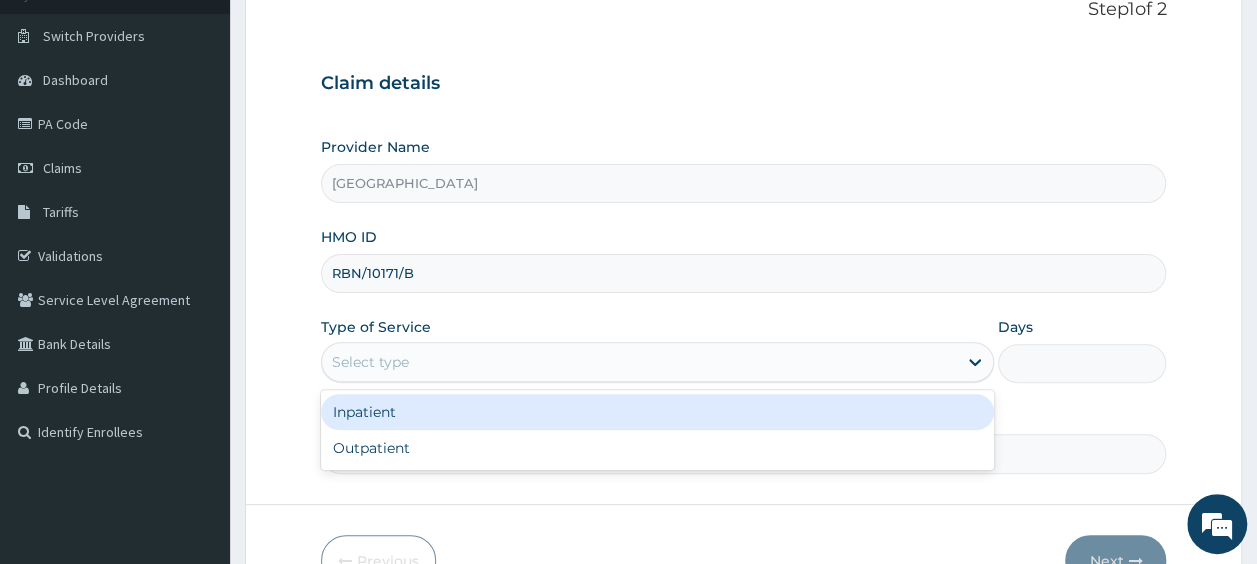 click on "Select type" at bounding box center [639, 362] 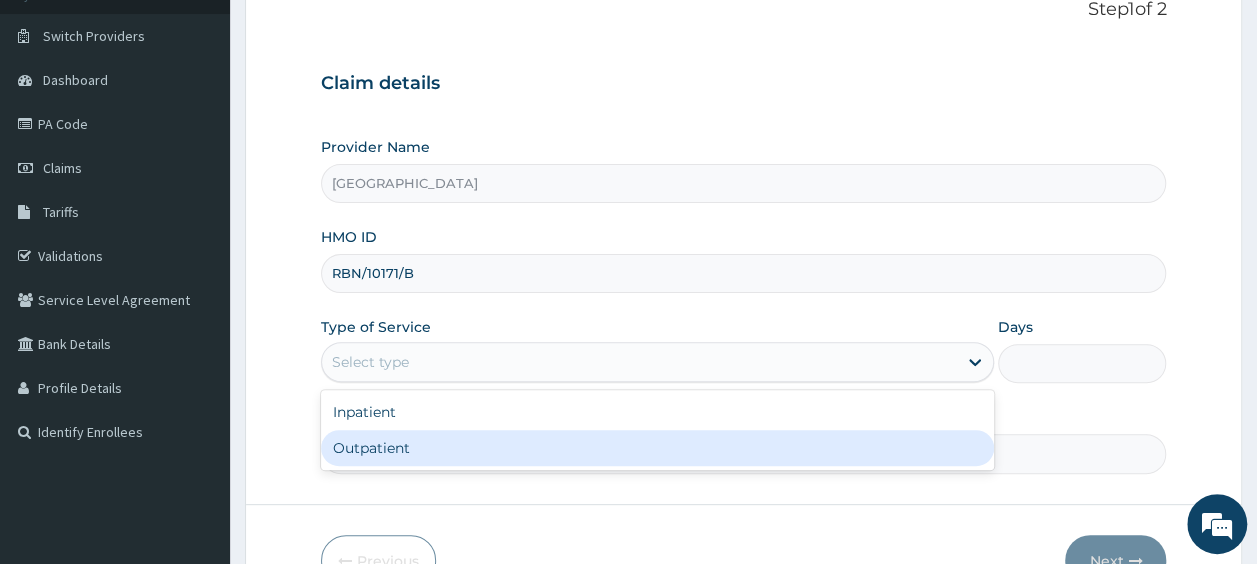 click on "Outpatient" at bounding box center [657, 448] 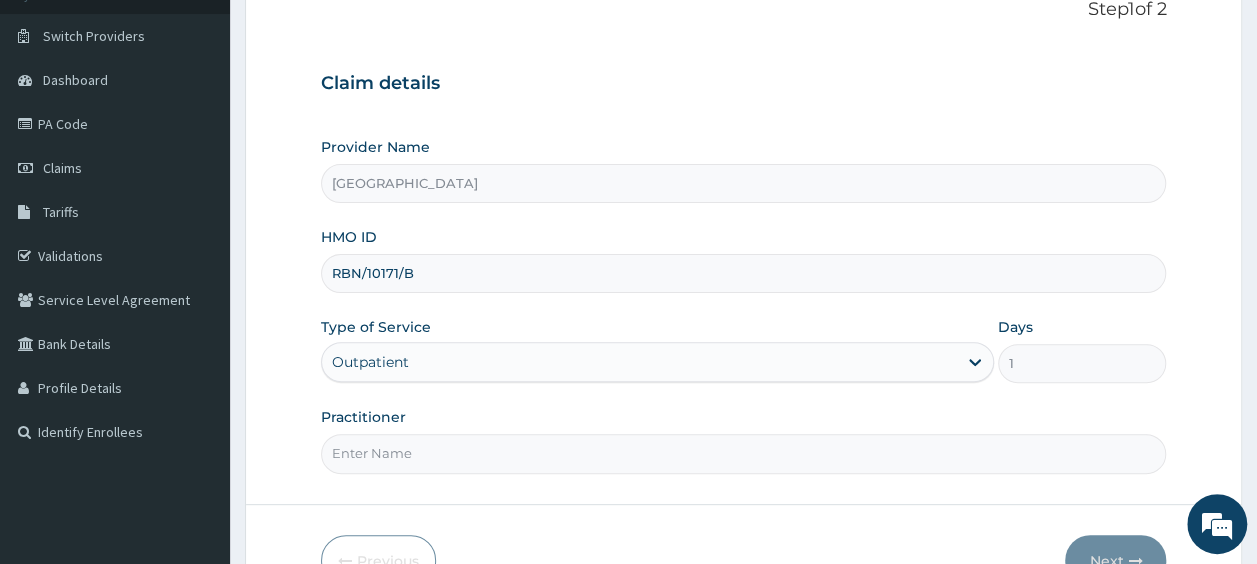 click on "Practitioner" at bounding box center [744, 453] 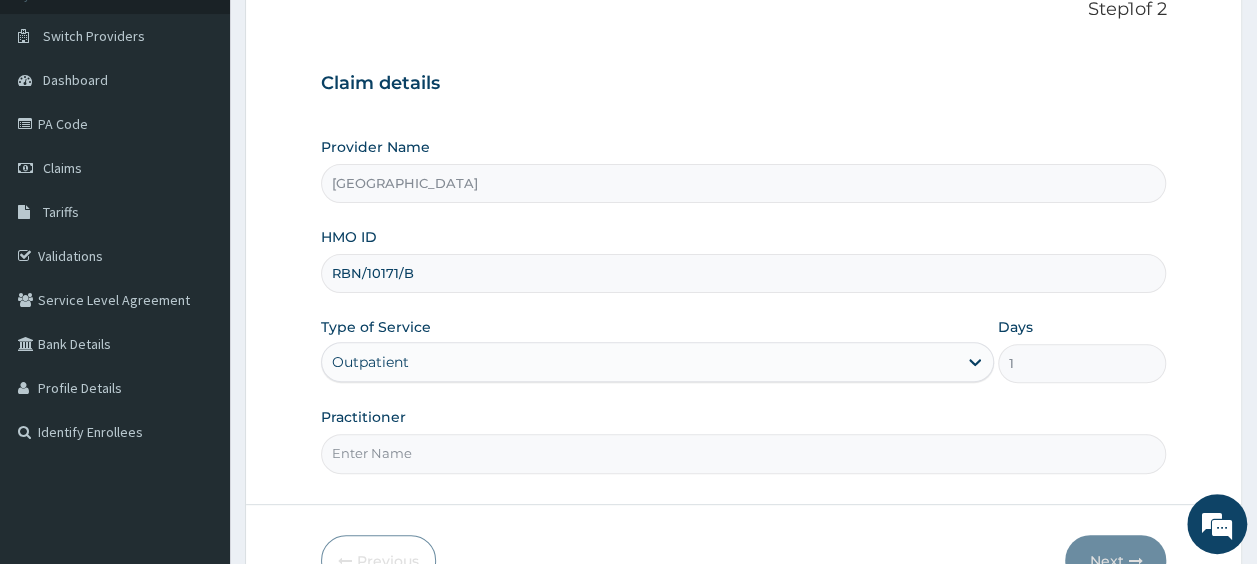 type on "[PERSON_NAME]" 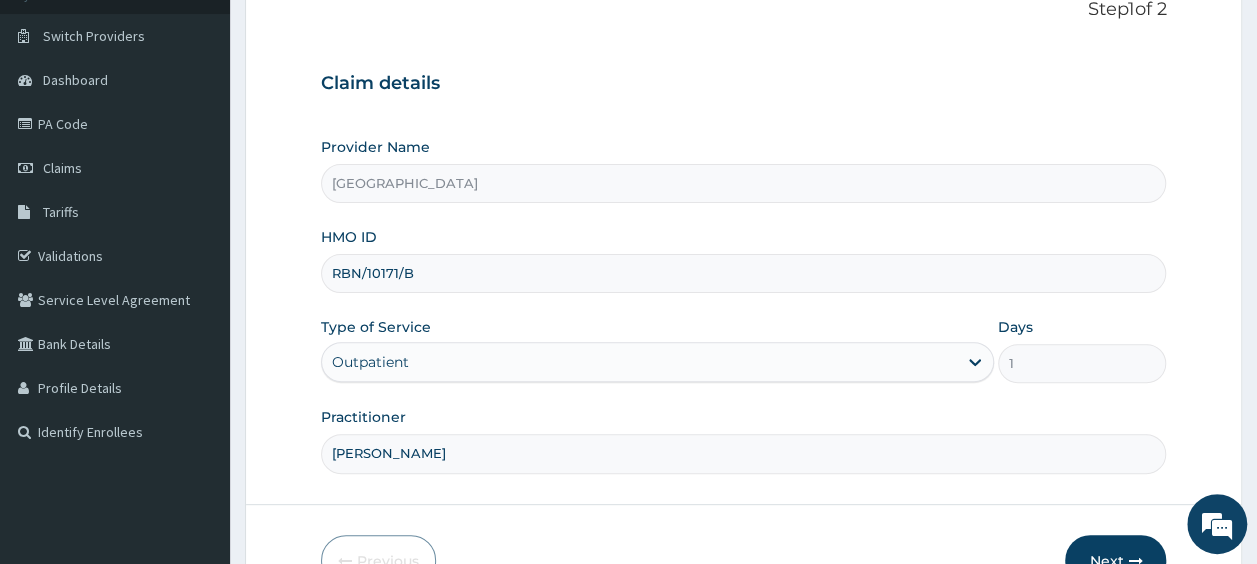scroll, scrollTop: 254, scrollLeft: 0, axis: vertical 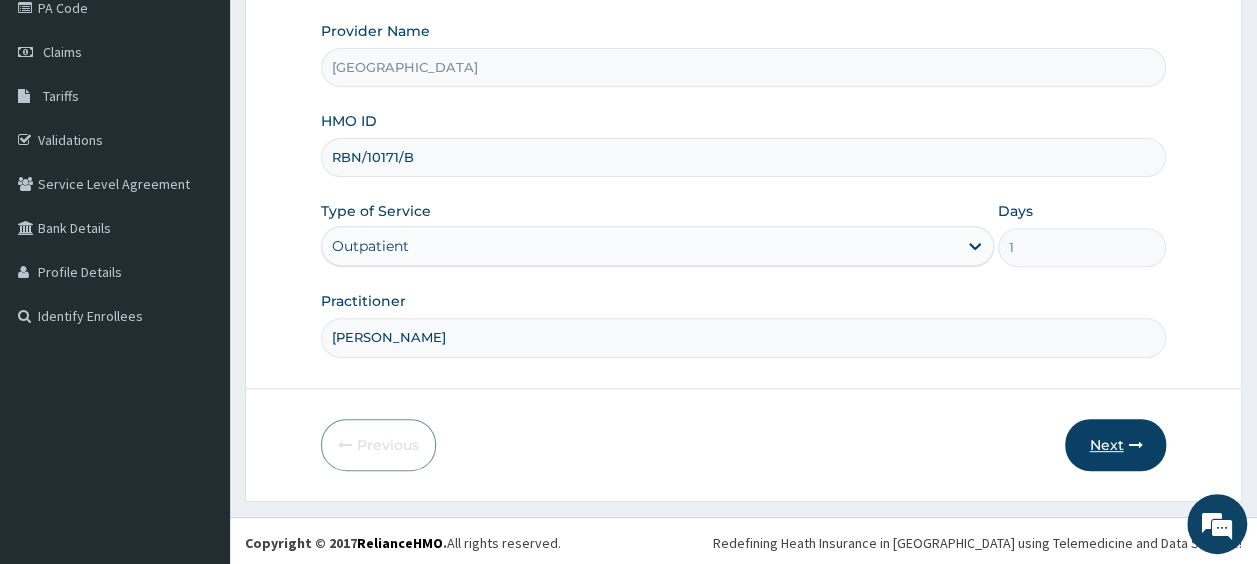click at bounding box center [1135, 445] 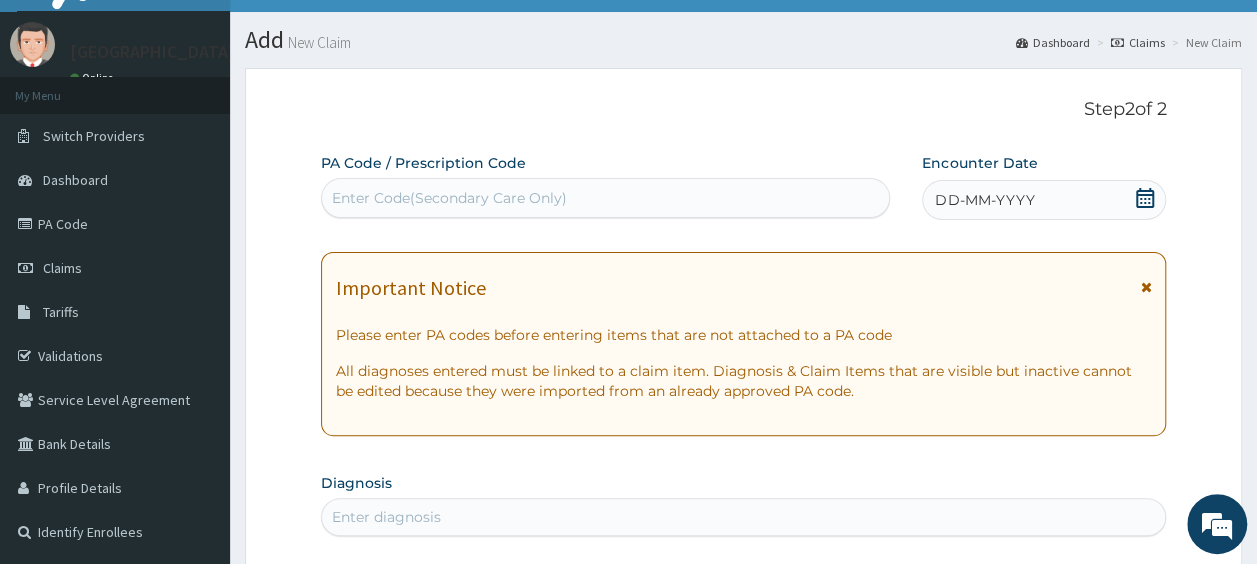 scroll, scrollTop: 32, scrollLeft: 0, axis: vertical 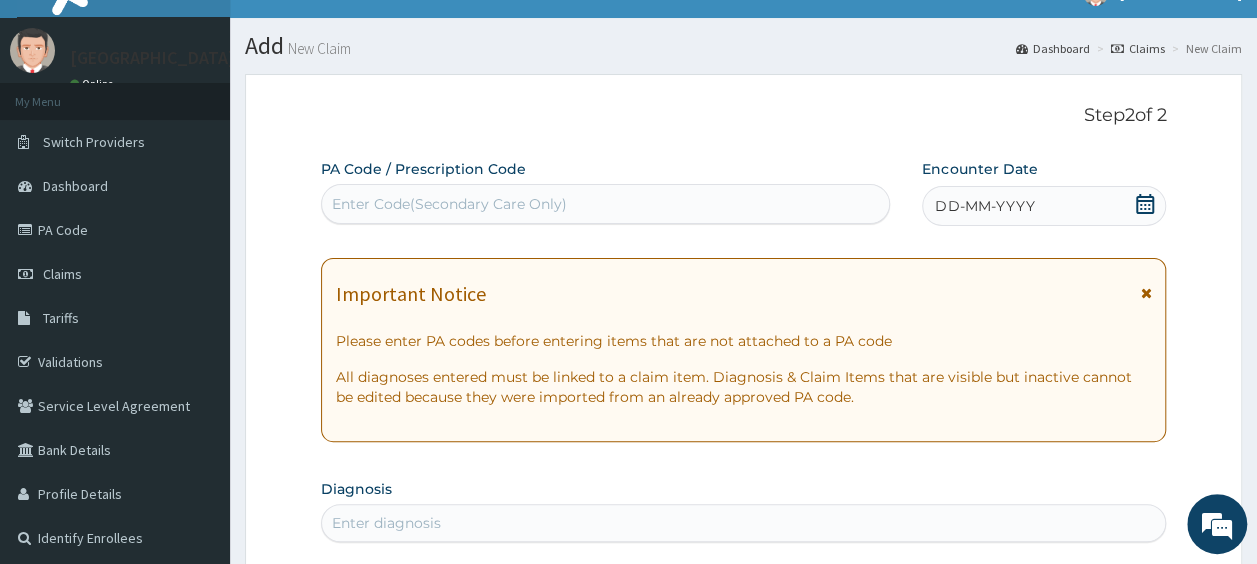 click on "Enter Code(Secondary Care Only)" at bounding box center (606, 204) 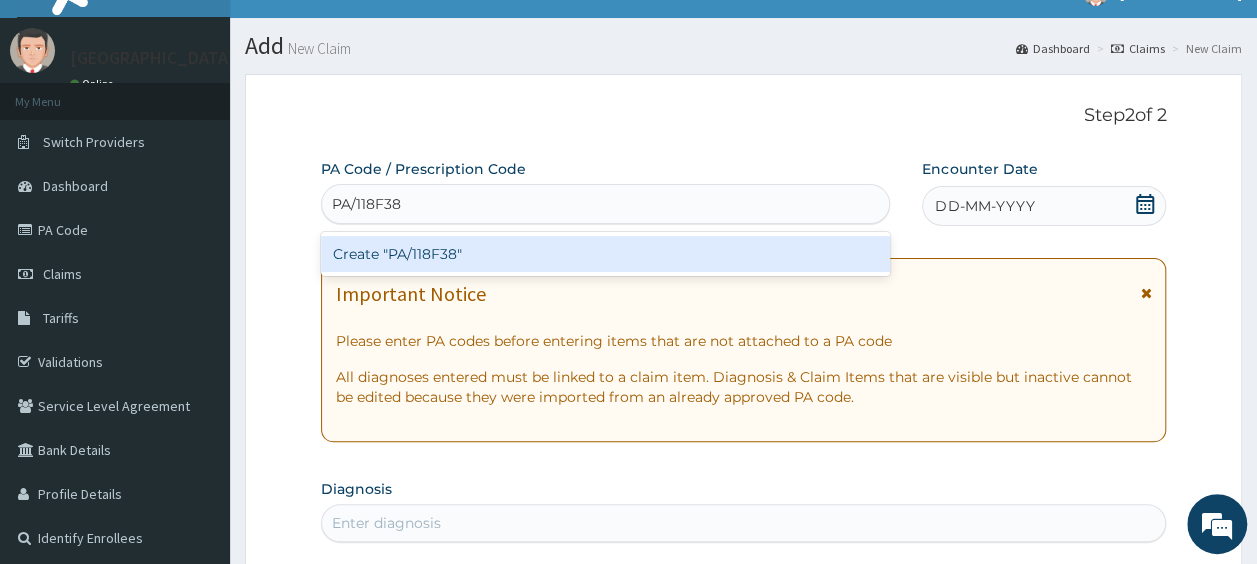 click on "Create "PA/118F38"" at bounding box center (606, 254) 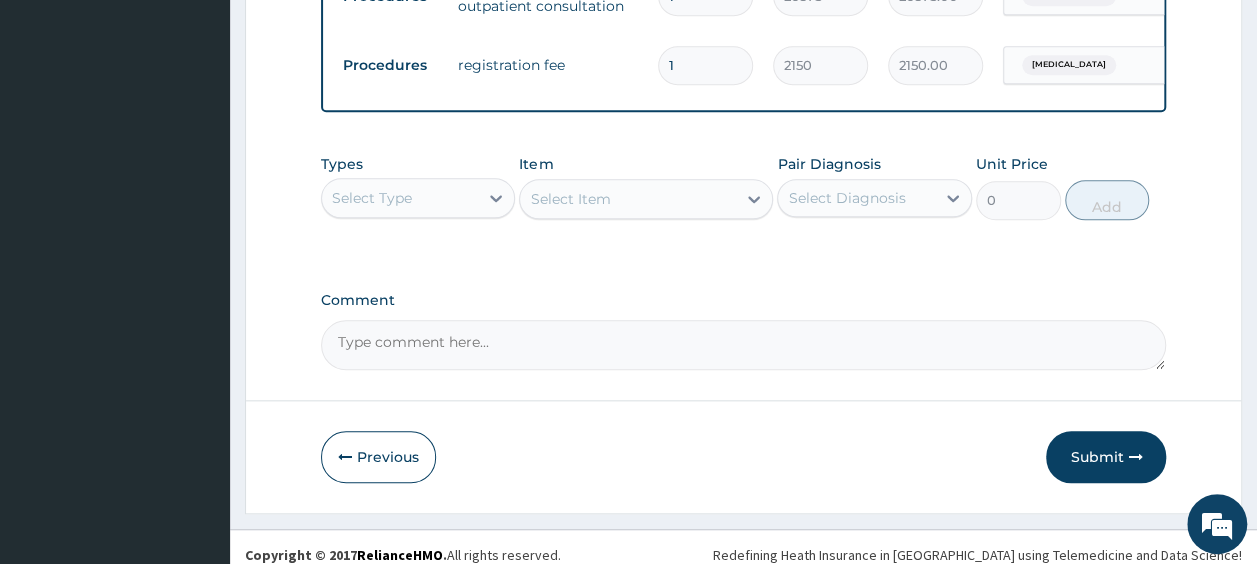 scroll, scrollTop: 944, scrollLeft: 0, axis: vertical 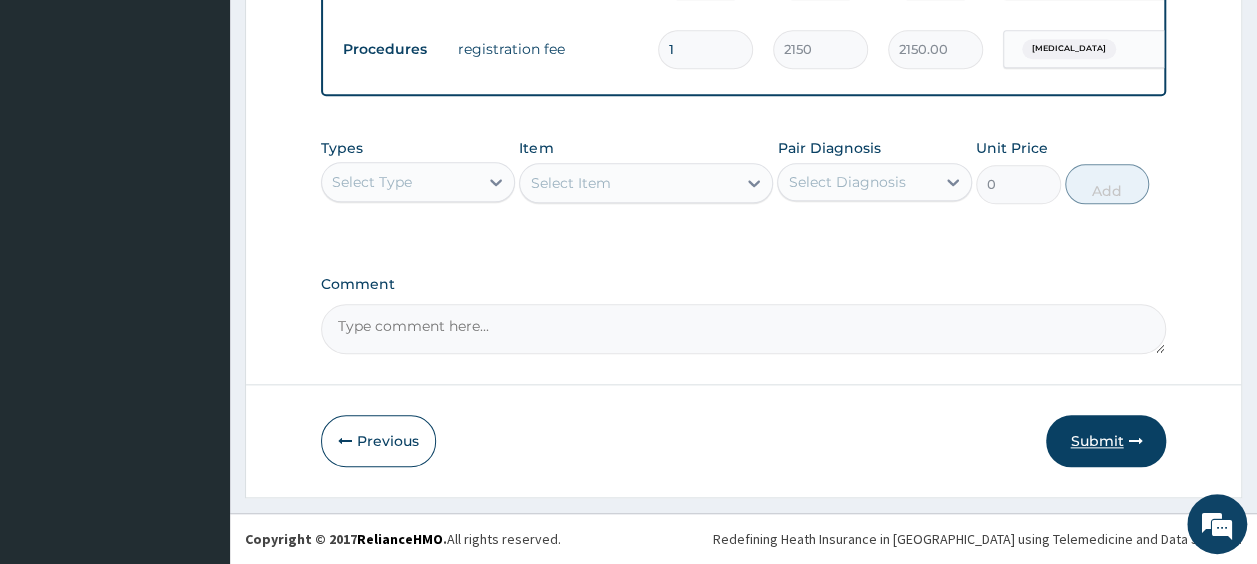 click on "Submit" at bounding box center (1106, 441) 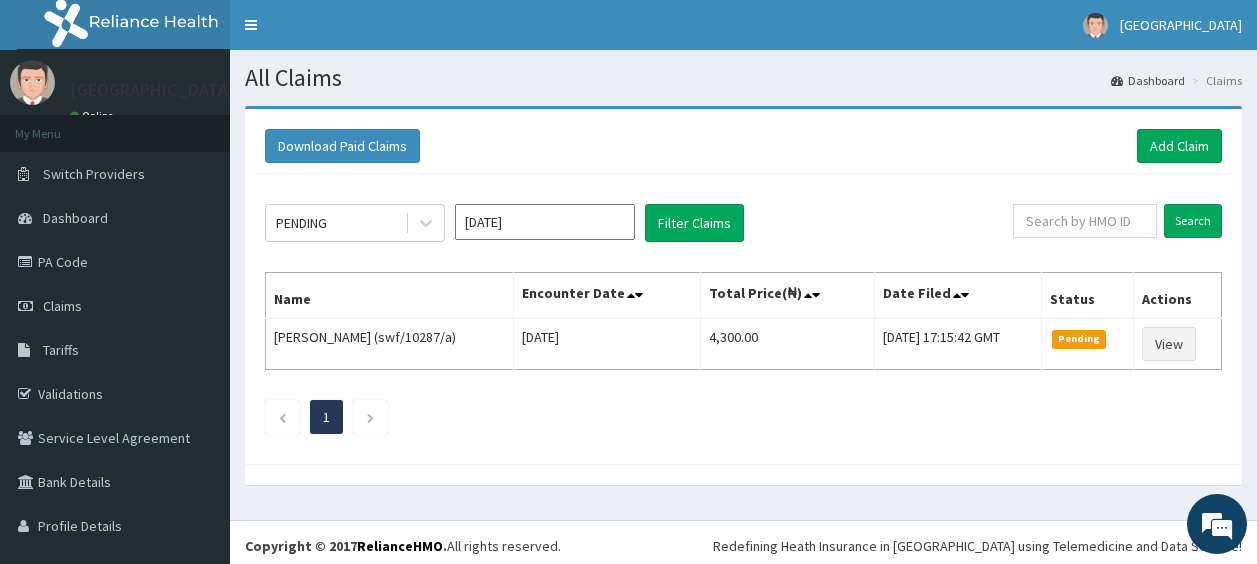 scroll, scrollTop: 0, scrollLeft: 0, axis: both 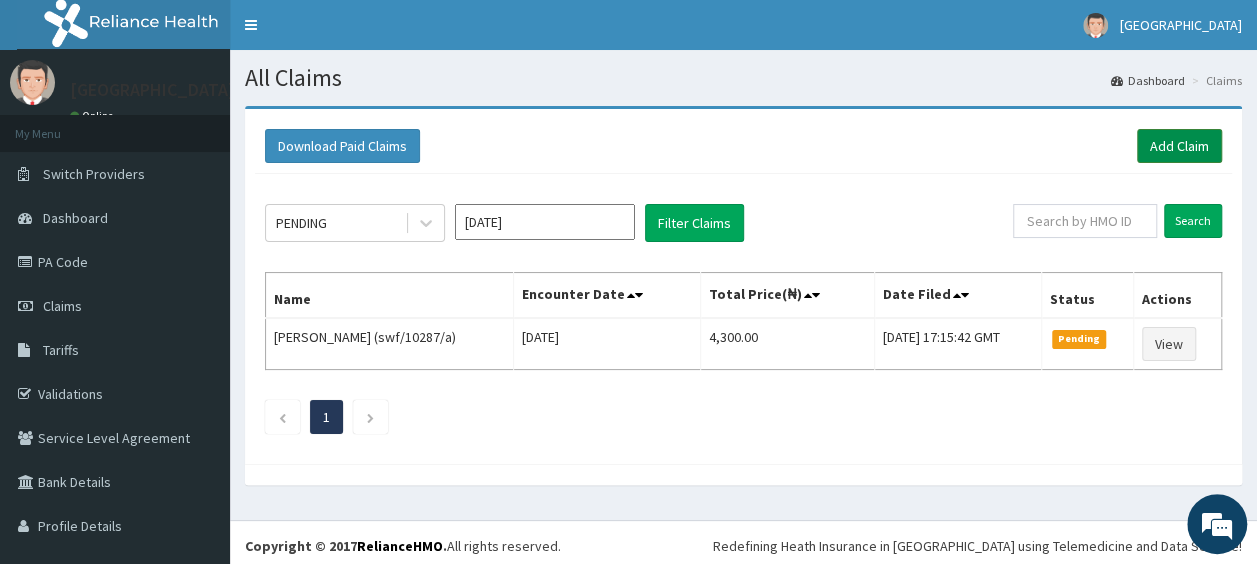 click on "Add Claim" at bounding box center [1179, 146] 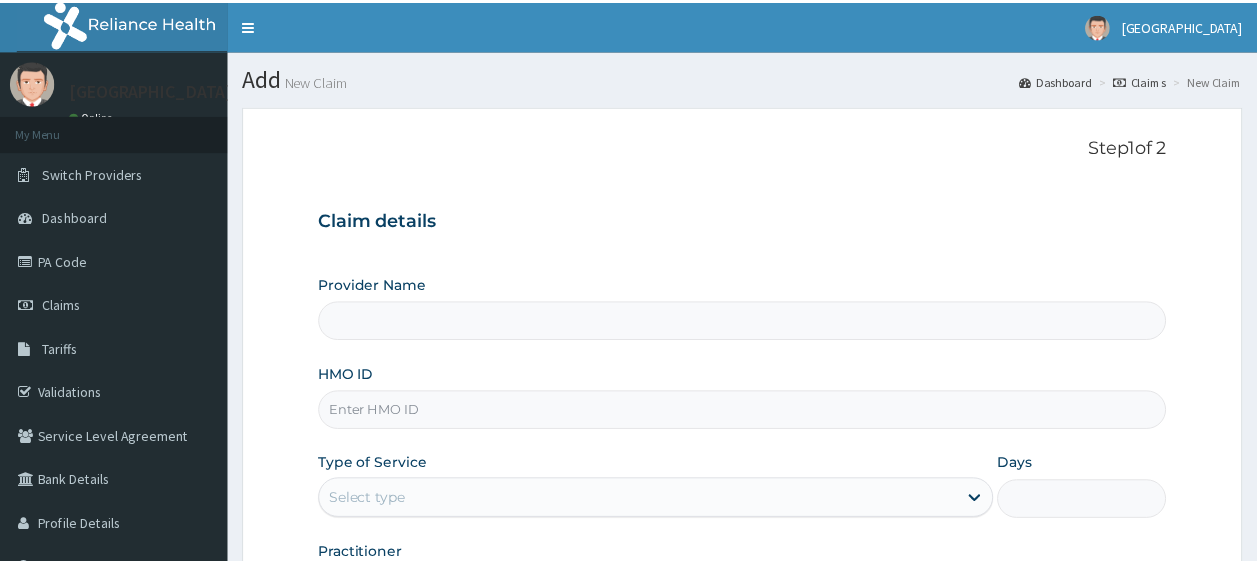 scroll, scrollTop: 0, scrollLeft: 0, axis: both 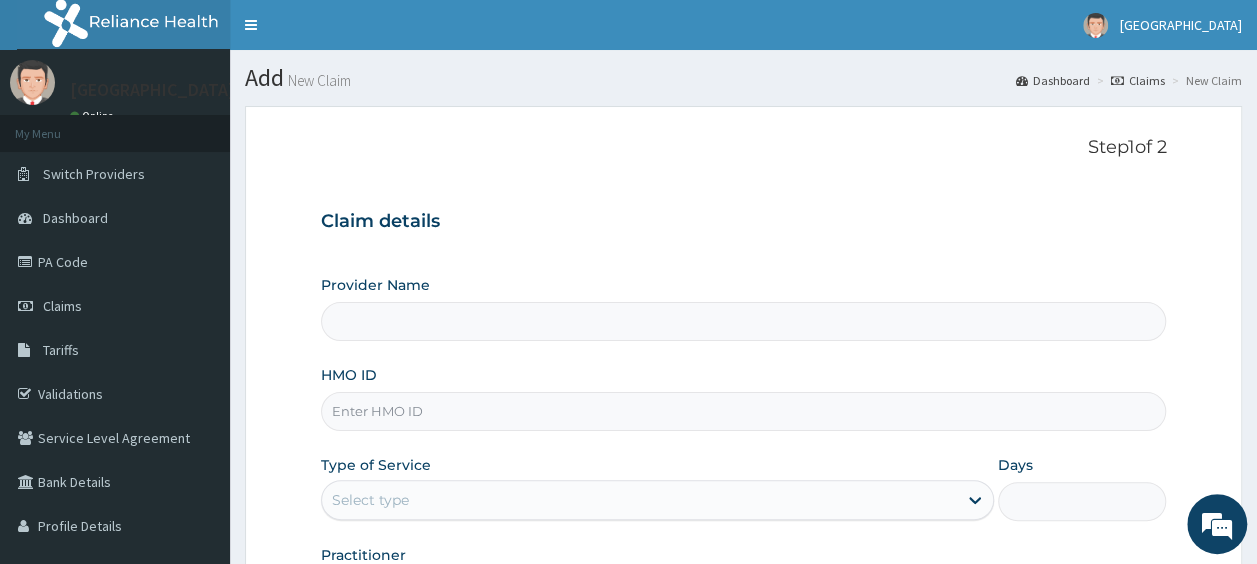 click on "HMO ID" at bounding box center (744, 411) 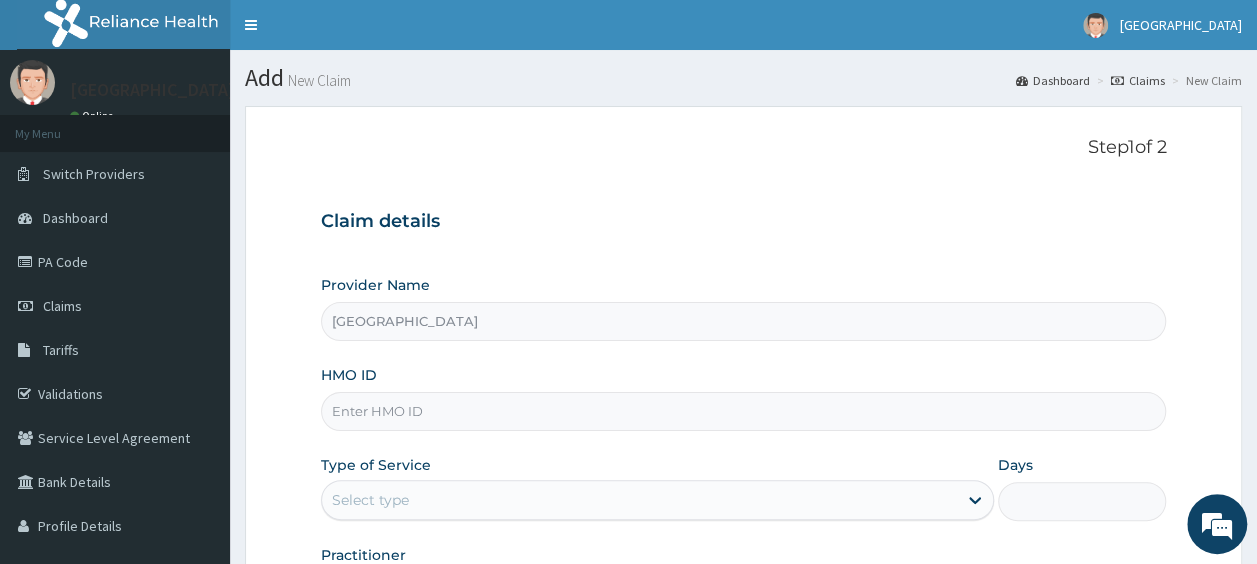 paste on "SWF/10287/A" 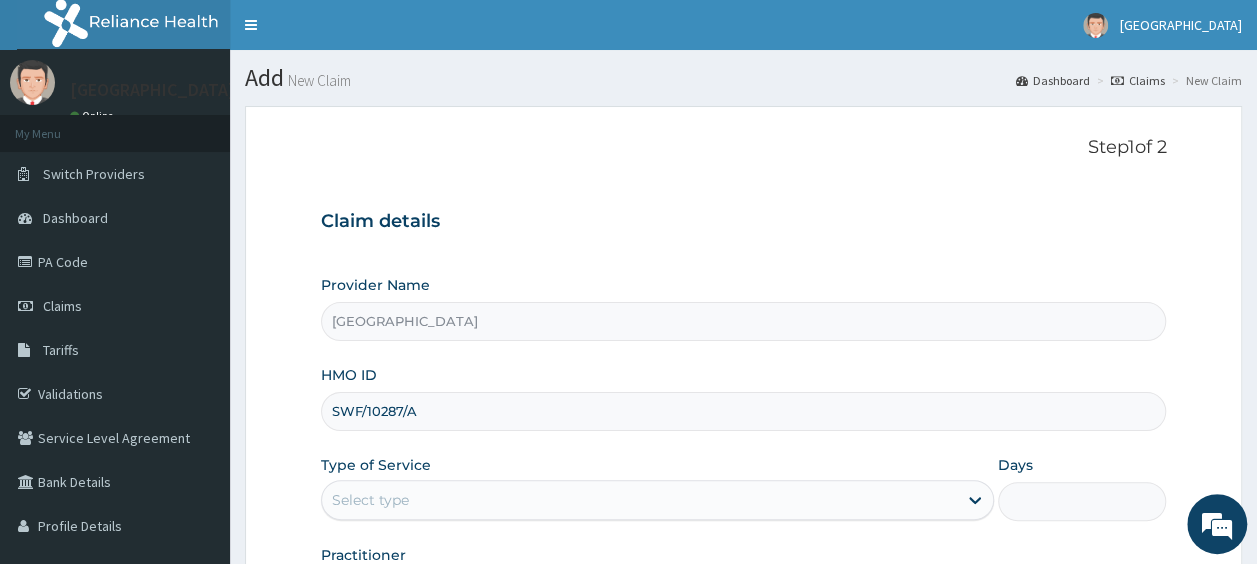 type on "SWF/10287/A" 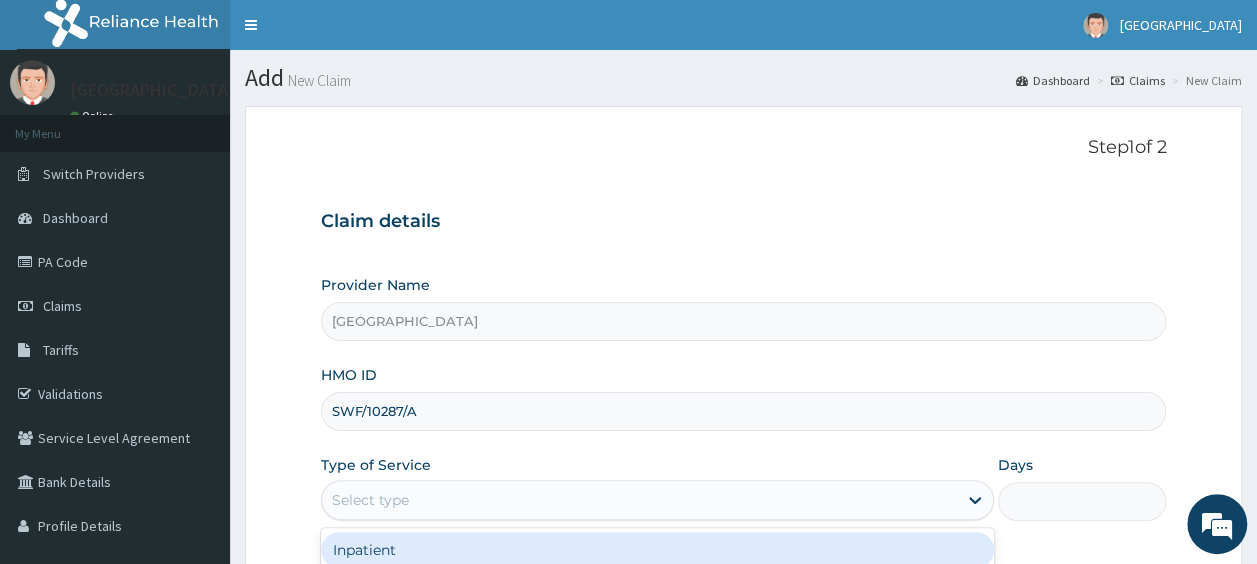click on "Select type" at bounding box center (639, 500) 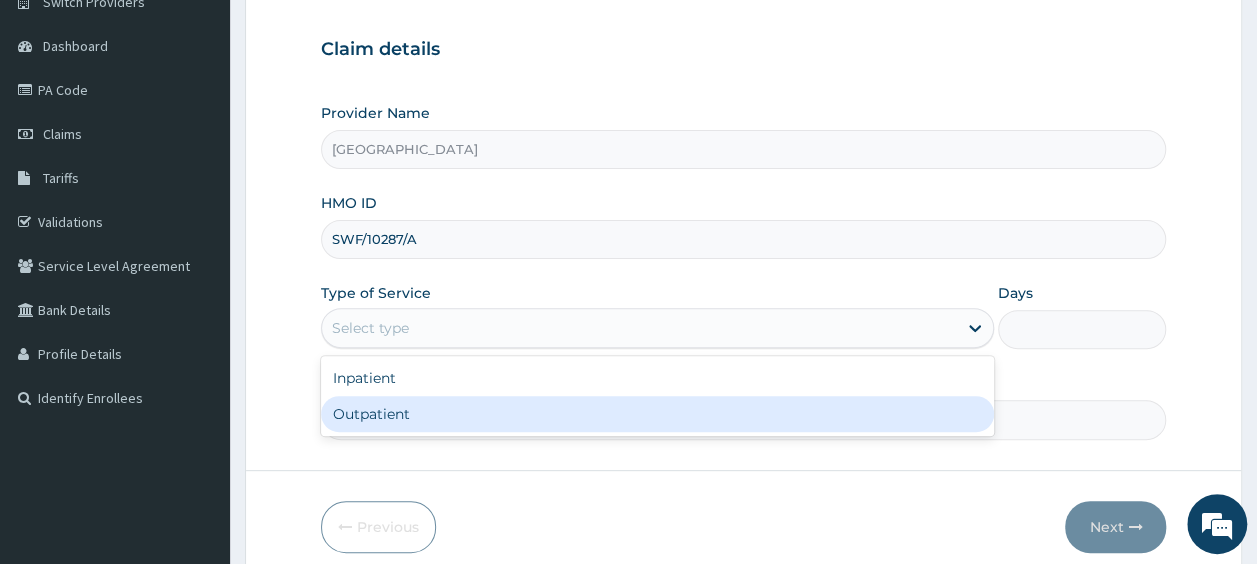 scroll, scrollTop: 176, scrollLeft: 0, axis: vertical 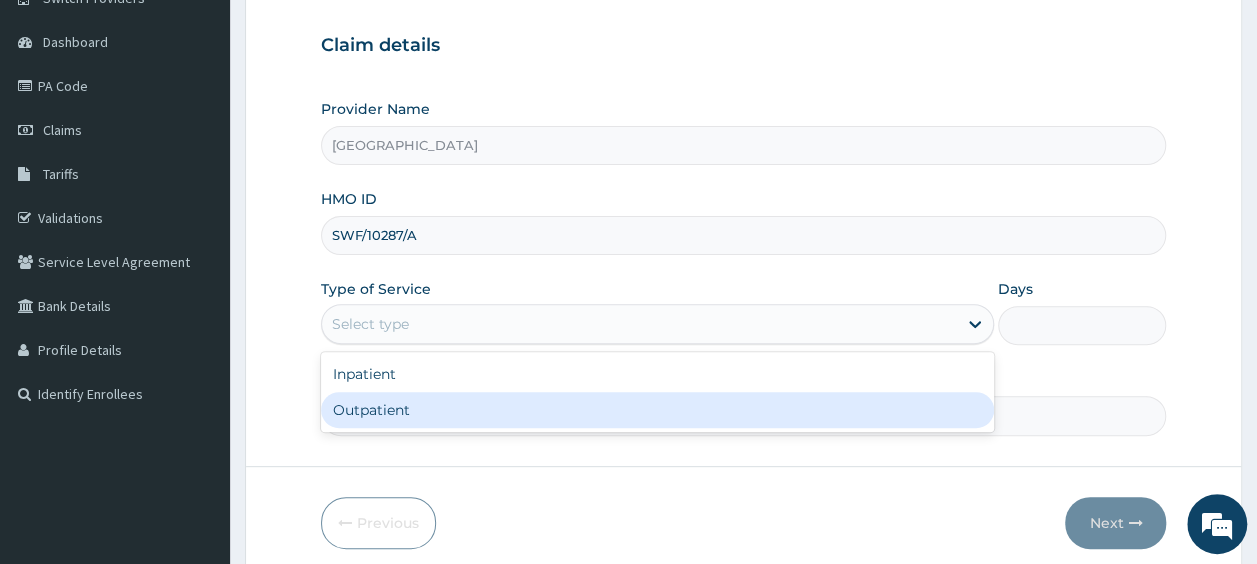 click on "Outpatient" at bounding box center (657, 410) 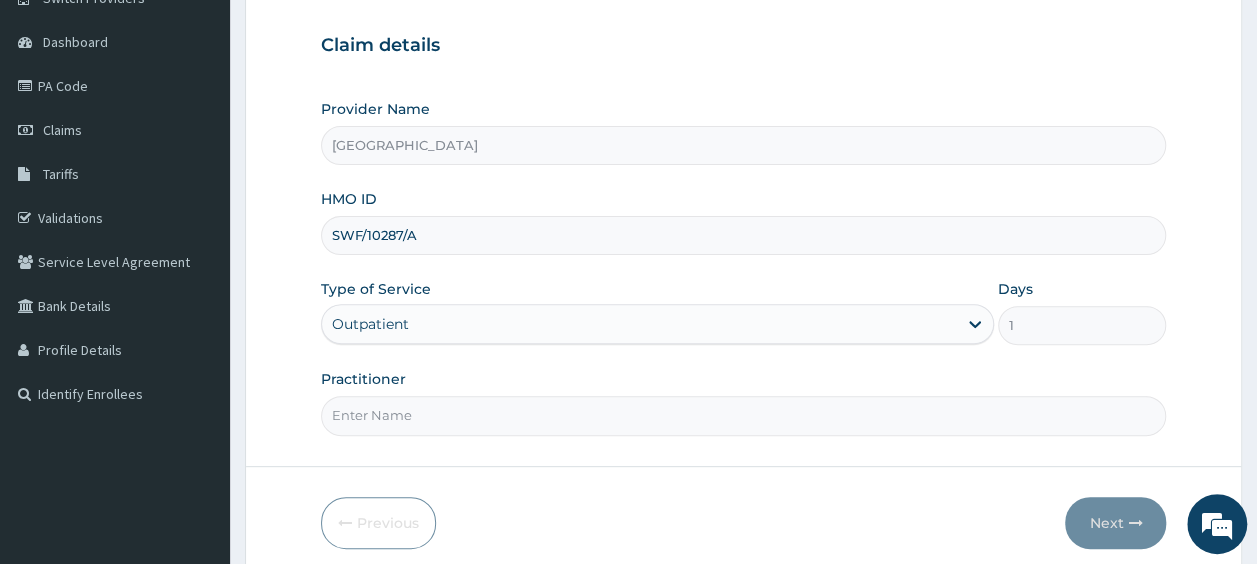 click on "Practitioner" at bounding box center (744, 415) 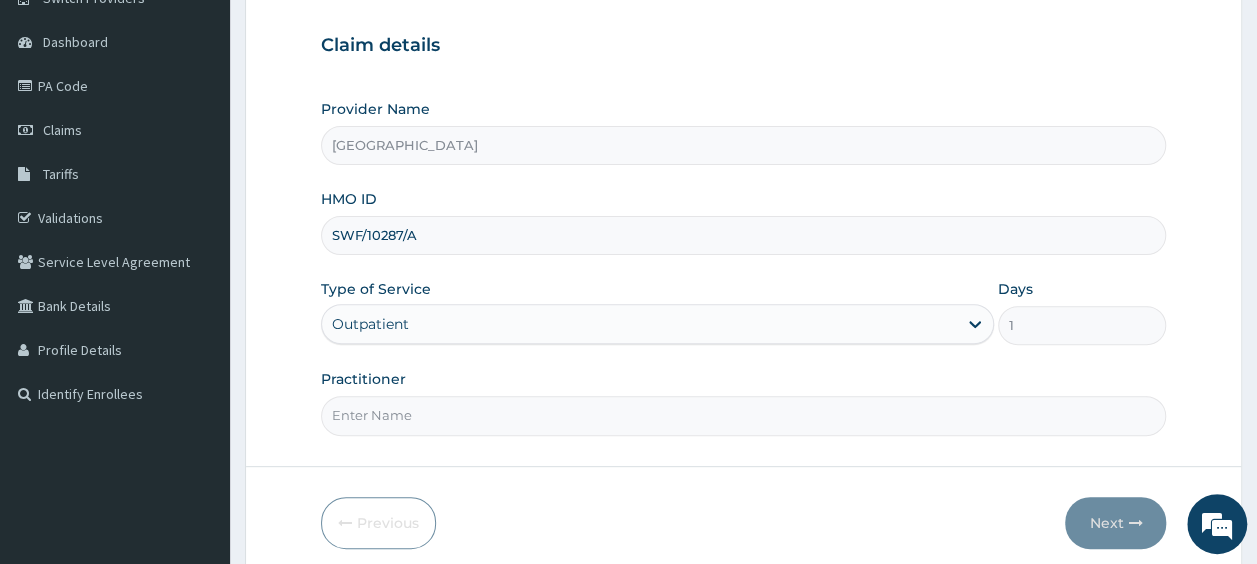 type on "[PERSON_NAME]" 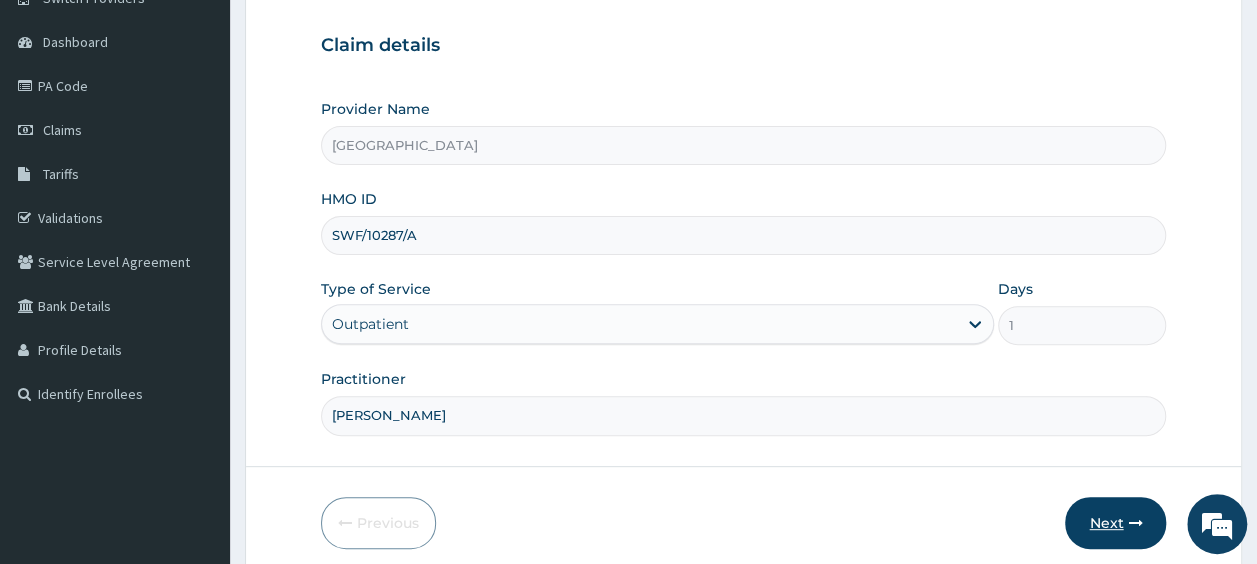 click on "Next" at bounding box center (1115, 523) 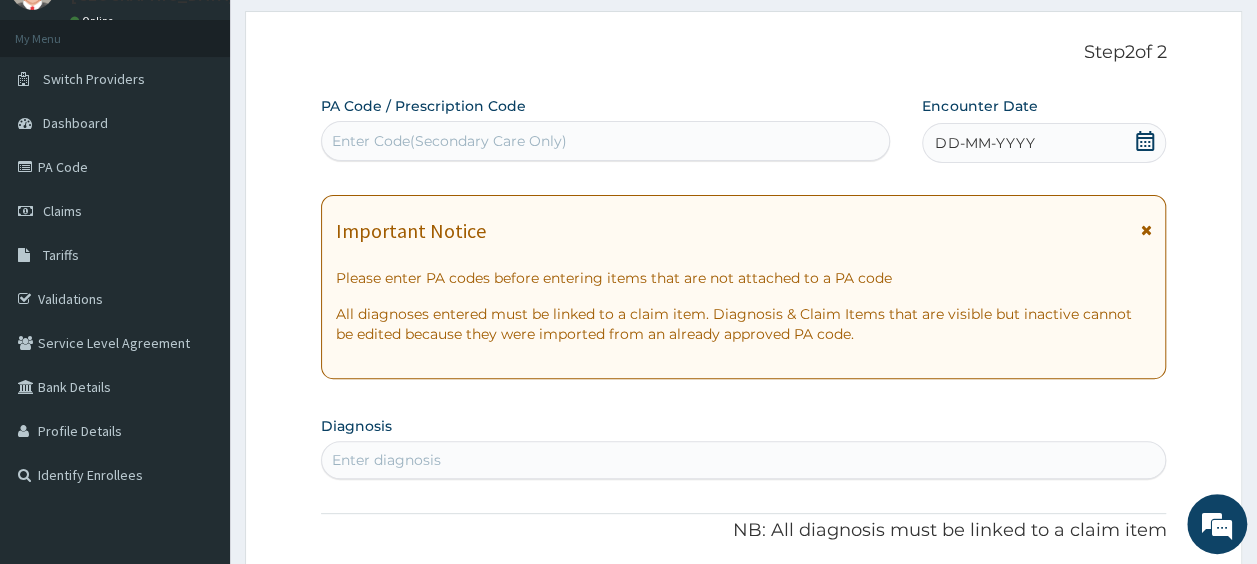 scroll, scrollTop: 65, scrollLeft: 0, axis: vertical 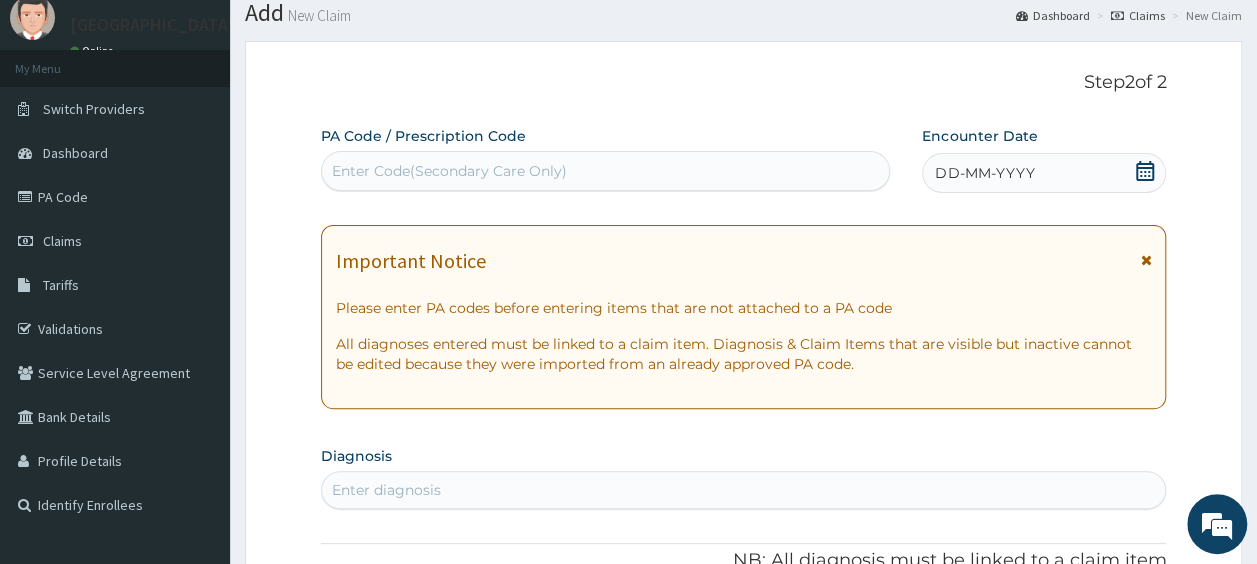 click on "Enter Code(Secondary Care Only)" at bounding box center (449, 171) 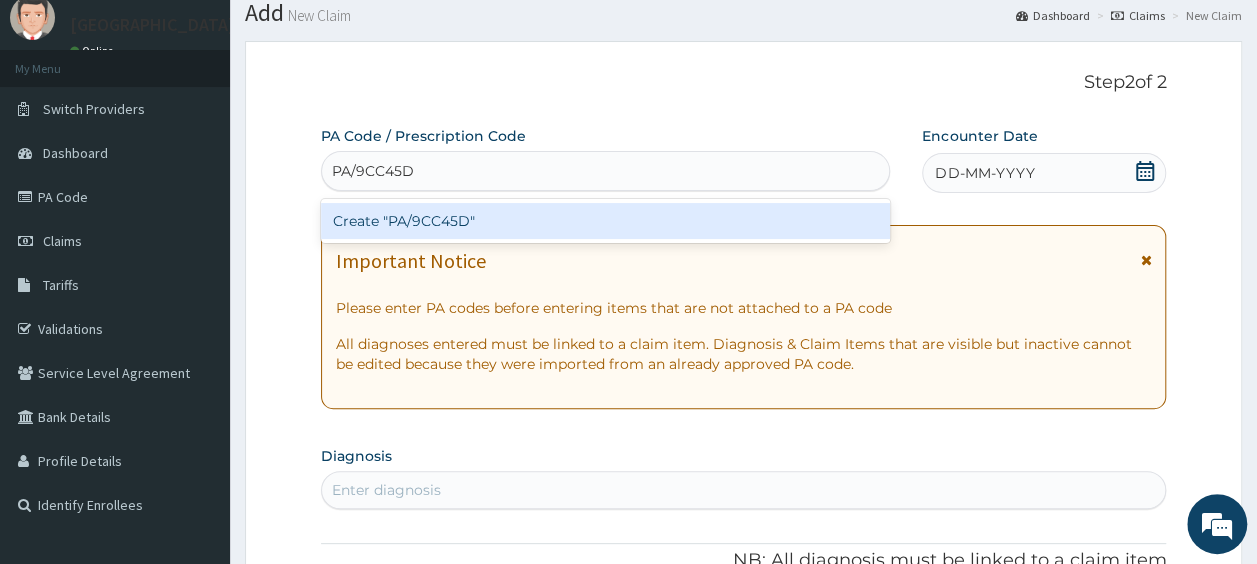 type on "PA/9CC45D" 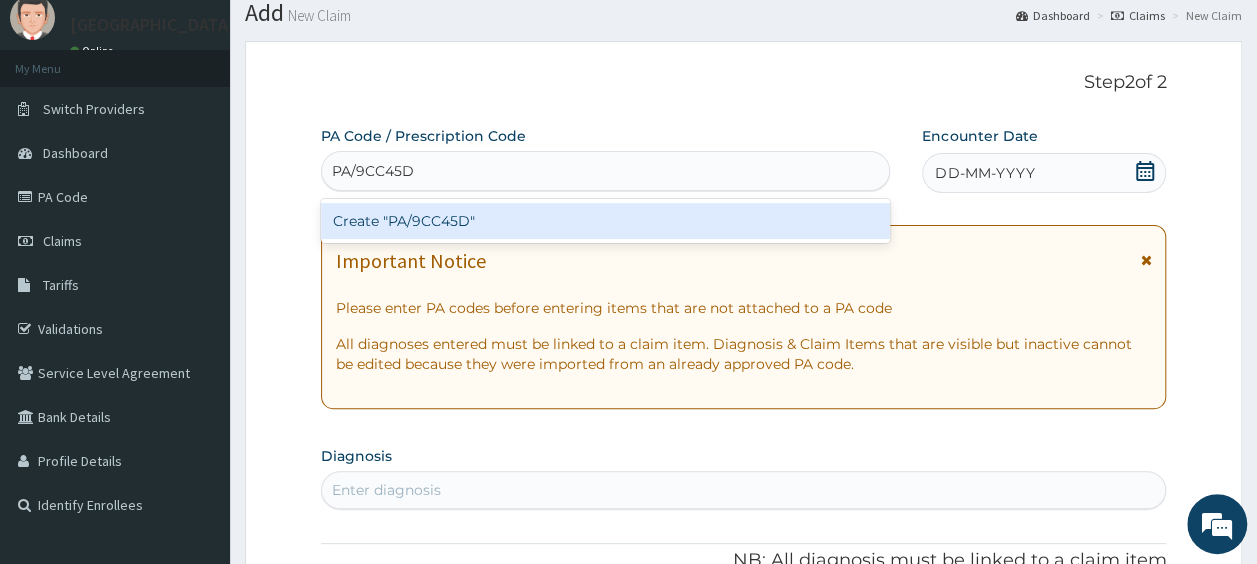 click on "Create "PA/9CC45D"" at bounding box center (606, 221) 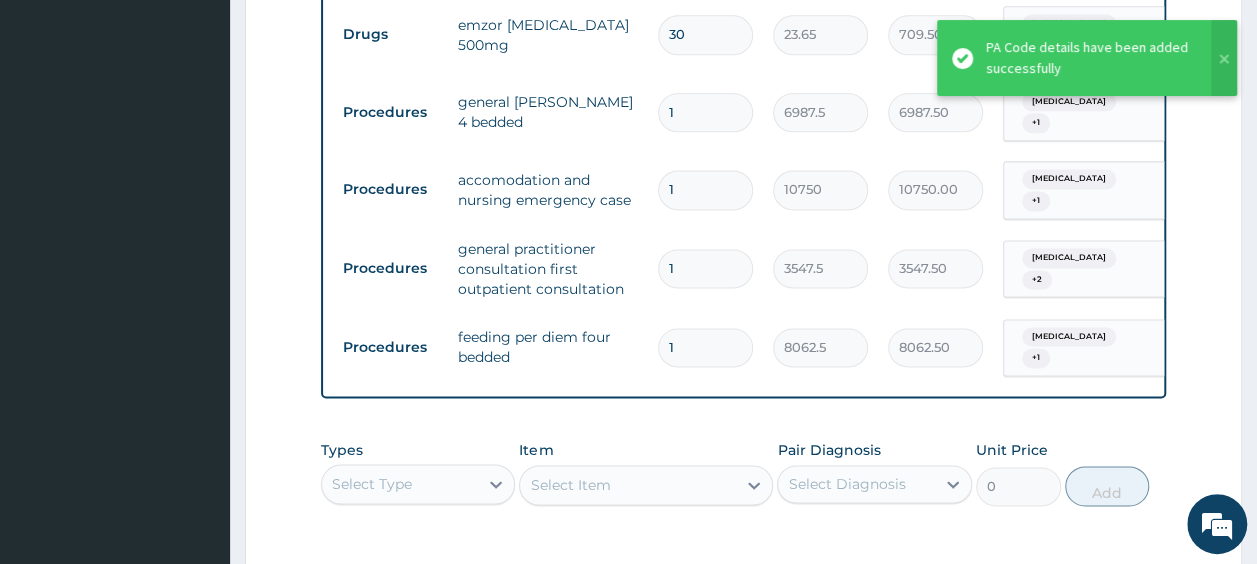 scroll, scrollTop: 1499, scrollLeft: 0, axis: vertical 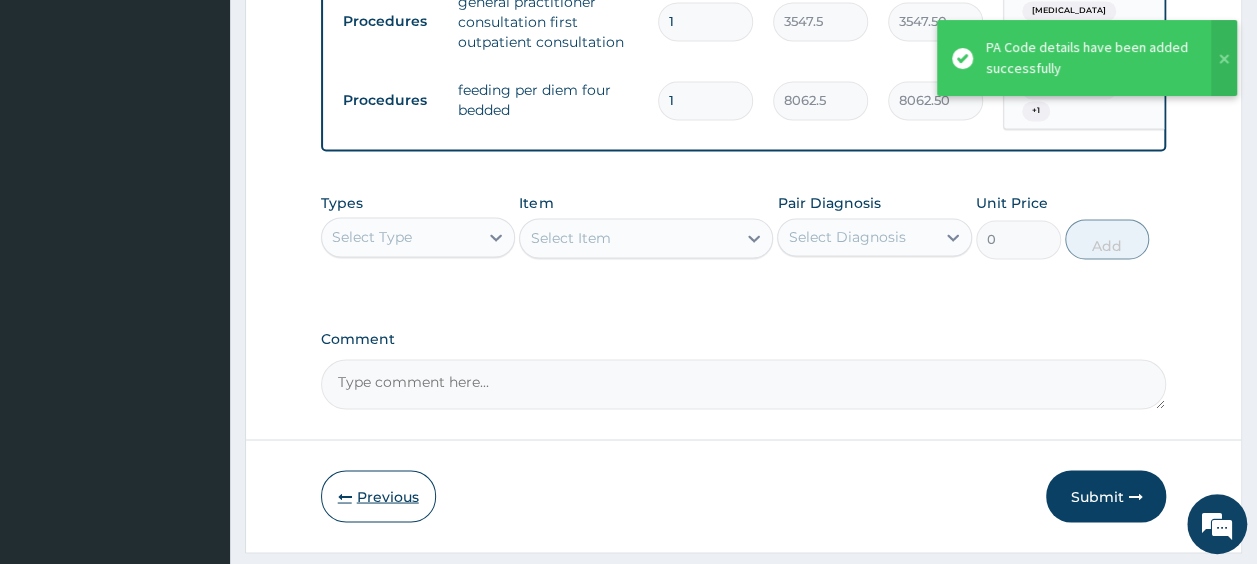 click on "Previous" at bounding box center (378, 496) 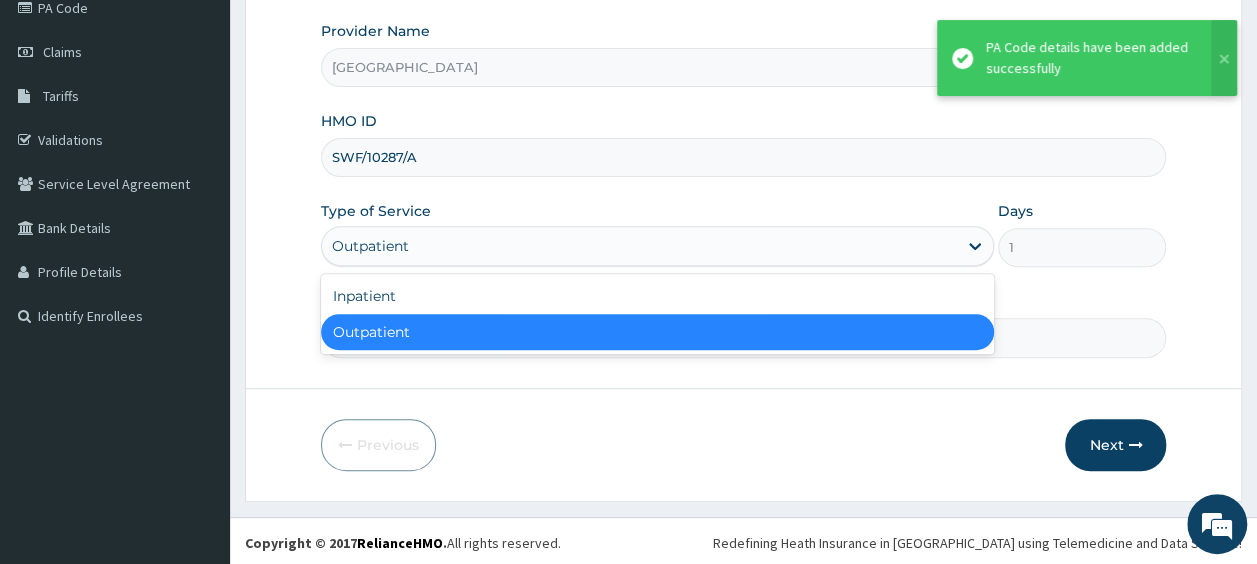 click on "Outpatient" at bounding box center (639, 246) 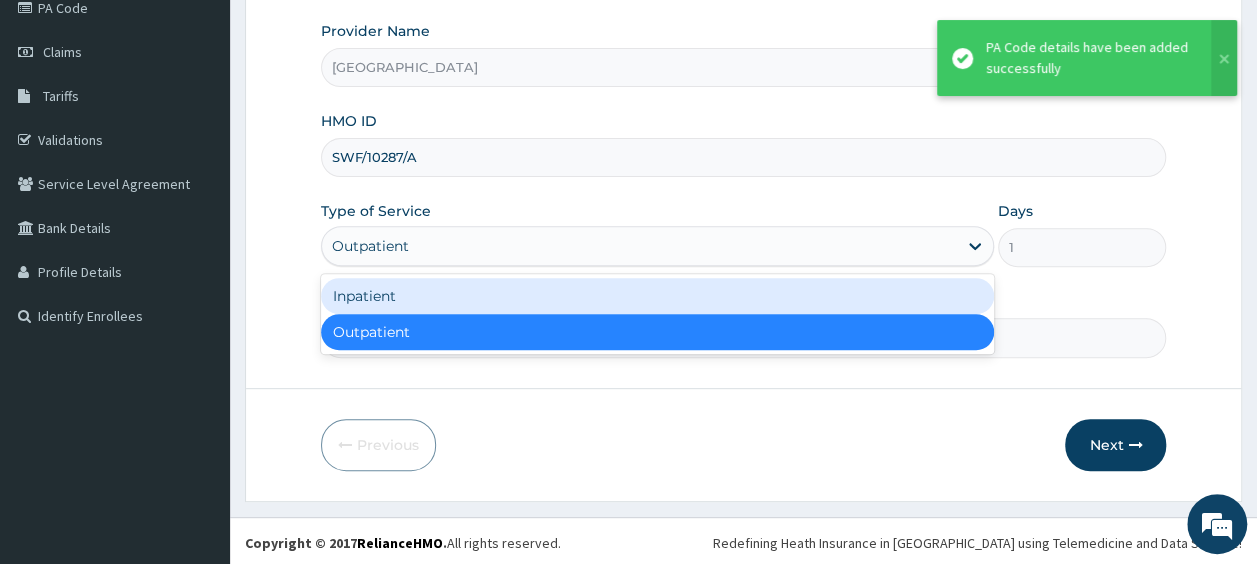 click on "Inpatient" at bounding box center [657, 296] 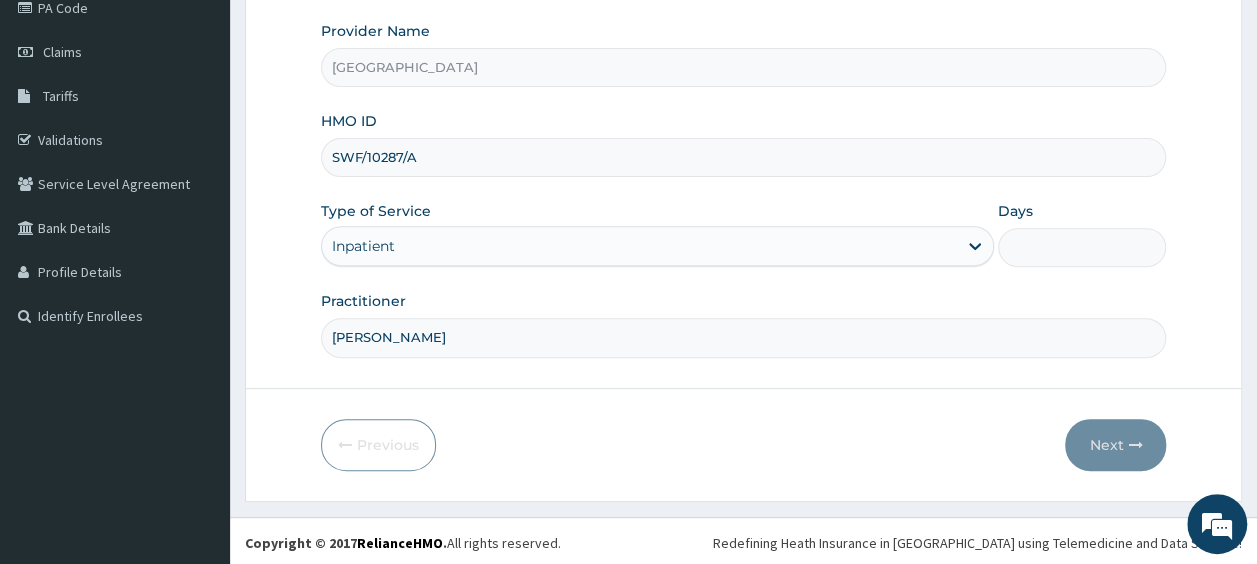 click on "Days" at bounding box center [1082, 247] 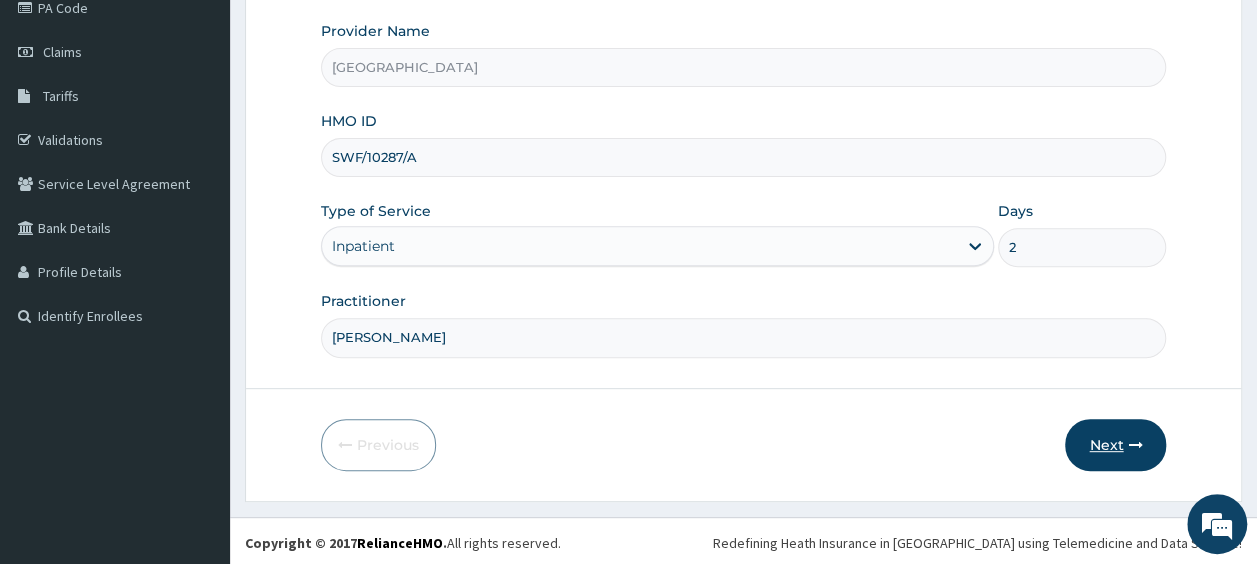type on "2" 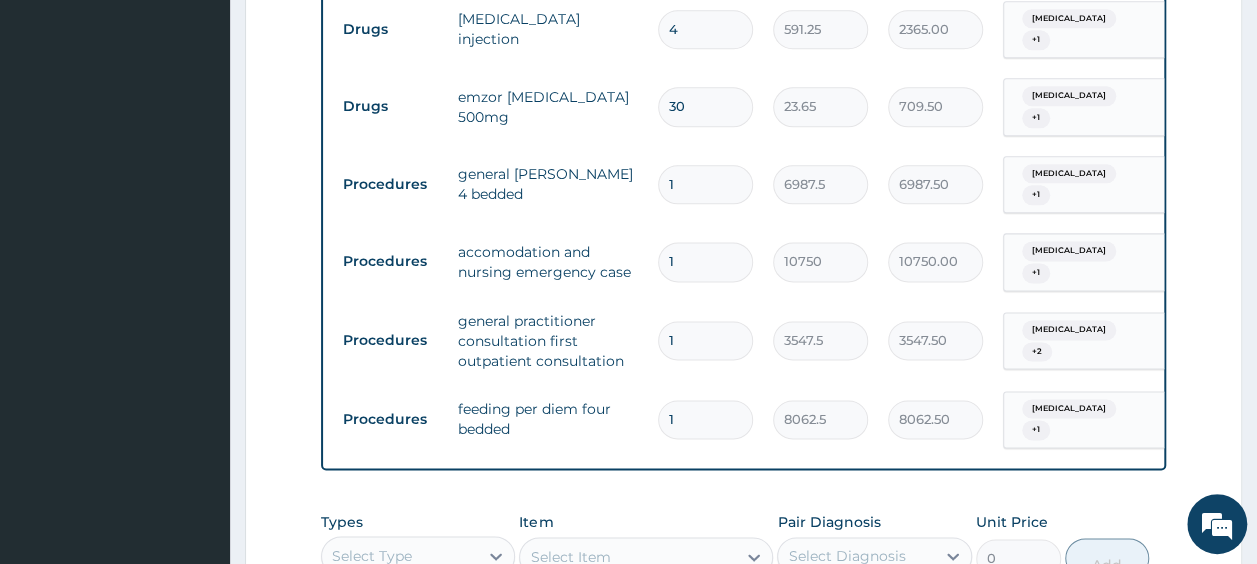 scroll, scrollTop: 1177, scrollLeft: 0, axis: vertical 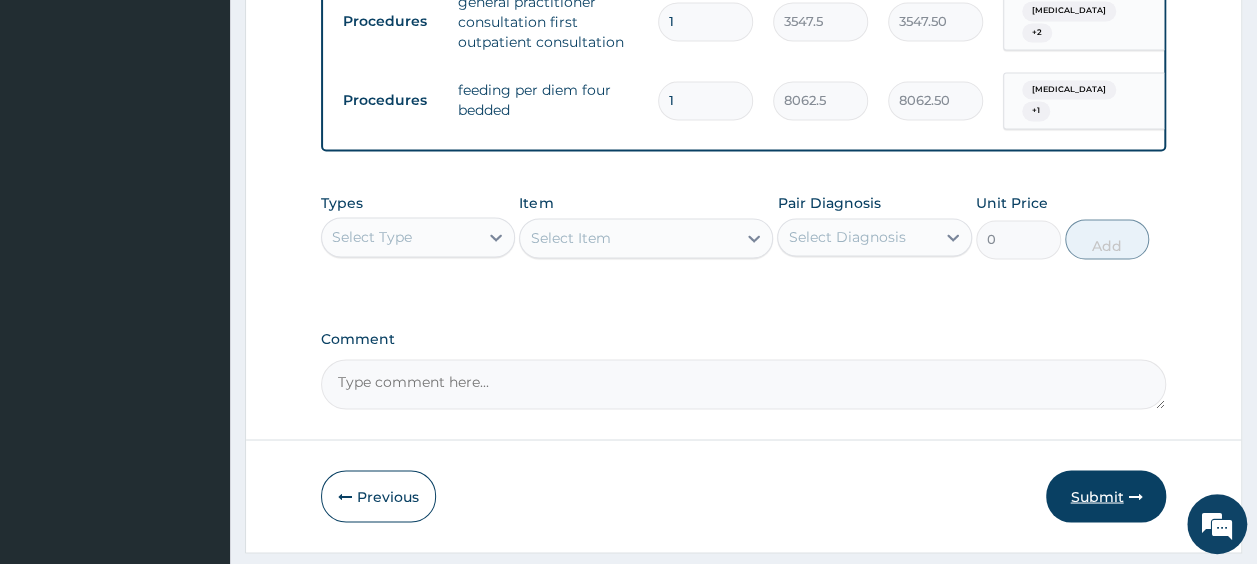 click on "Submit" at bounding box center [1106, 496] 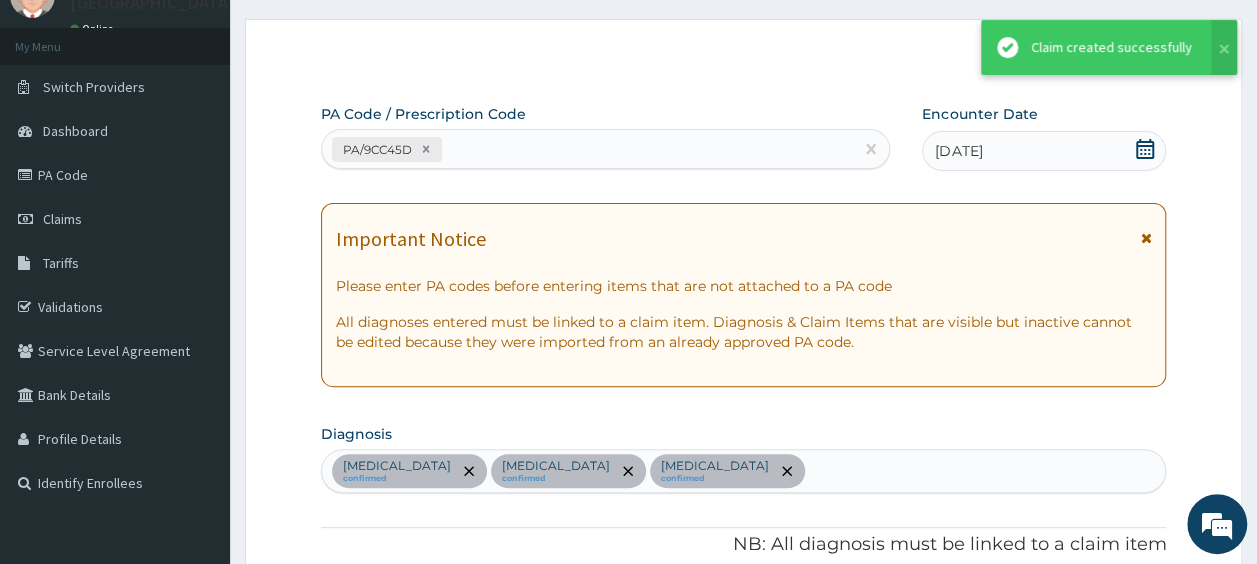 scroll, scrollTop: 1499, scrollLeft: 0, axis: vertical 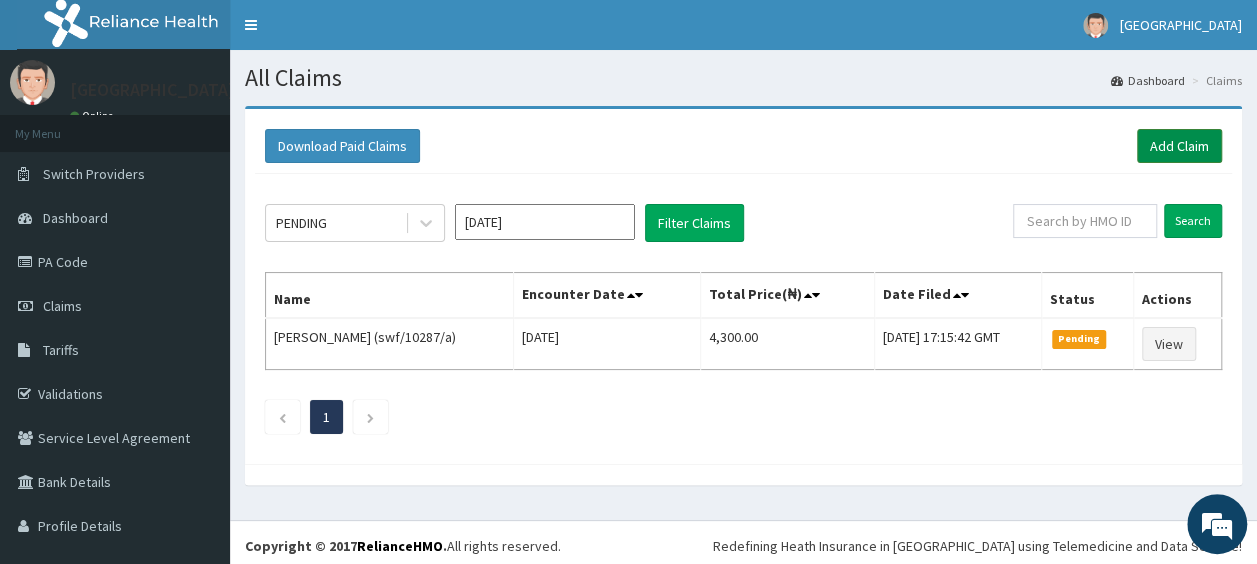 click on "Add Claim" at bounding box center (1179, 146) 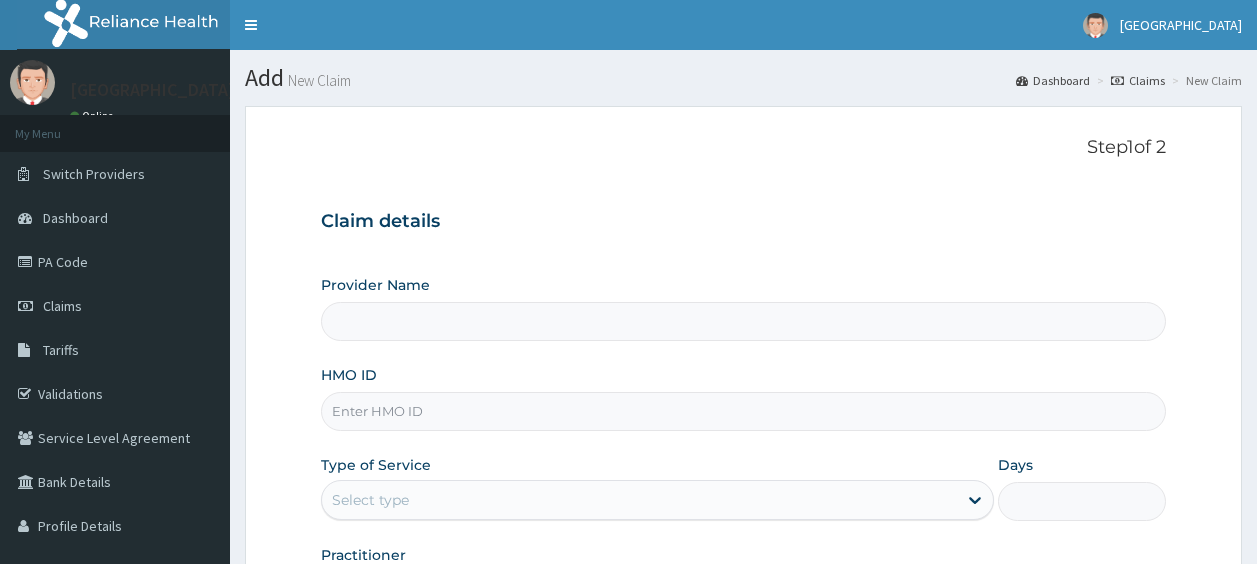 type on "[GEOGRAPHIC_DATA]" 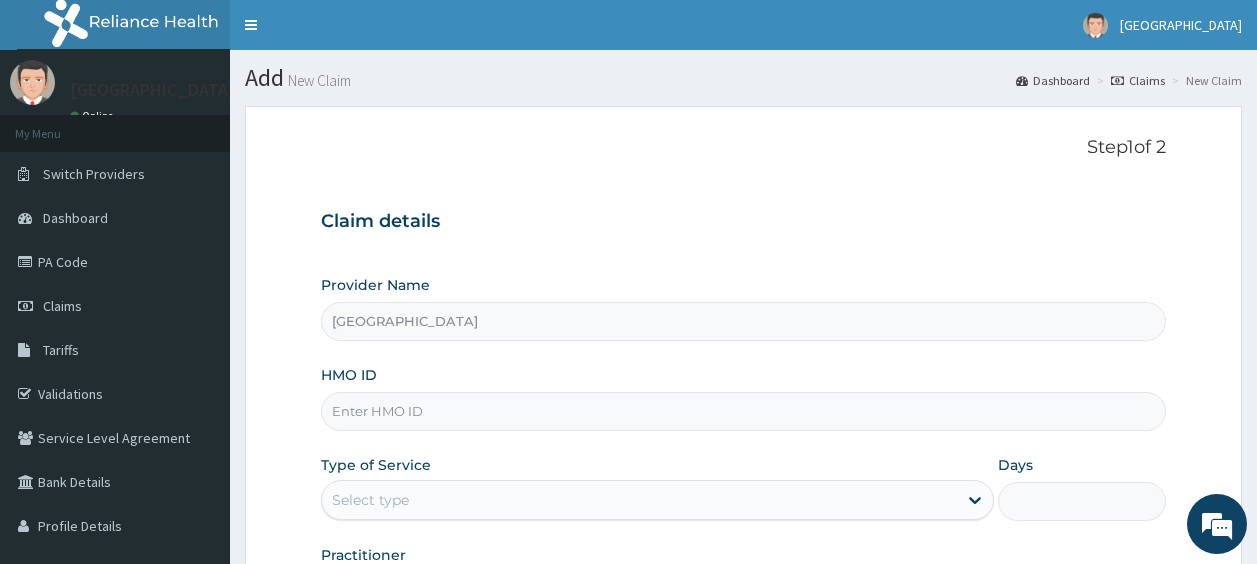 scroll, scrollTop: 0, scrollLeft: 0, axis: both 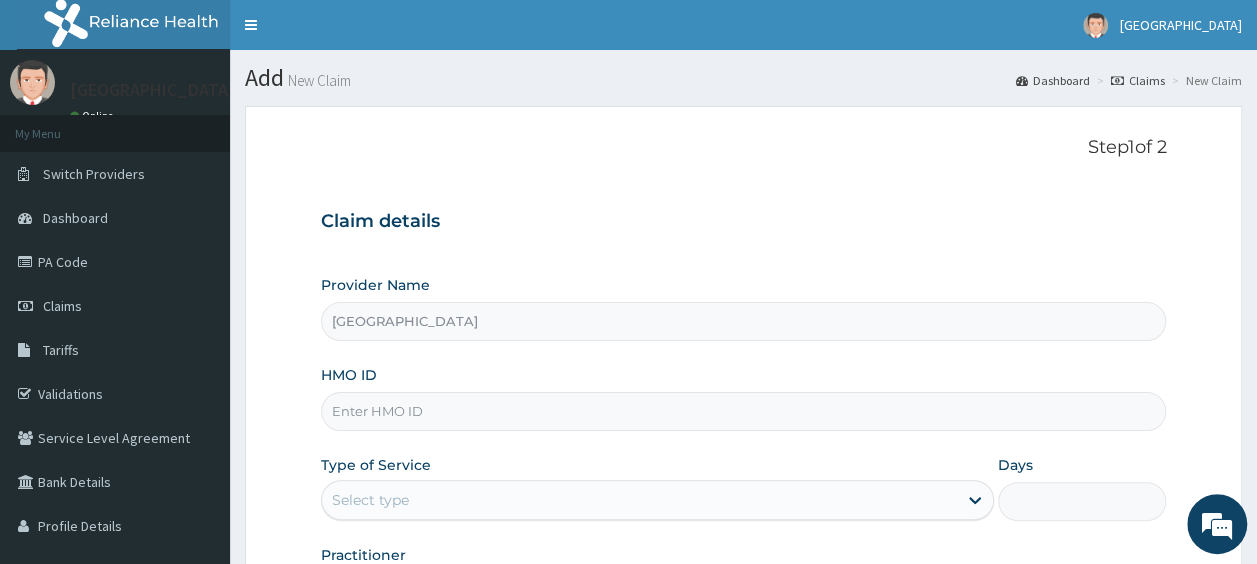 click on "HMO ID" at bounding box center [744, 411] 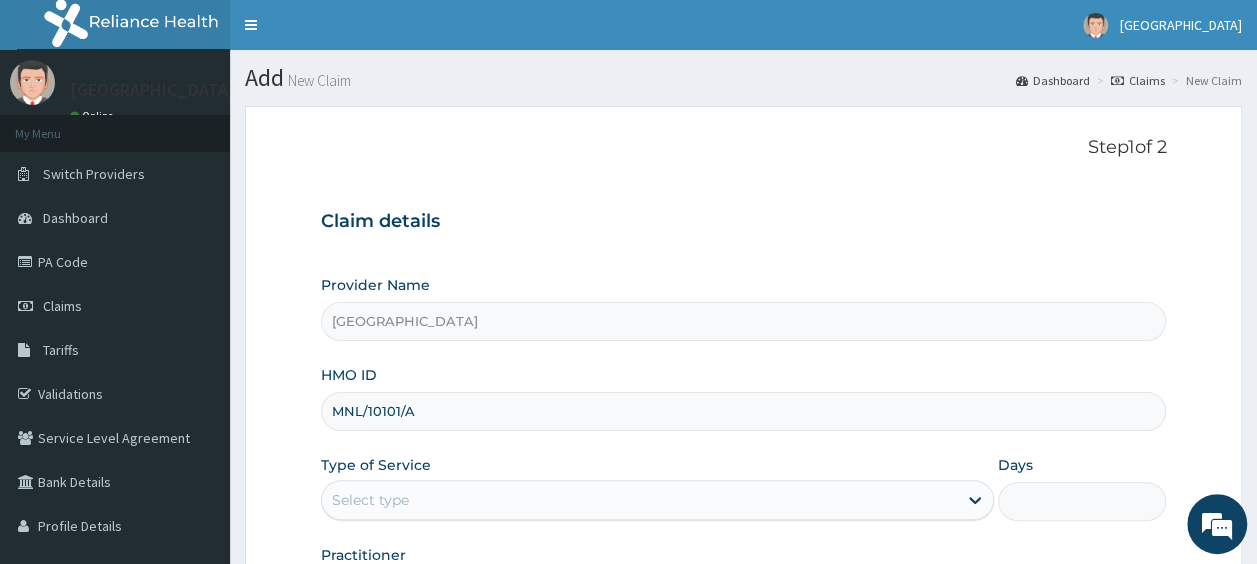 type on "MNL/10101/A" 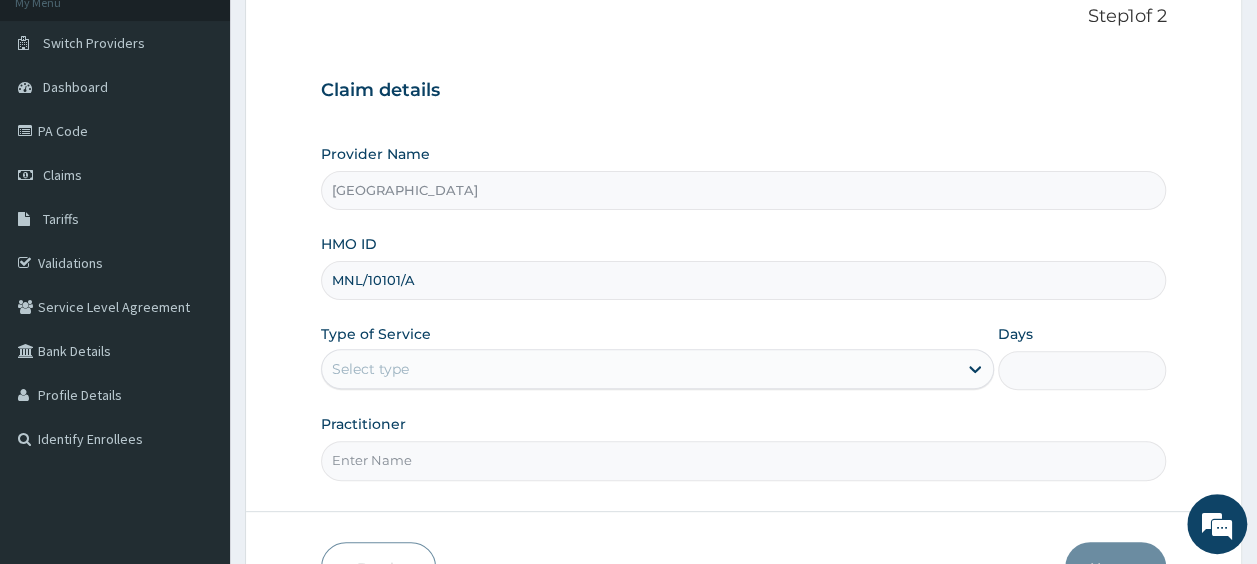 scroll, scrollTop: 136, scrollLeft: 0, axis: vertical 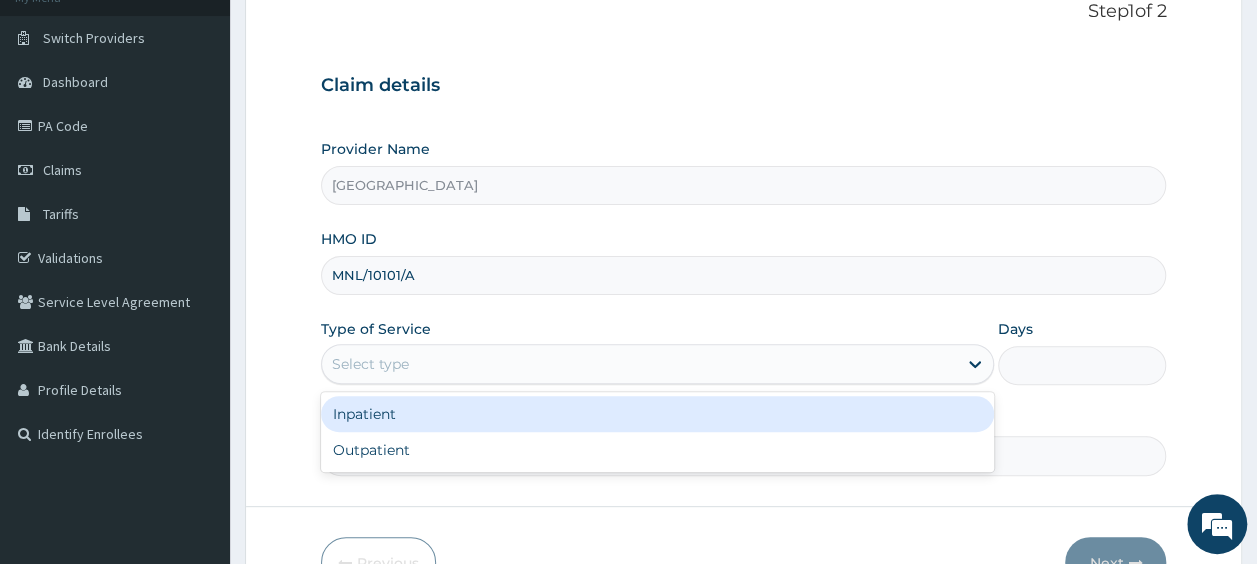 click on "Select type" at bounding box center (639, 364) 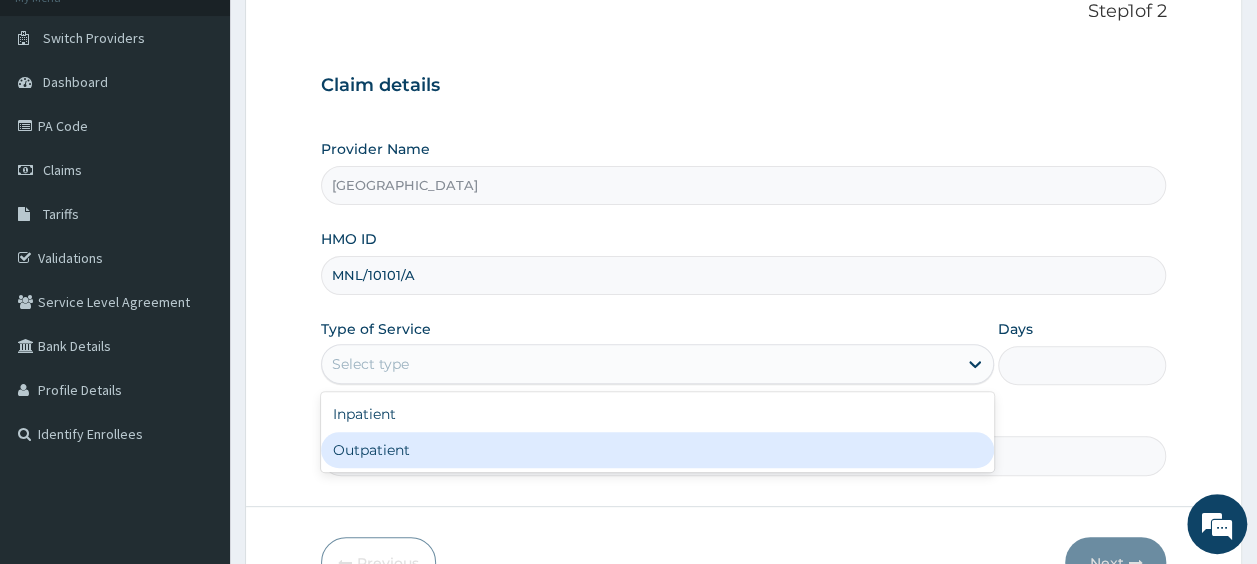 click on "Outpatient" at bounding box center [657, 450] 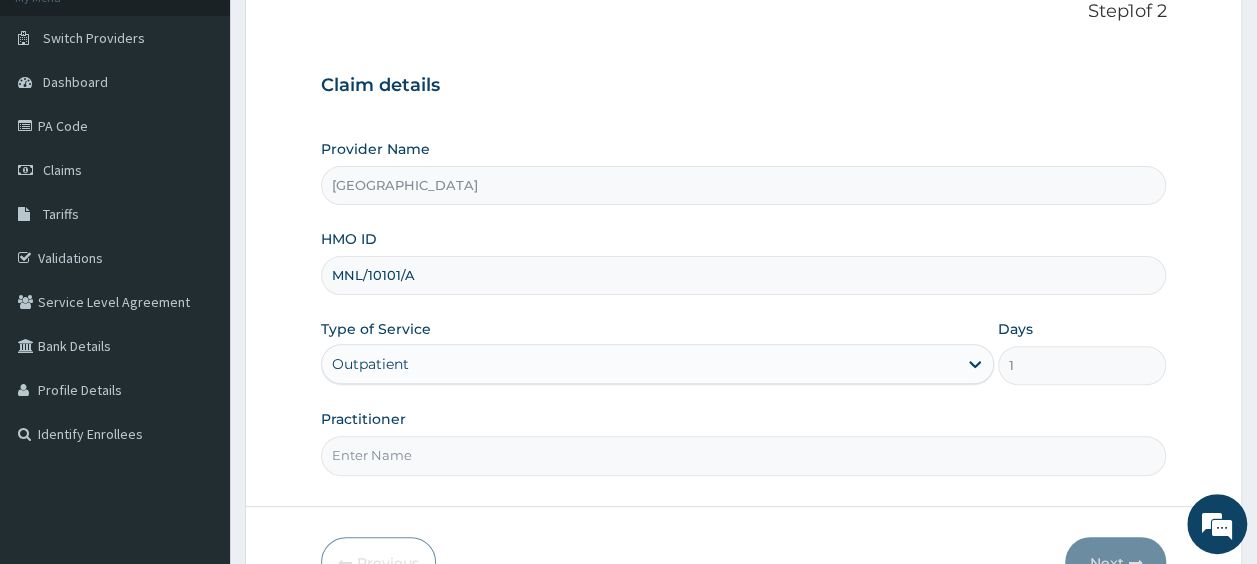 scroll, scrollTop: 0, scrollLeft: 0, axis: both 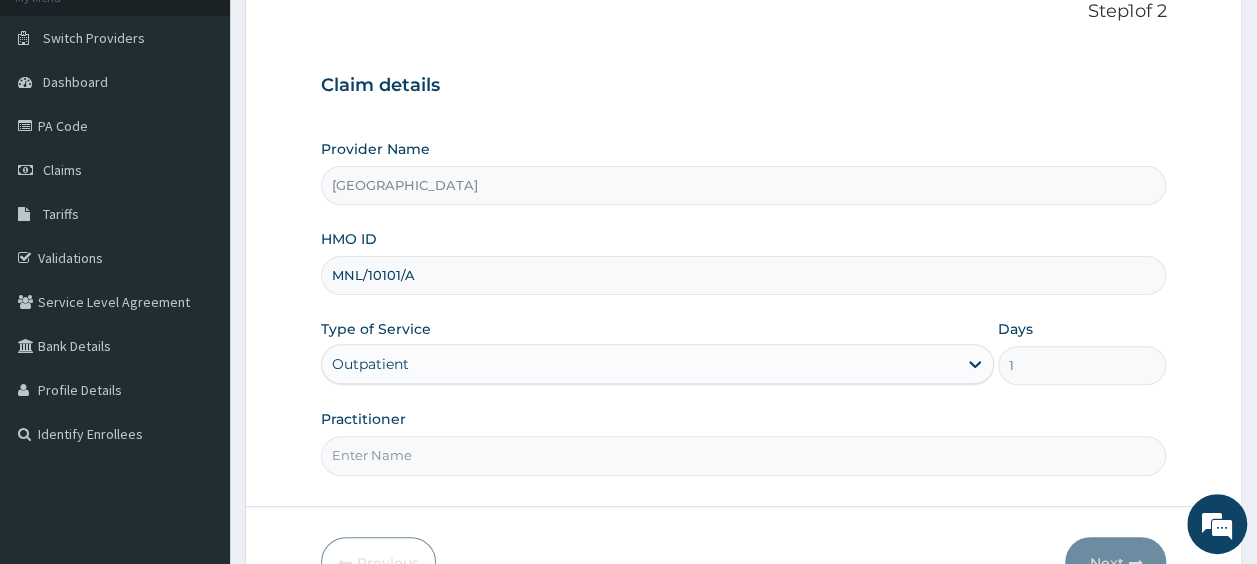 click on "Practitioner" at bounding box center [744, 455] 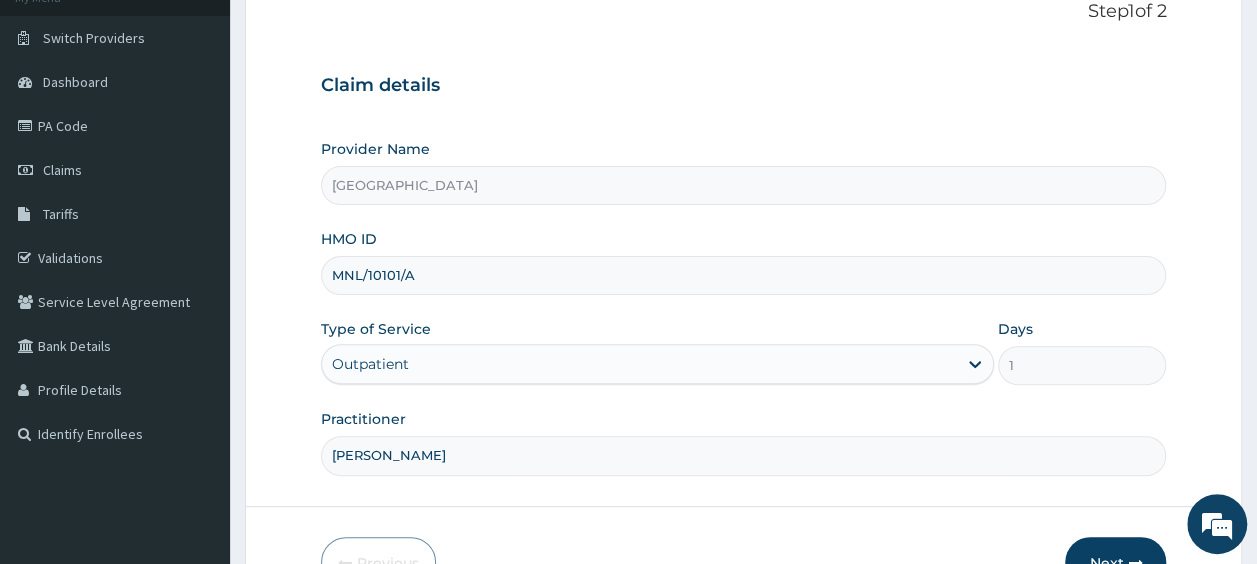 click on "Step  1  of 2 Claim details Provider Name Panox Hospital HMO ID MNL/10101/A Type of Service Outpatient Days 1 Practitioner DR OLAITAN     Previous   Next" at bounding box center (743, 294) 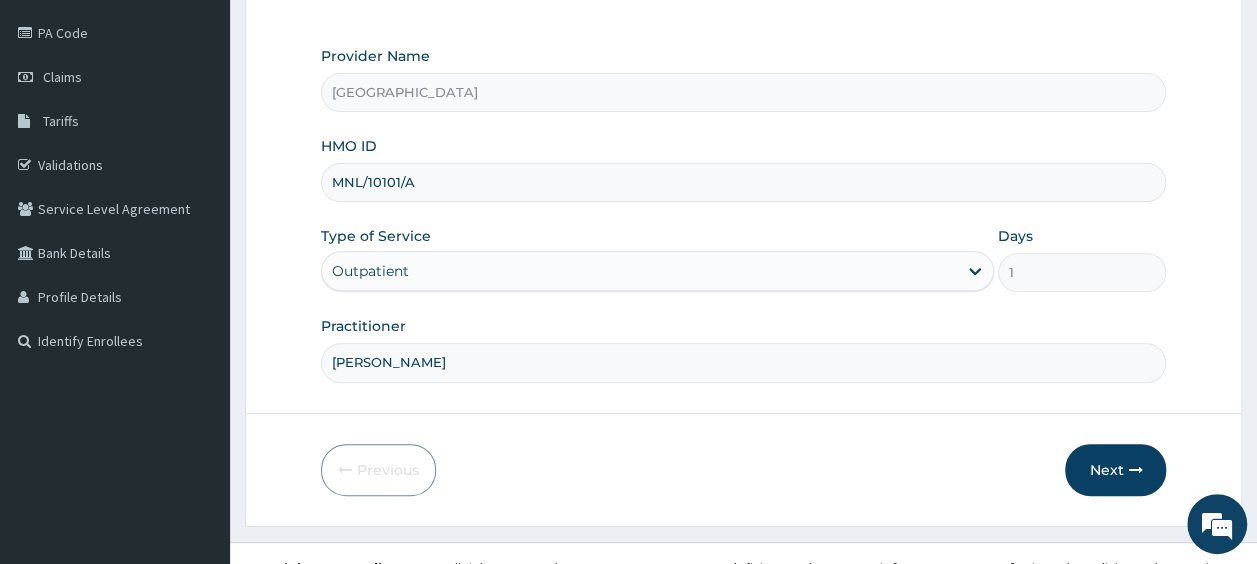 scroll, scrollTop: 254, scrollLeft: 0, axis: vertical 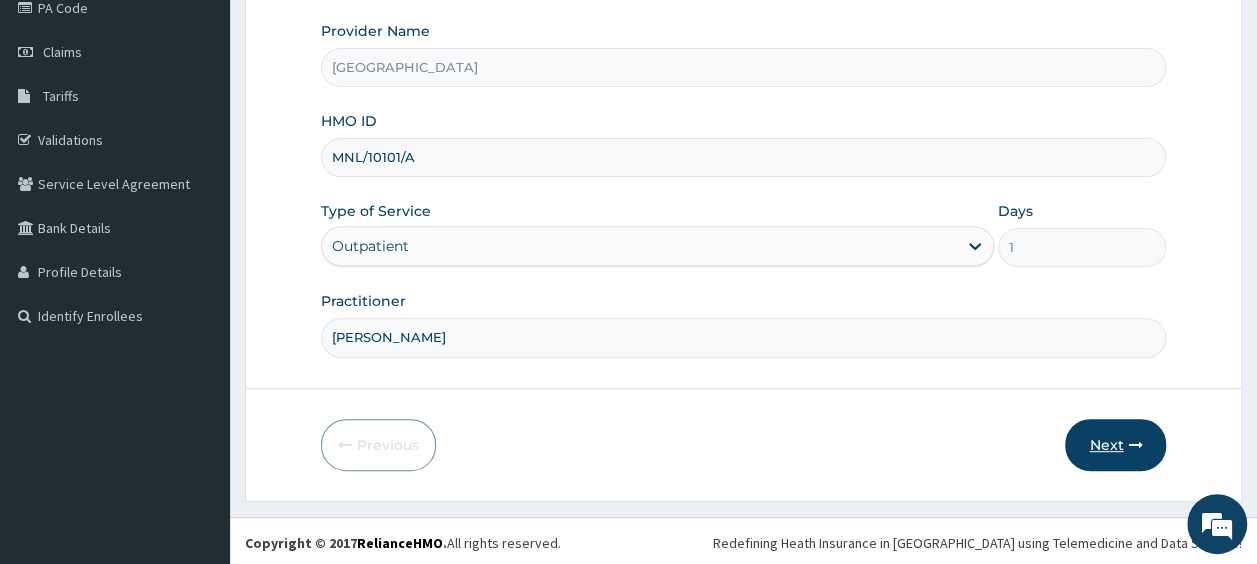 click on "Next" at bounding box center [1115, 445] 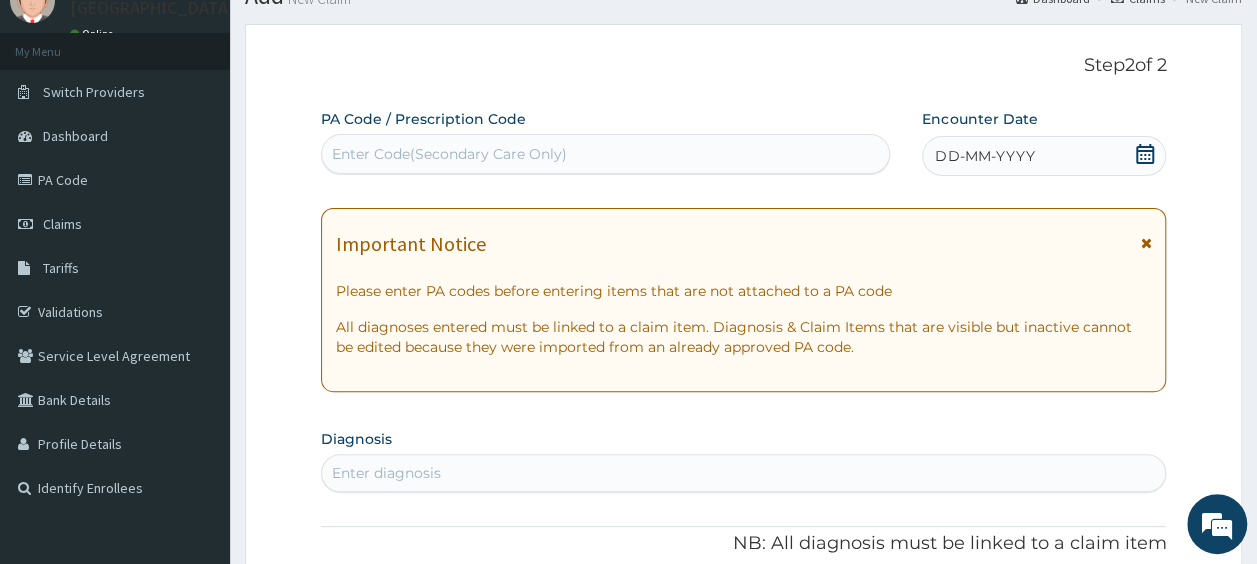 scroll, scrollTop: 0, scrollLeft: 0, axis: both 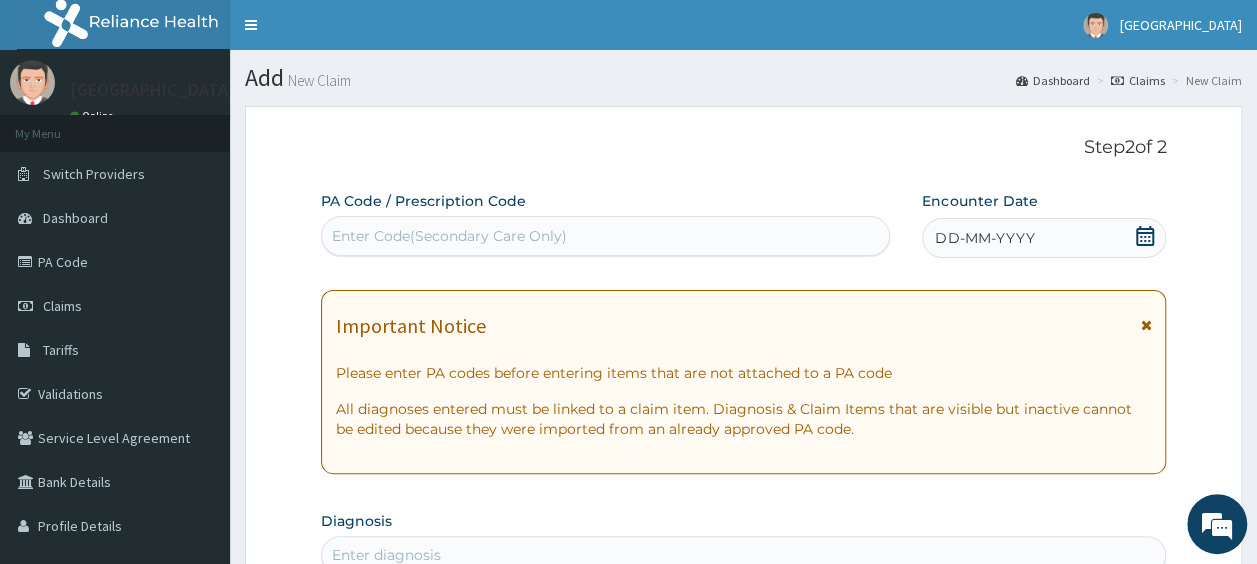 click on "Enter Code(Secondary Care Only)" at bounding box center (449, 236) 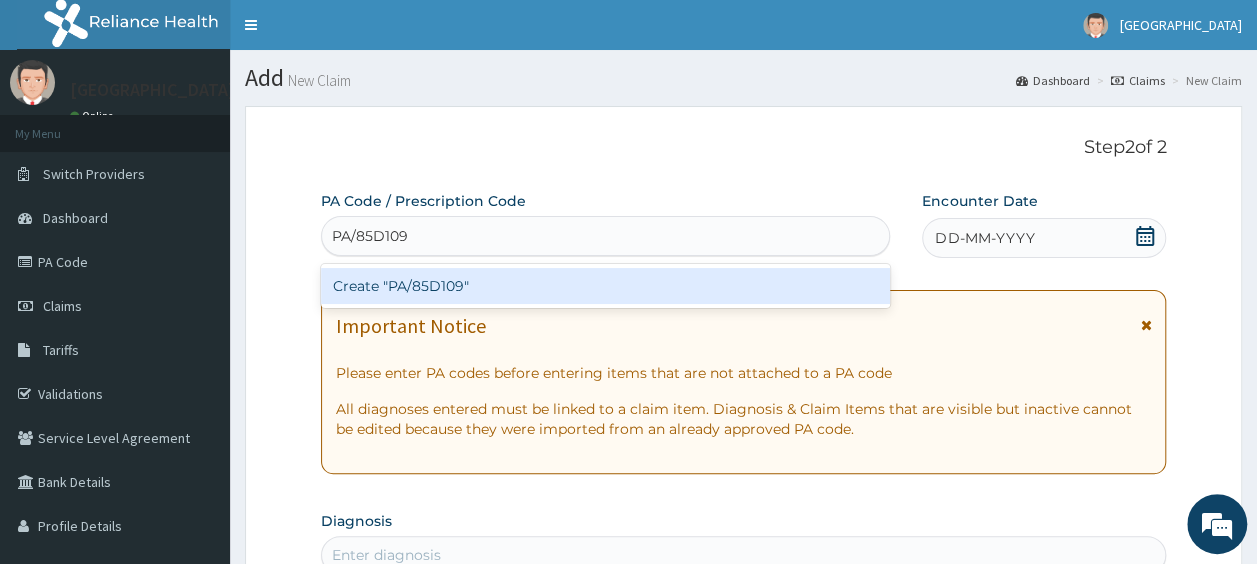 click on "Create "PA/85D109"" at bounding box center [606, 286] 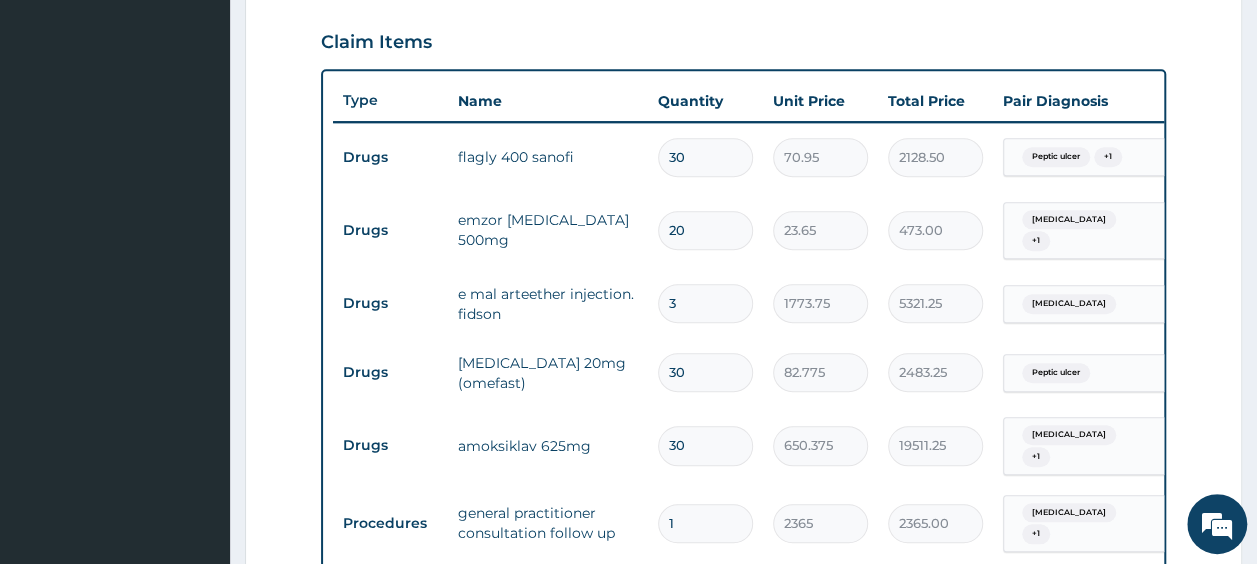 scroll, scrollTop: 673, scrollLeft: 0, axis: vertical 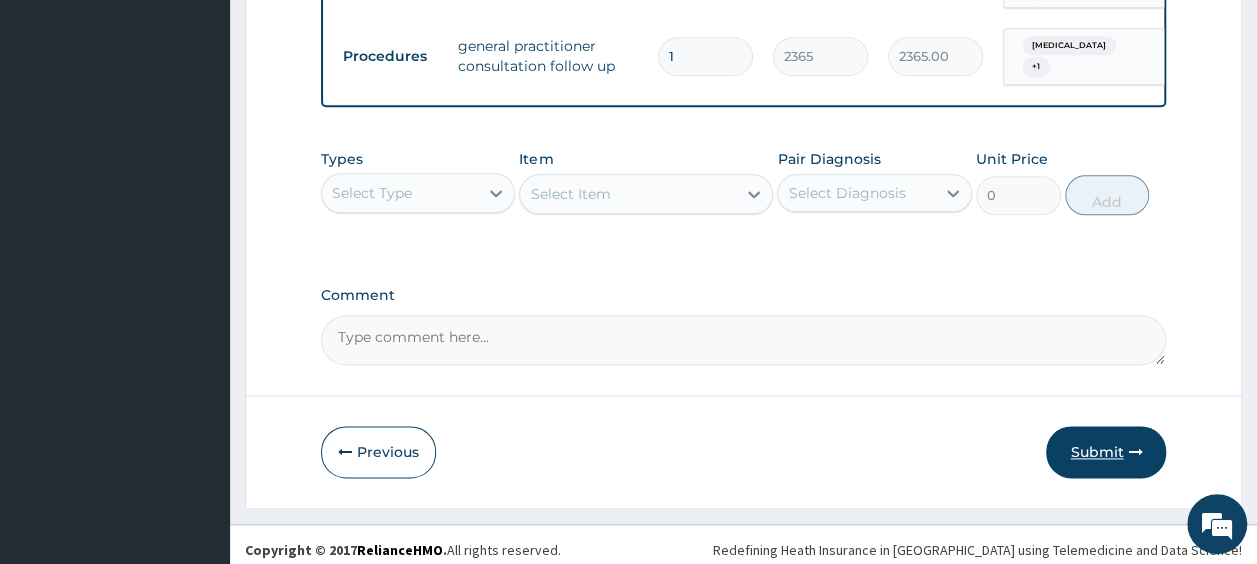 click on "Submit" at bounding box center [1106, 452] 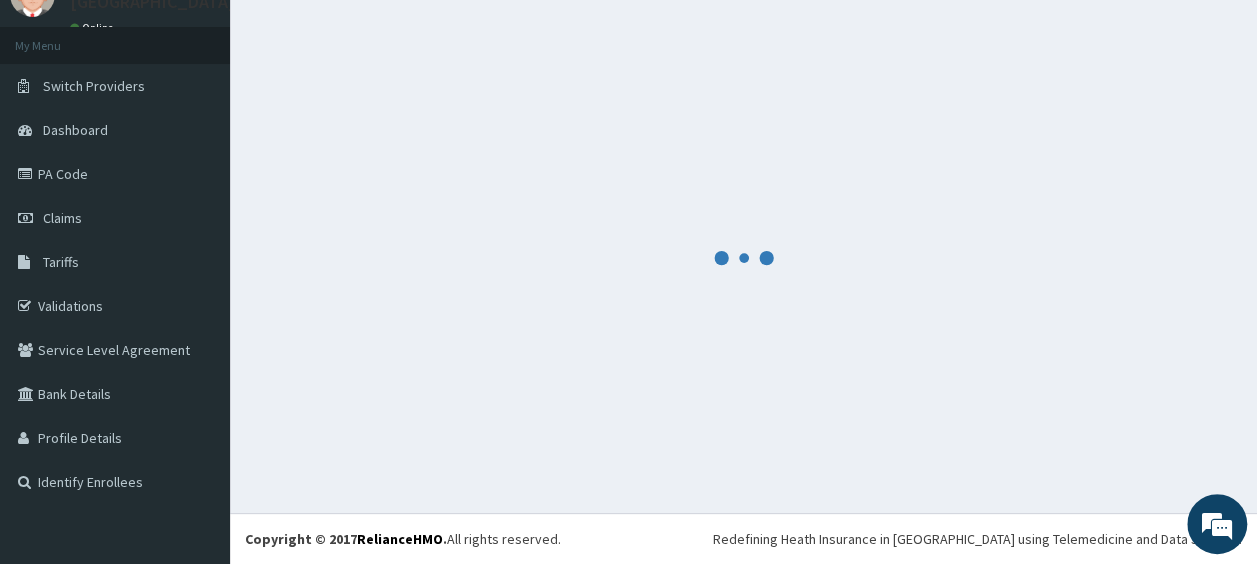 scroll, scrollTop: 87, scrollLeft: 0, axis: vertical 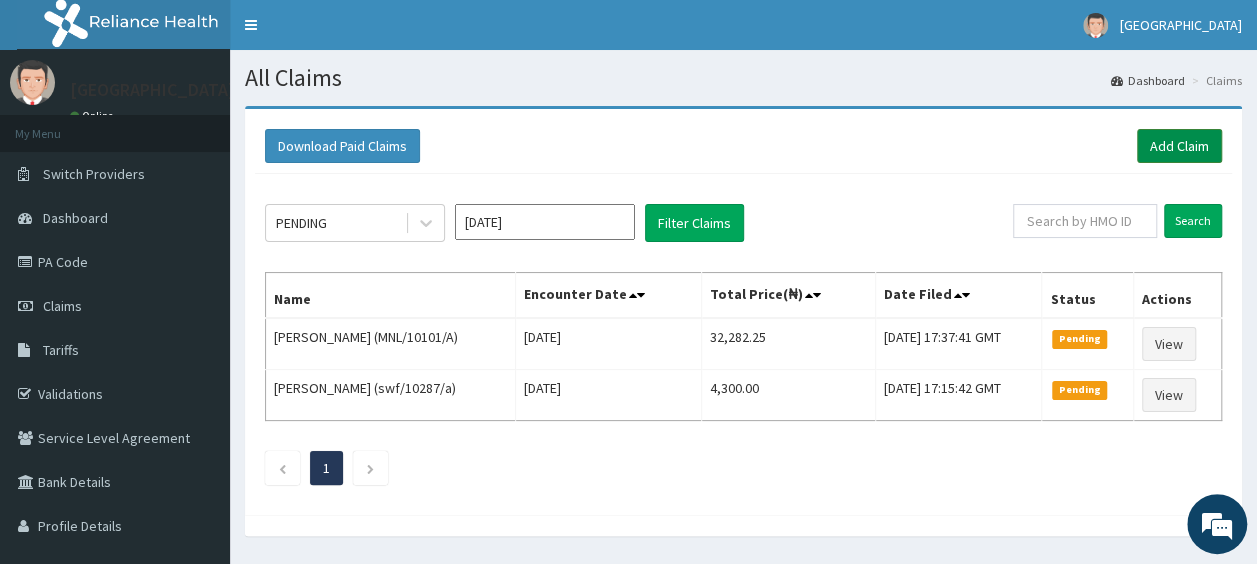 click on "Add Claim" at bounding box center [1179, 146] 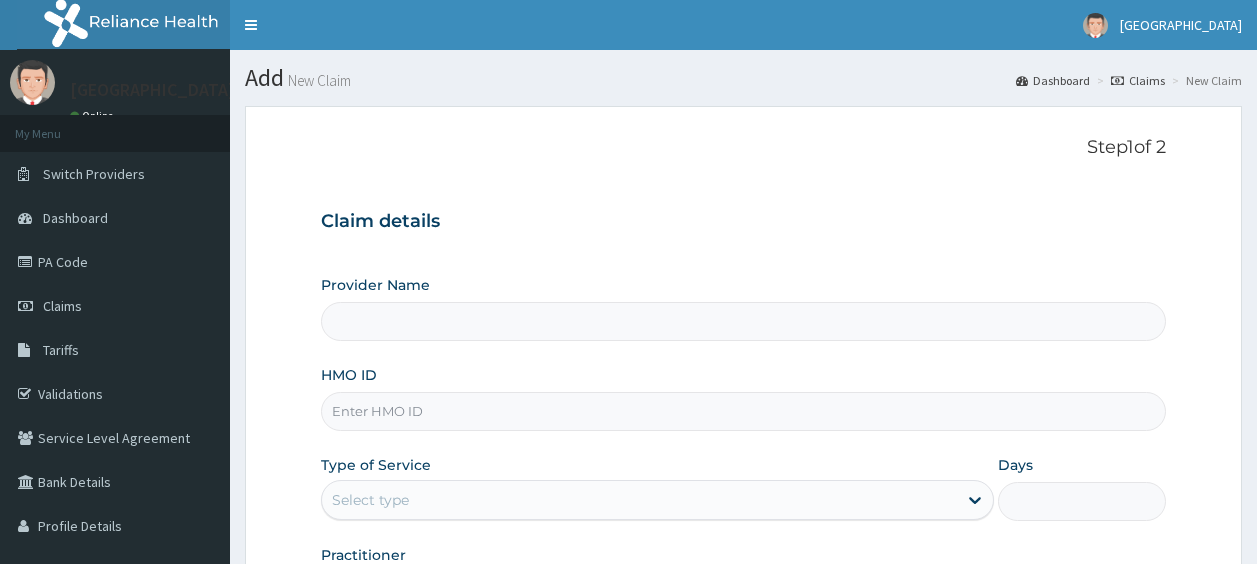 scroll, scrollTop: 0, scrollLeft: 0, axis: both 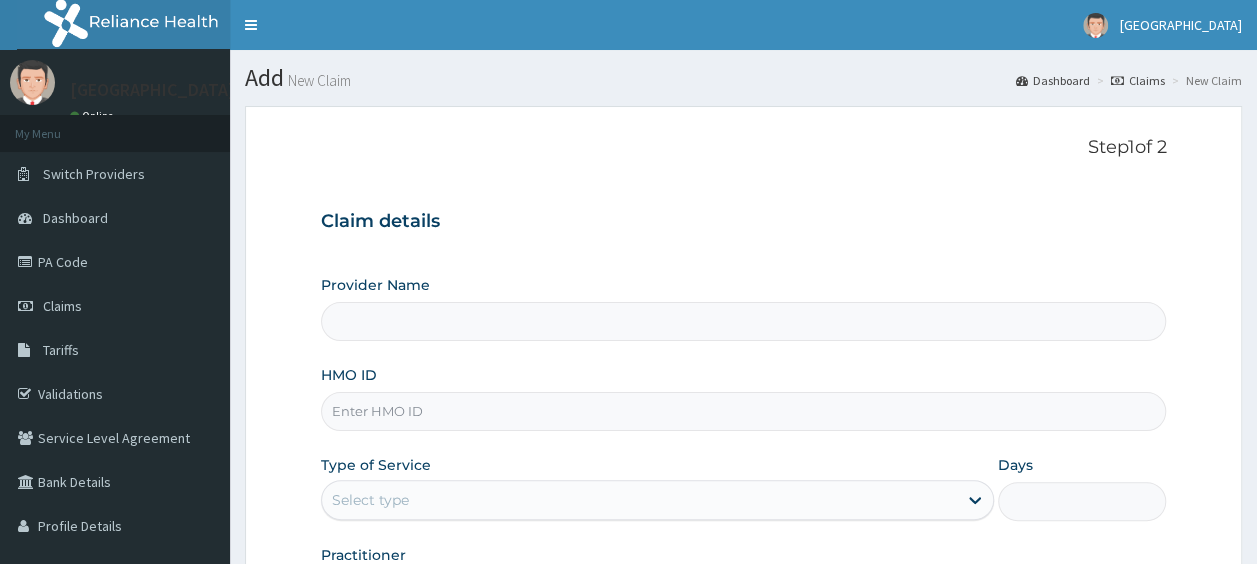 type on "[GEOGRAPHIC_DATA]" 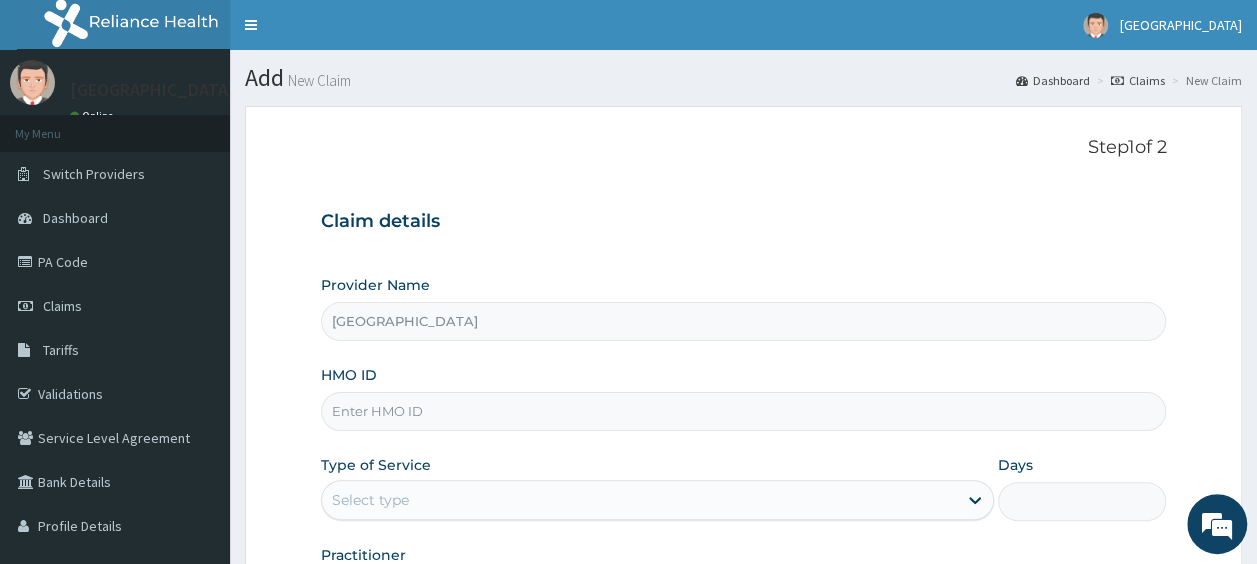 click on "HMO ID" at bounding box center [744, 411] 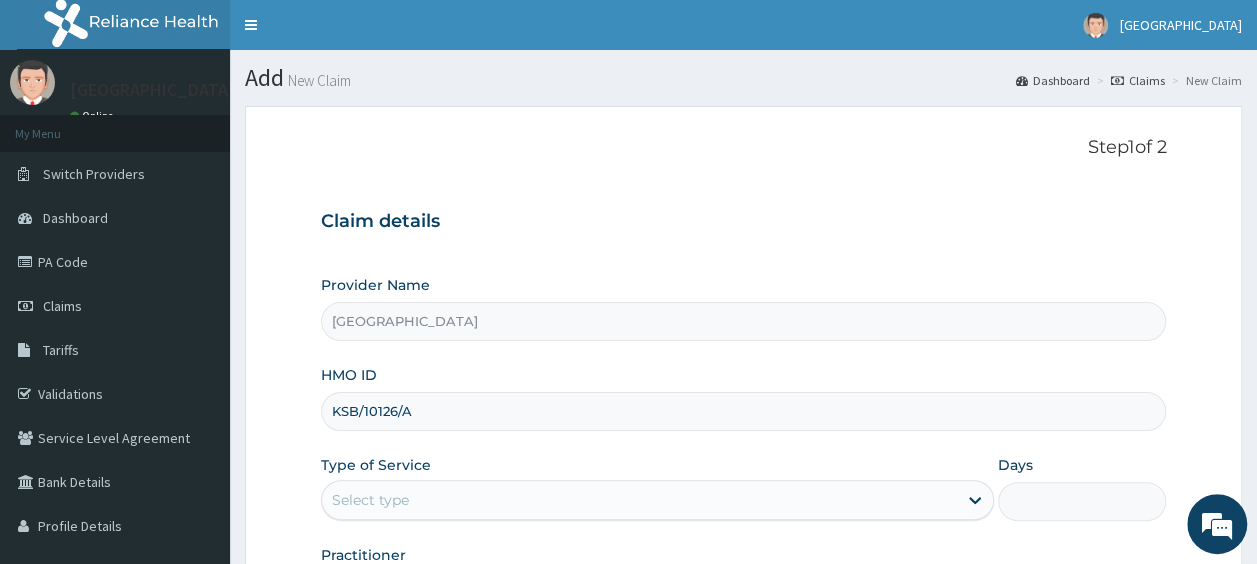 type on "KSB/10126/A" 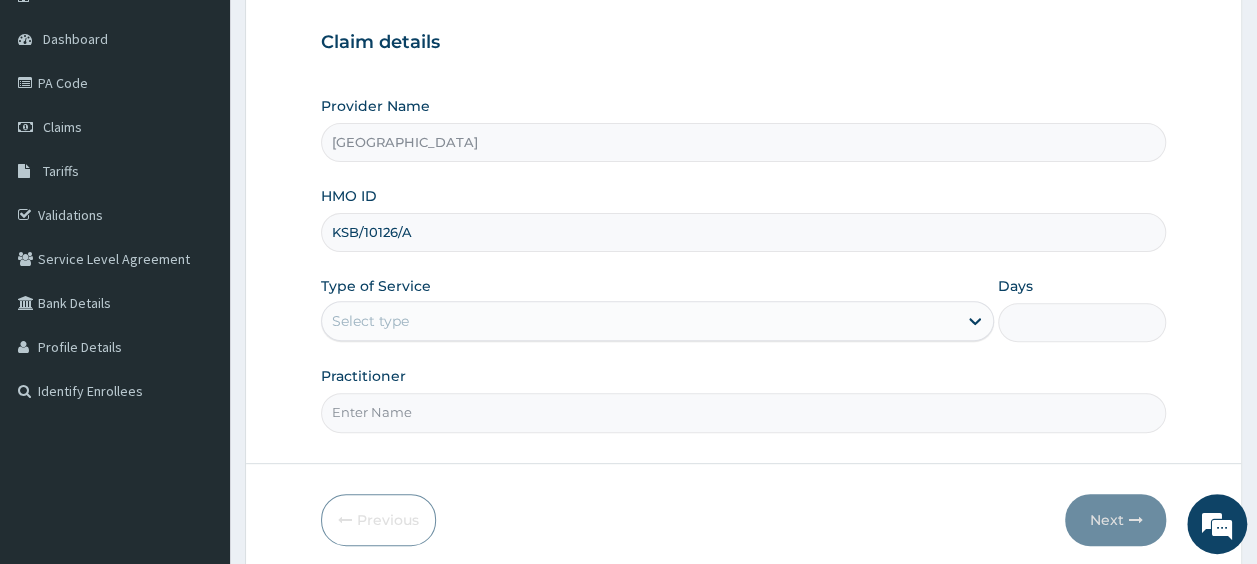 scroll, scrollTop: 197, scrollLeft: 0, axis: vertical 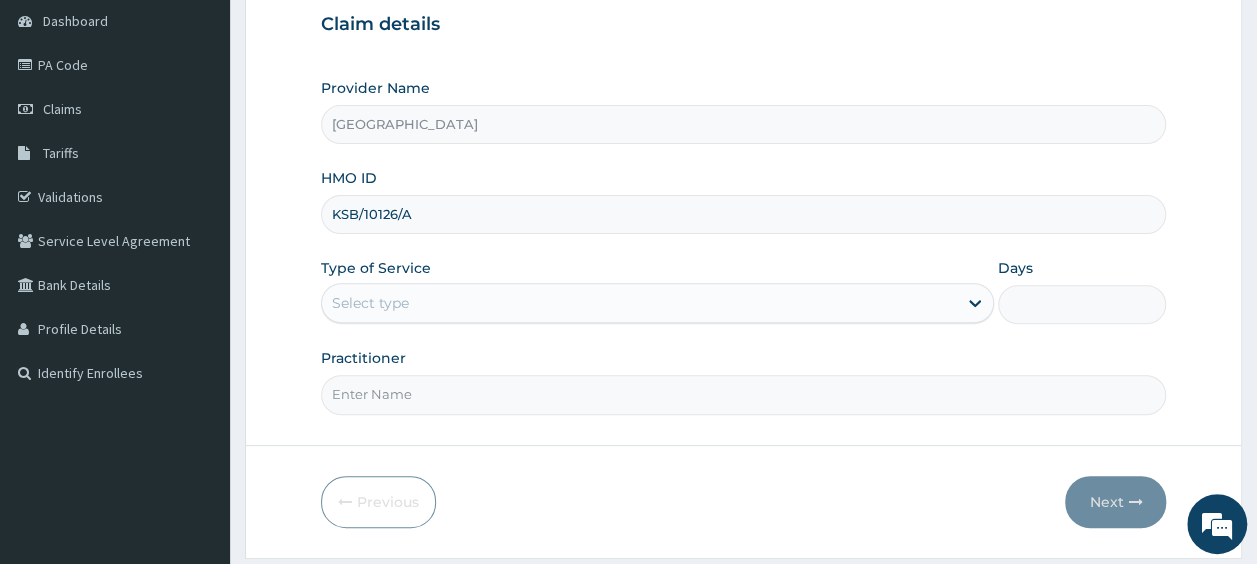 click on "Select type" at bounding box center [639, 303] 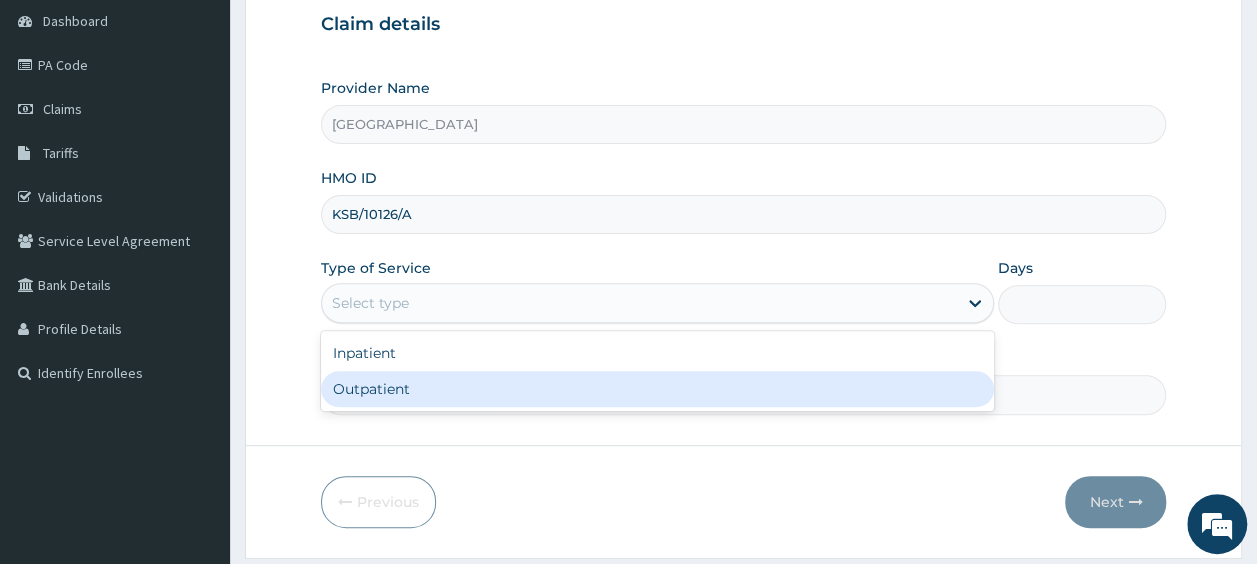 click on "Outpatient" at bounding box center (657, 389) 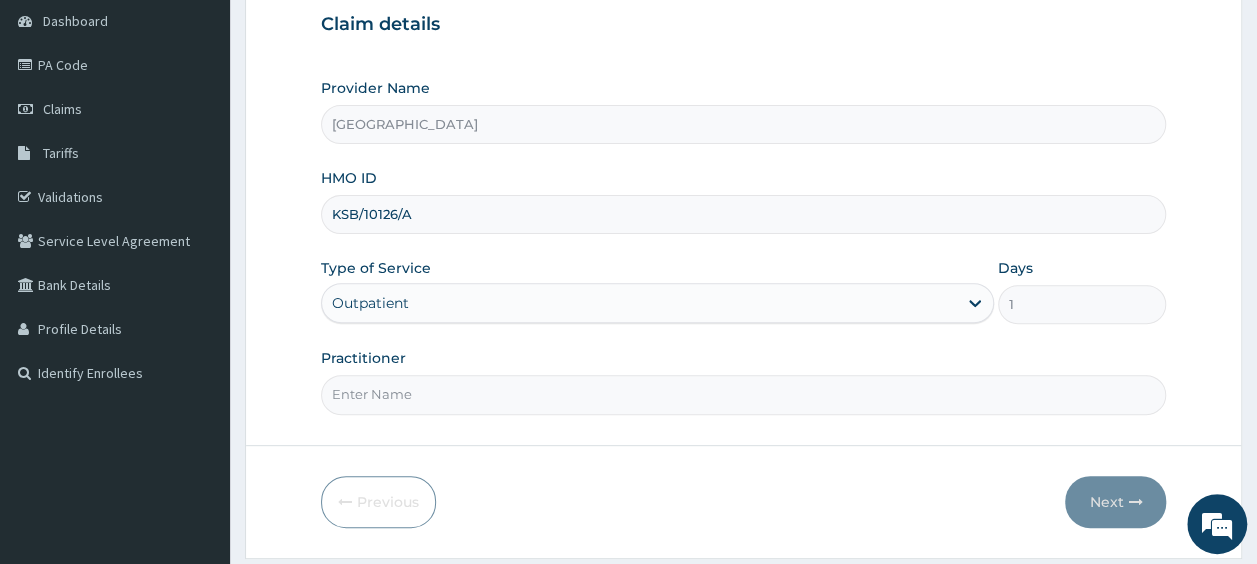 scroll, scrollTop: 0, scrollLeft: 0, axis: both 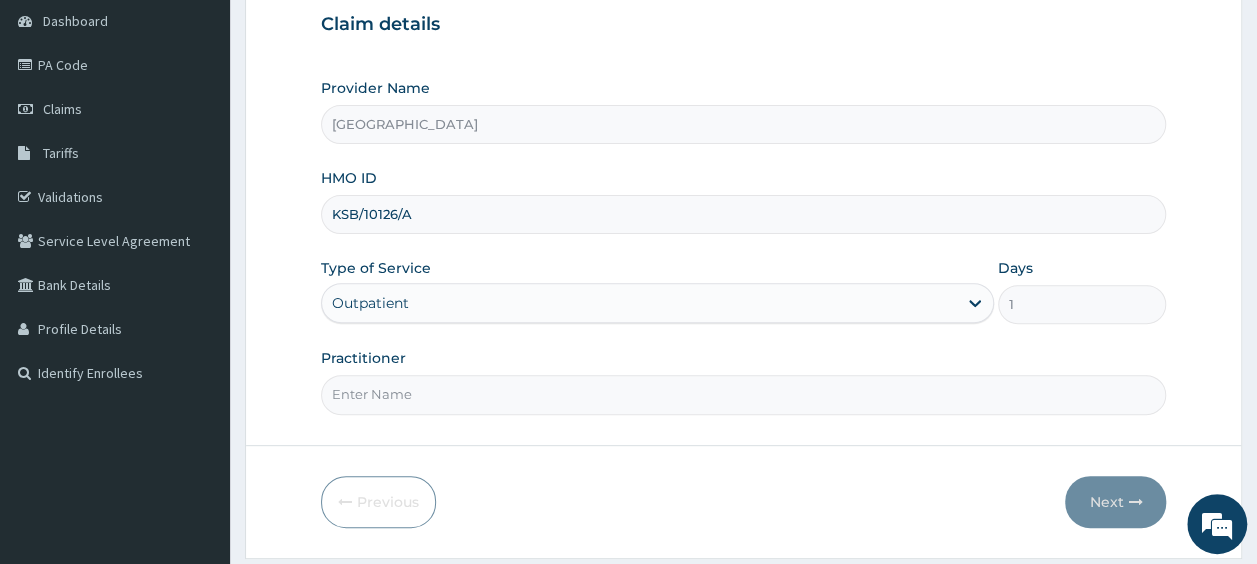 type on "[PERSON_NAME]" 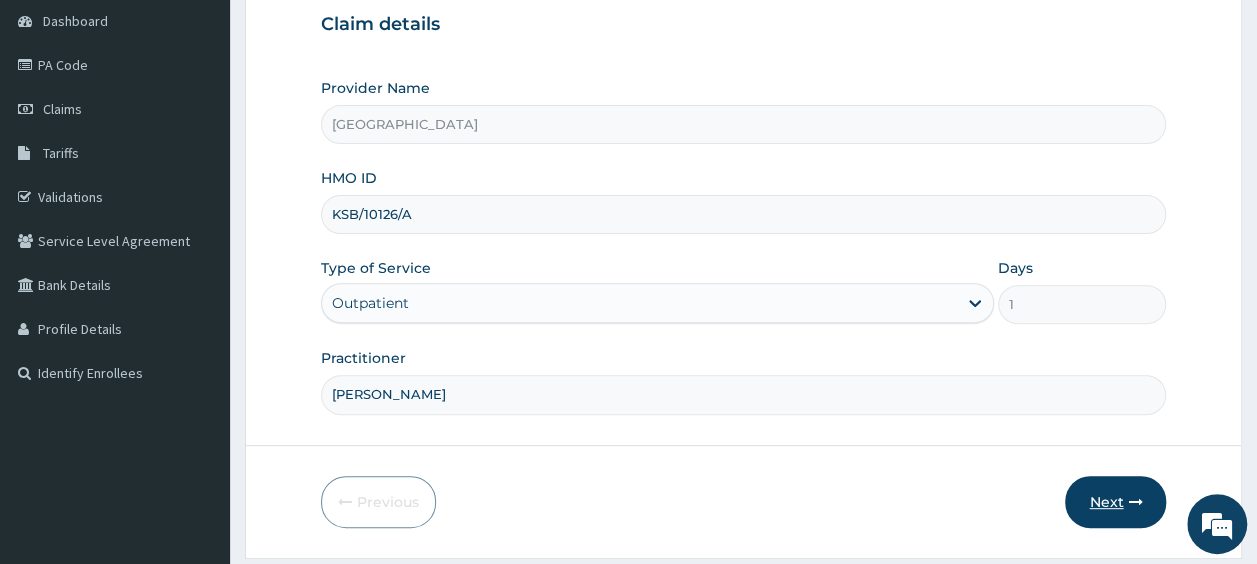 click on "Next" at bounding box center [1115, 502] 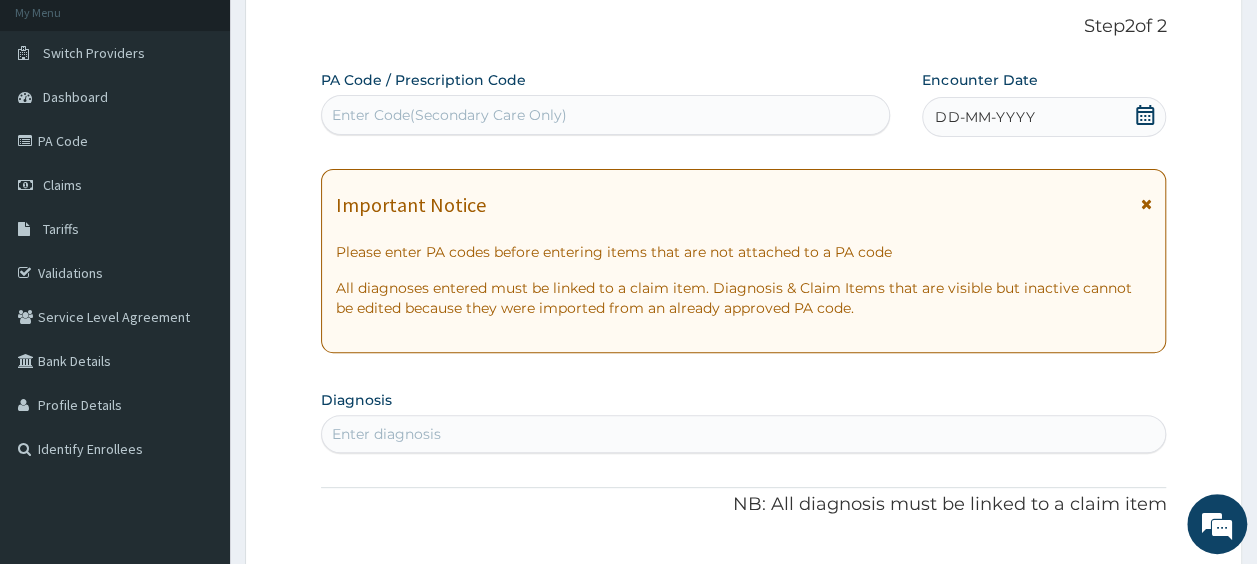 scroll, scrollTop: 119, scrollLeft: 0, axis: vertical 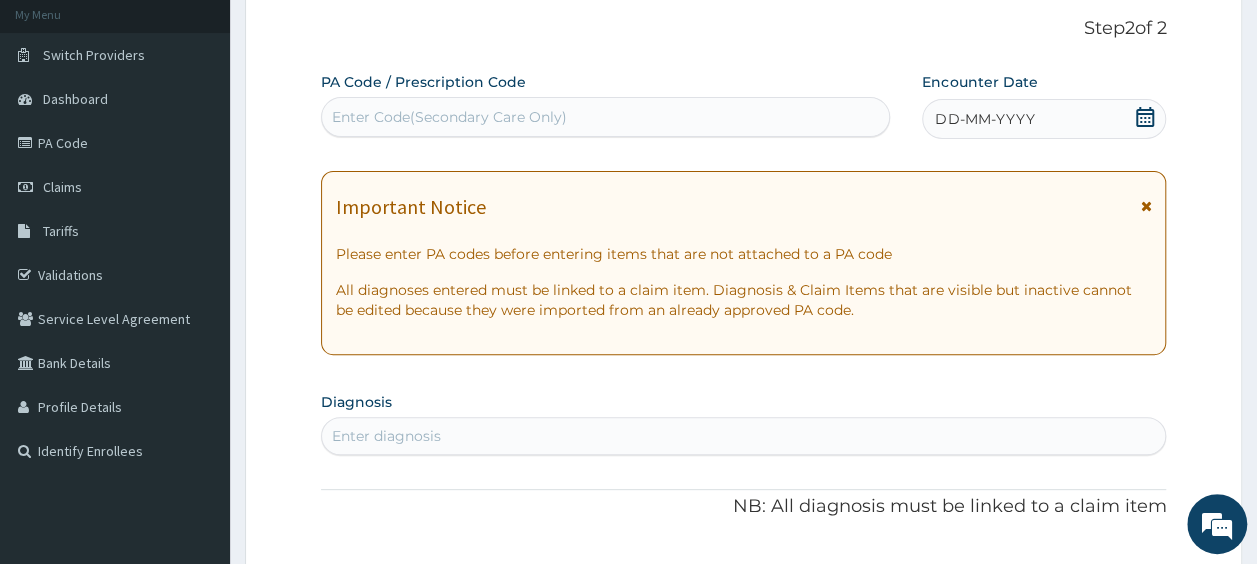 click on "Enter Code(Secondary Care Only)" at bounding box center (449, 117) 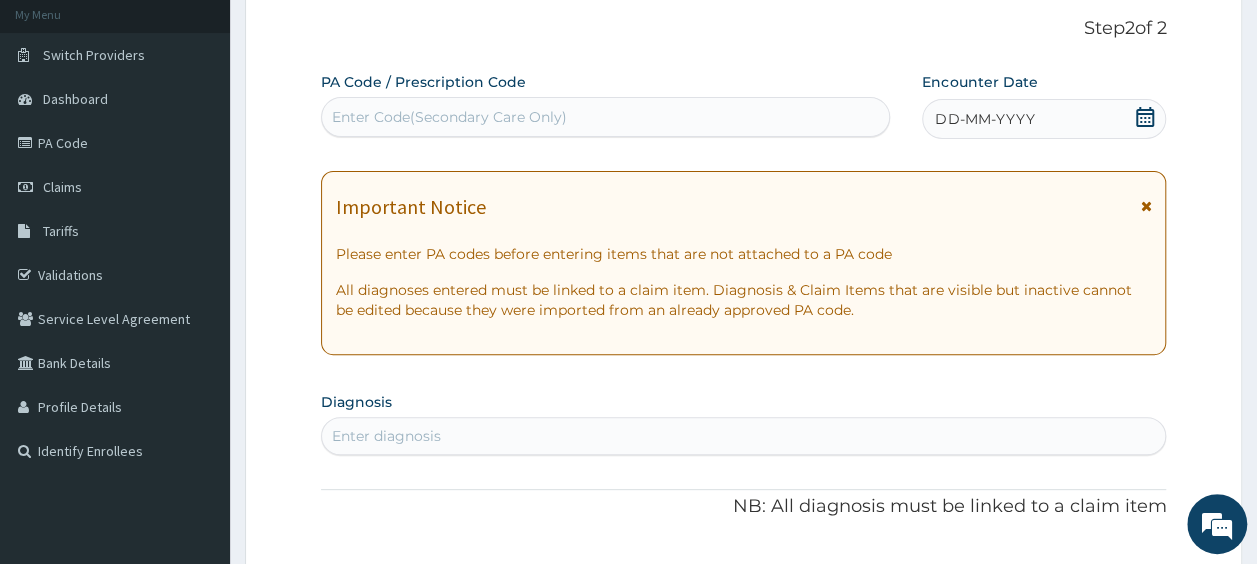 click on "Enter Code(Secondary Care Only)" at bounding box center [606, 117] 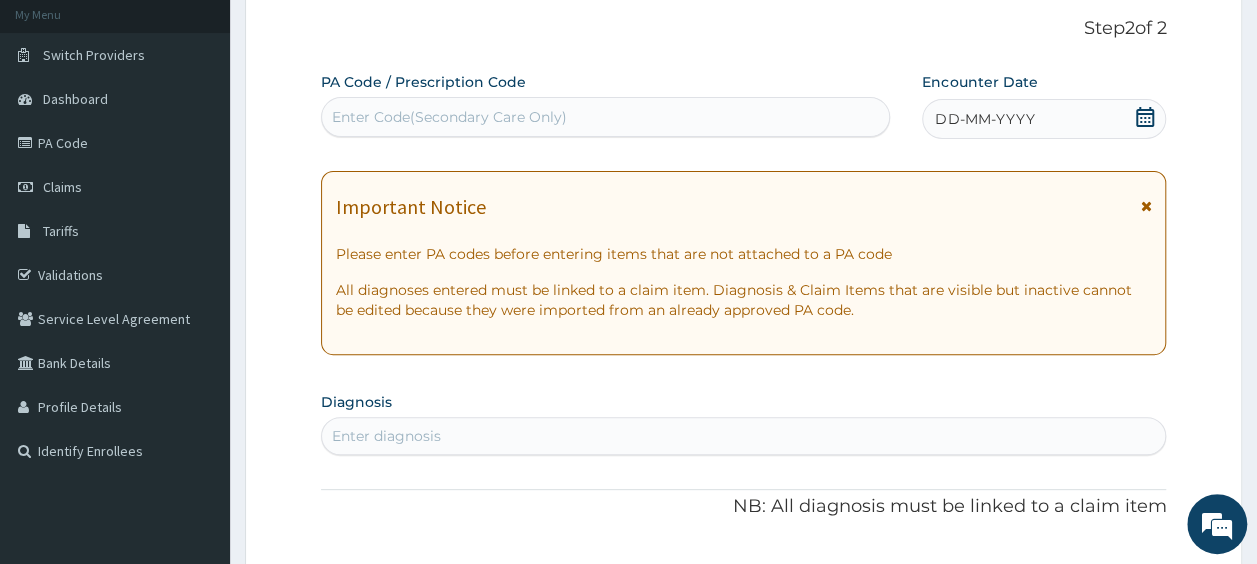 paste on "PA/C9B249" 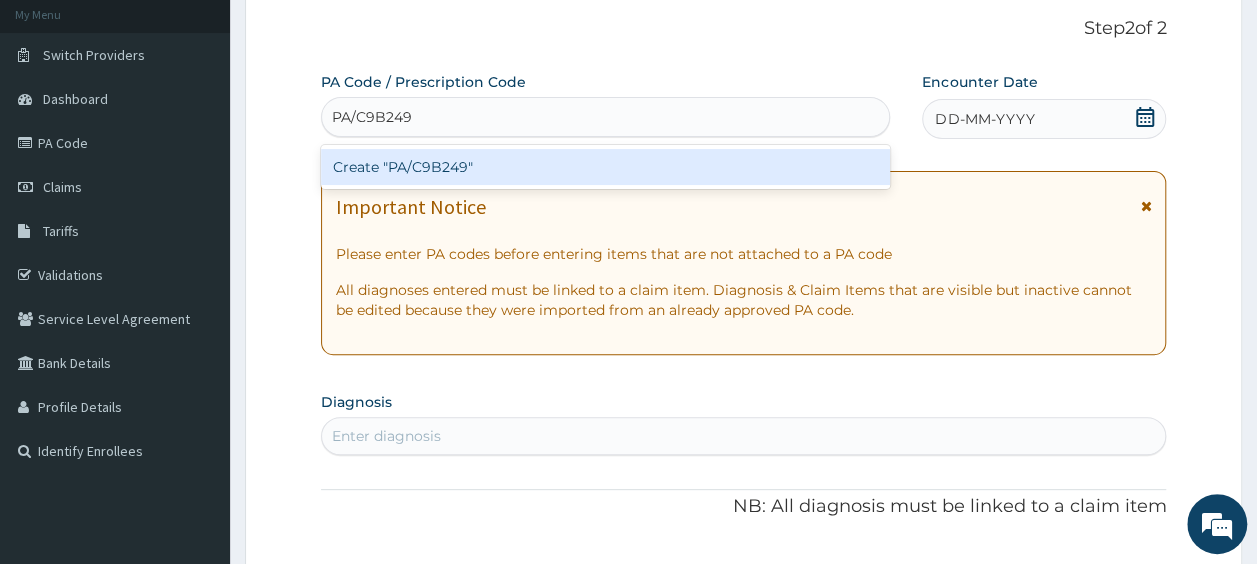 click on "Create "PA/C9B249"" at bounding box center (606, 167) 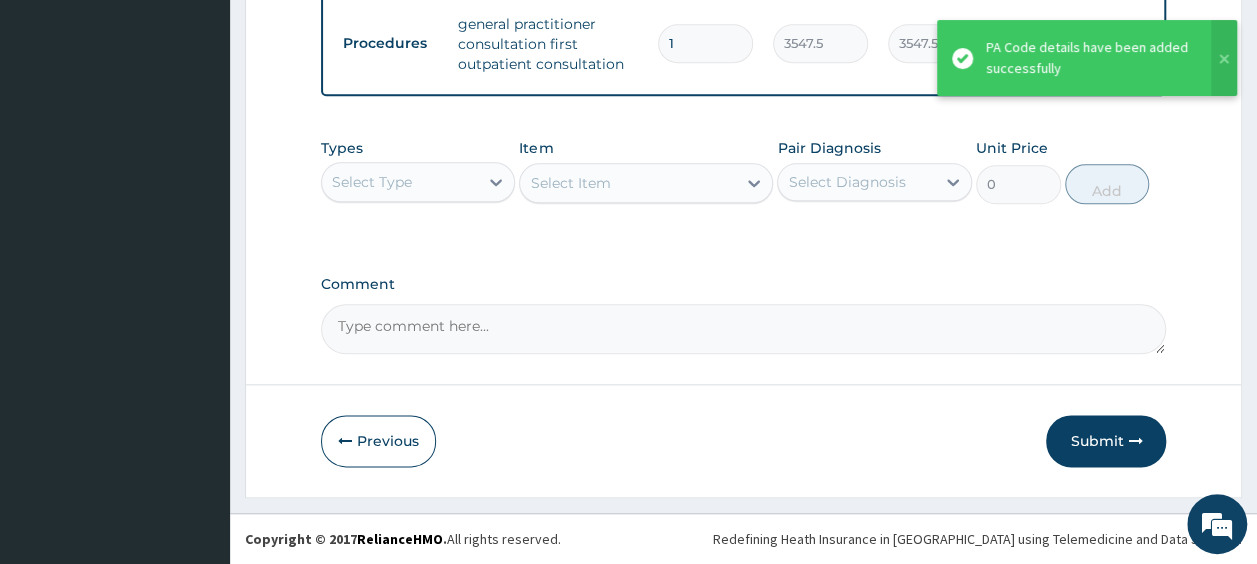 scroll, scrollTop: 1014, scrollLeft: 0, axis: vertical 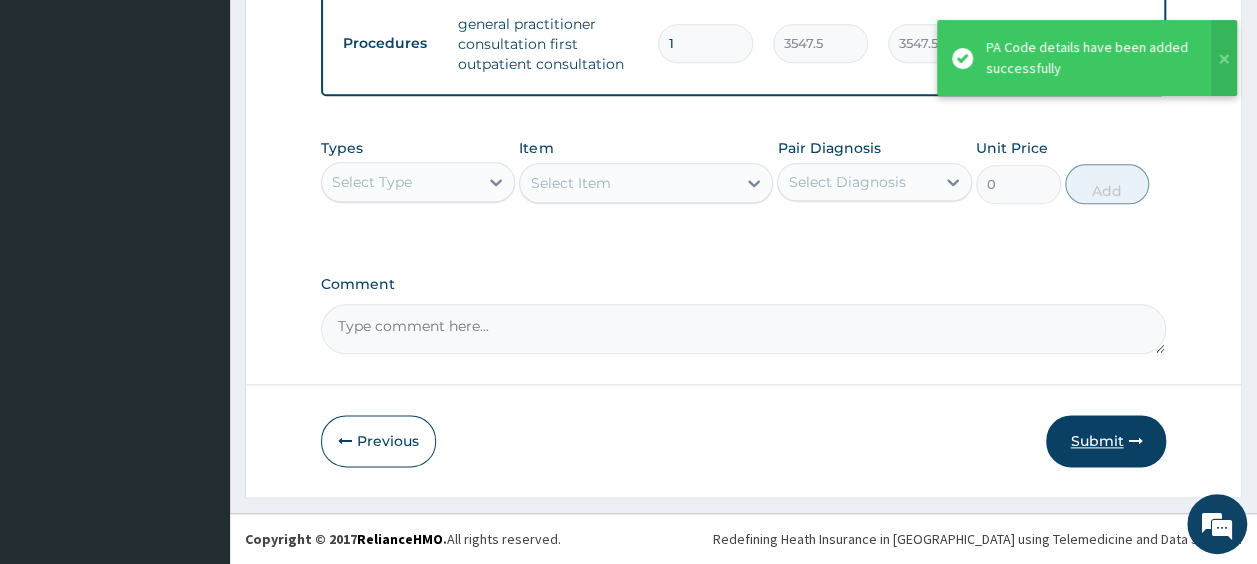 click on "Submit" at bounding box center [1106, 441] 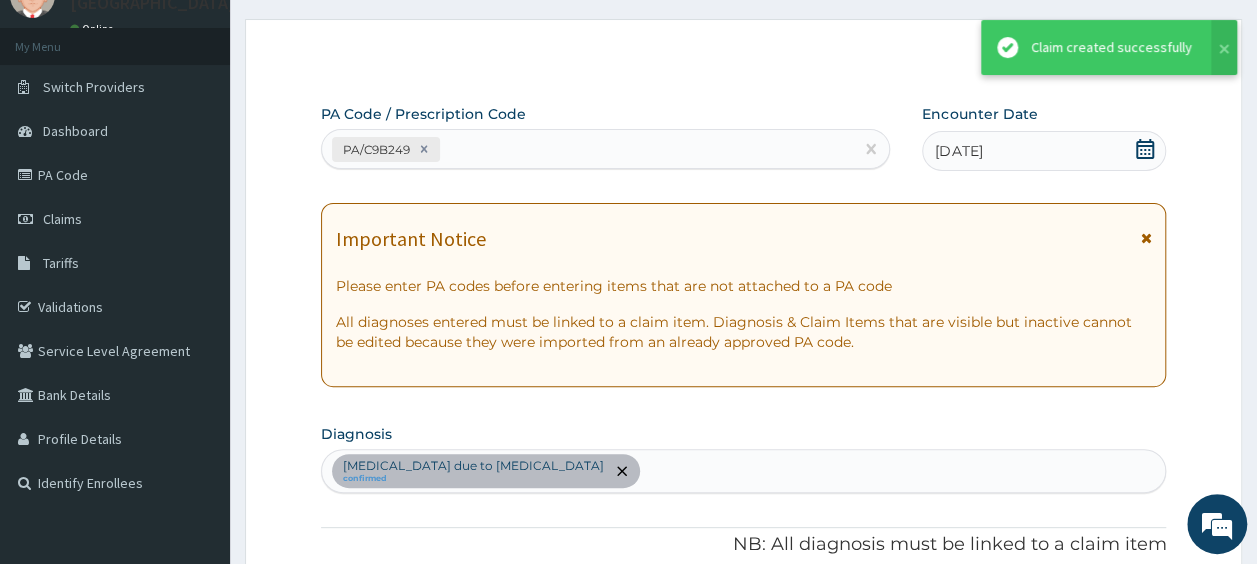 scroll, scrollTop: 1014, scrollLeft: 0, axis: vertical 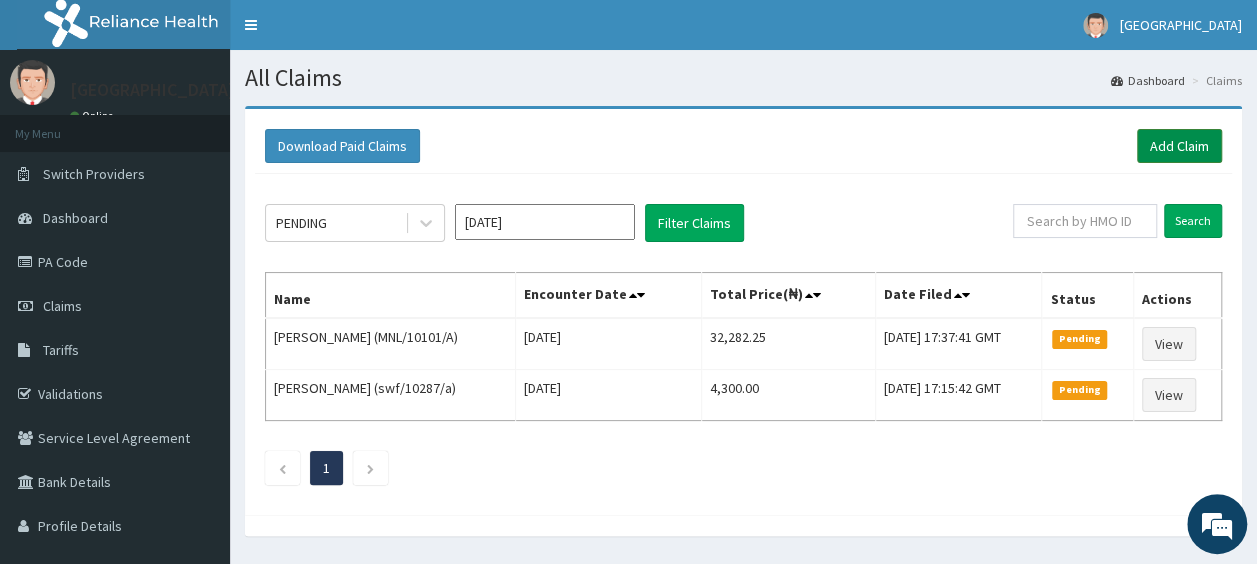 click on "Add Claim" at bounding box center (1179, 146) 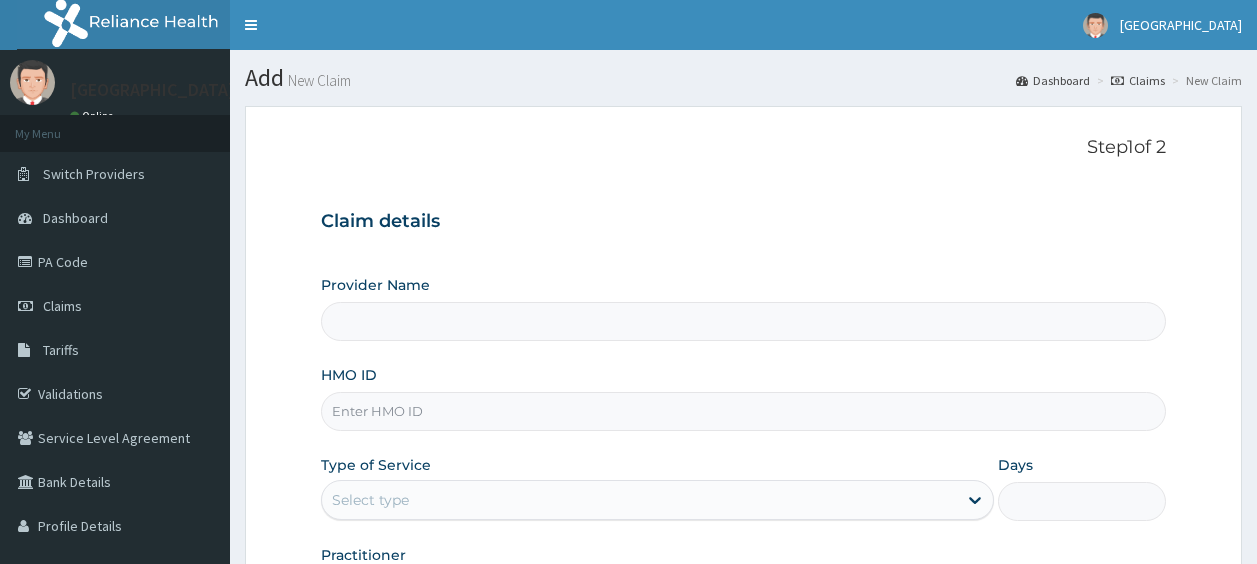 scroll, scrollTop: 0, scrollLeft: 0, axis: both 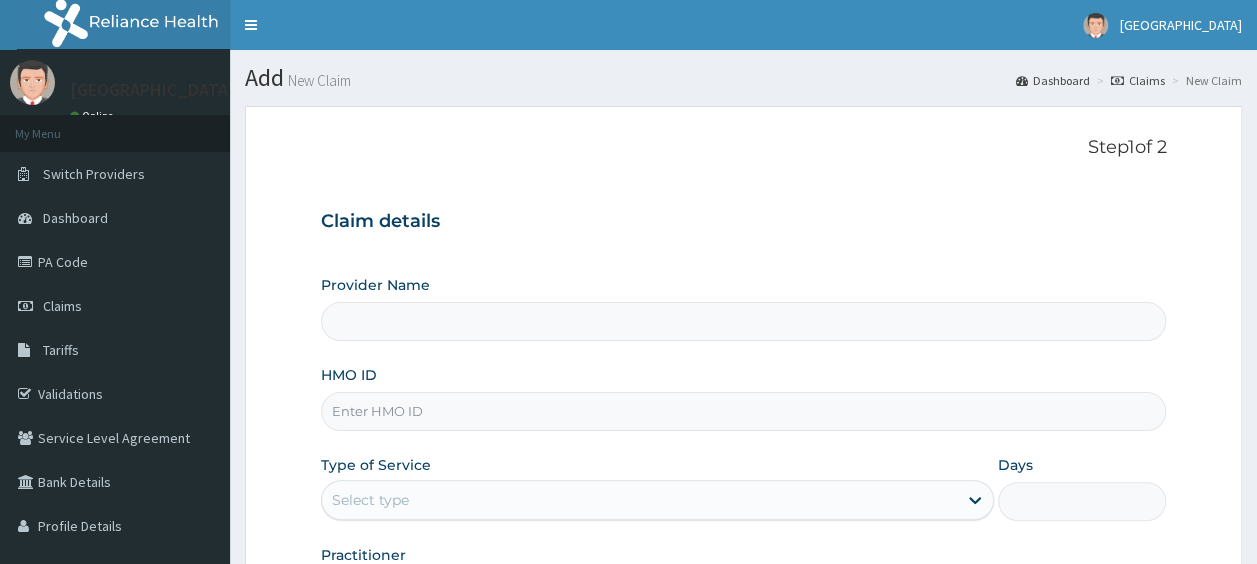 type on "[GEOGRAPHIC_DATA]" 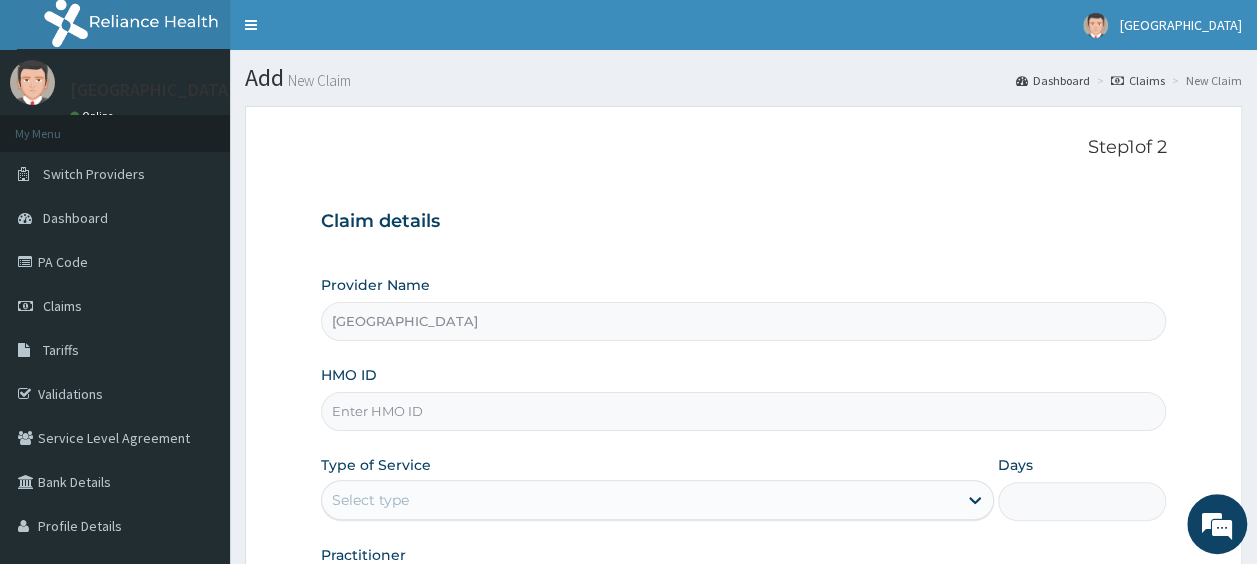 scroll, scrollTop: 0, scrollLeft: 0, axis: both 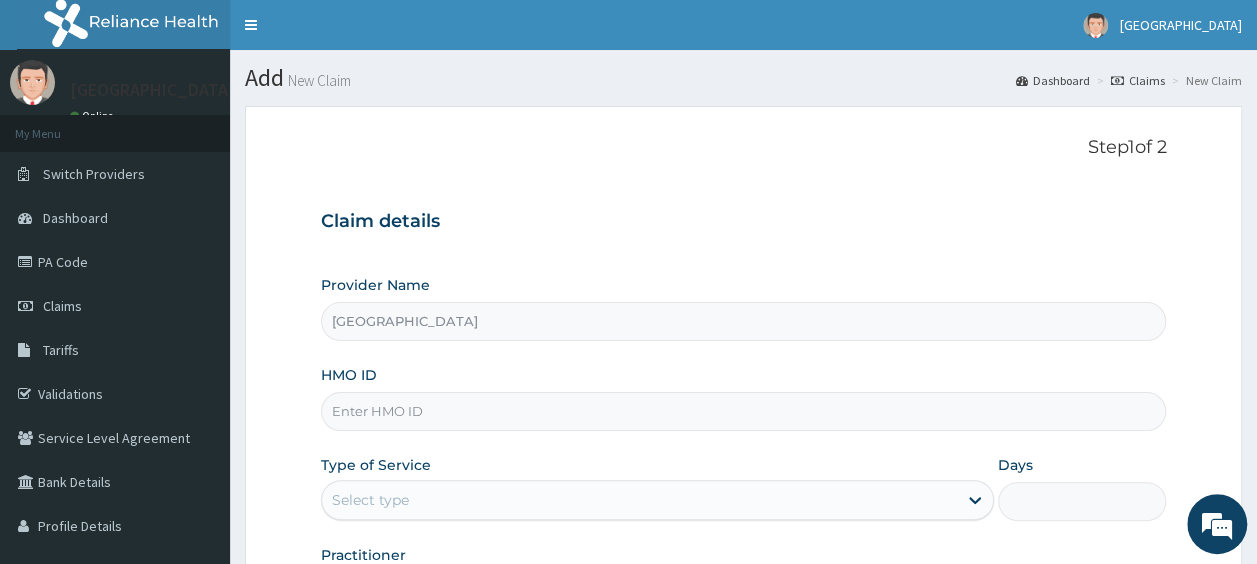 click on "HMO ID" at bounding box center (744, 411) 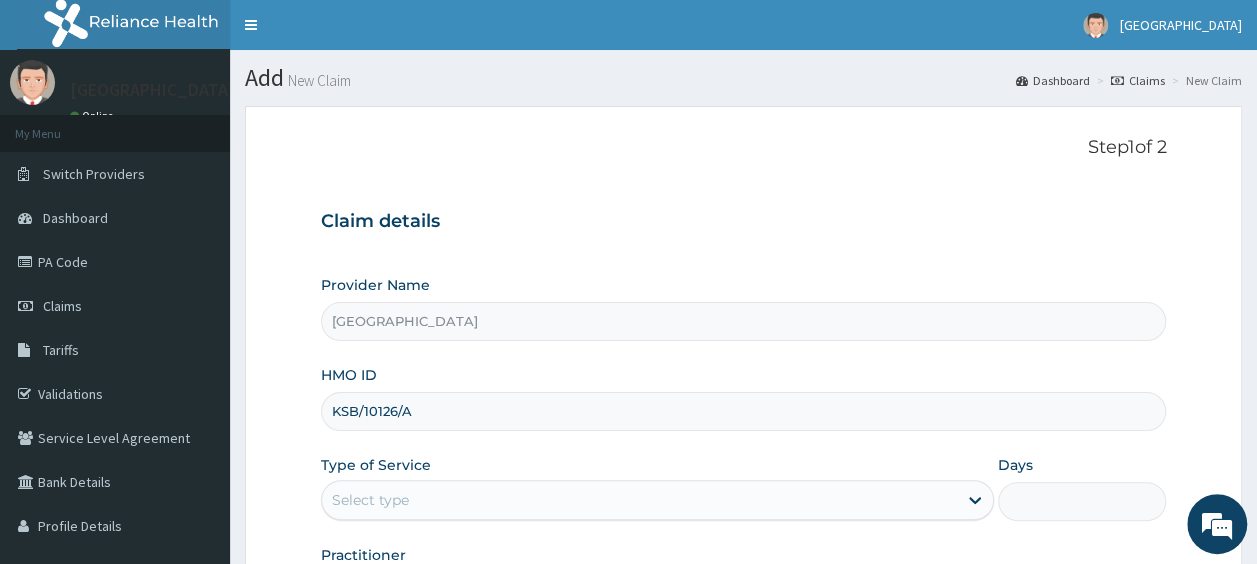 type on "KSB/10126/A" 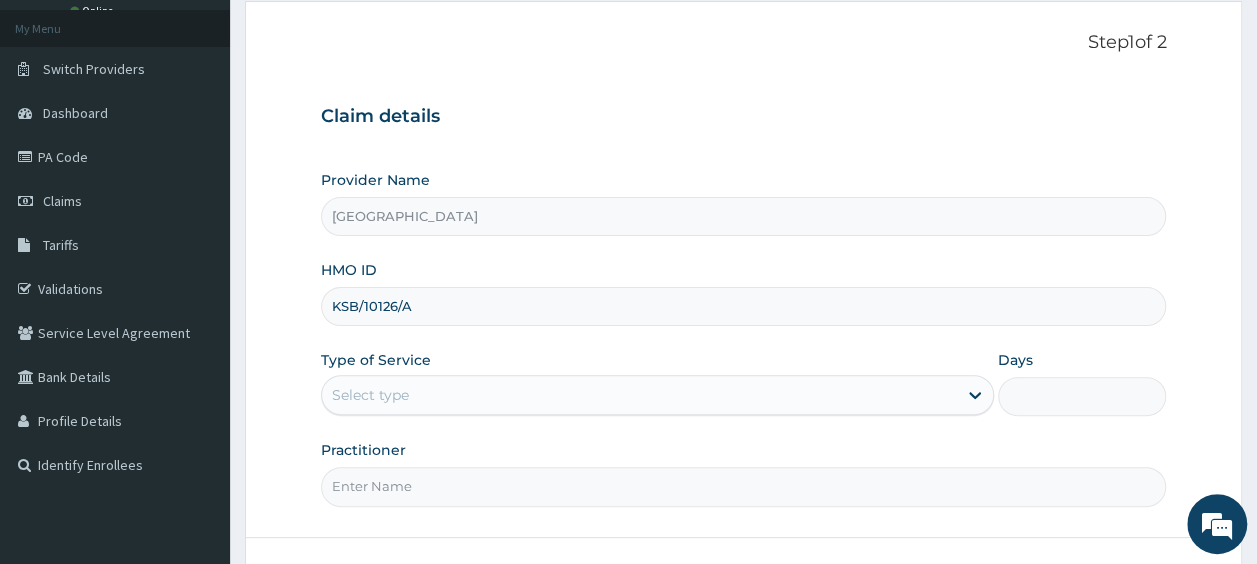 scroll, scrollTop: 108, scrollLeft: 0, axis: vertical 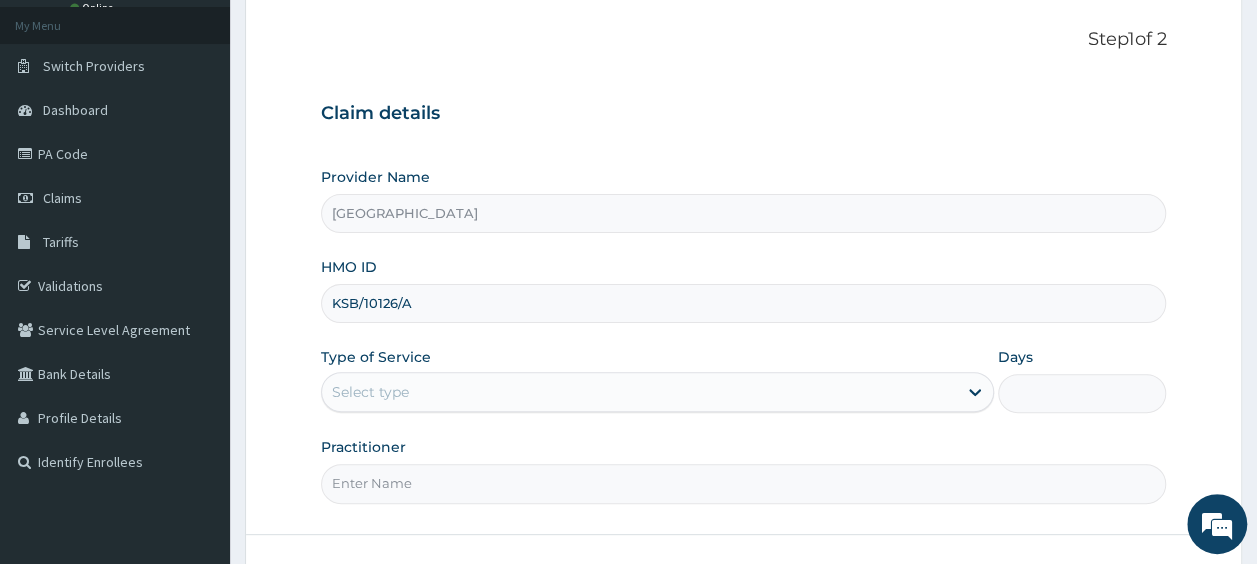 click on "Select type" at bounding box center [639, 392] 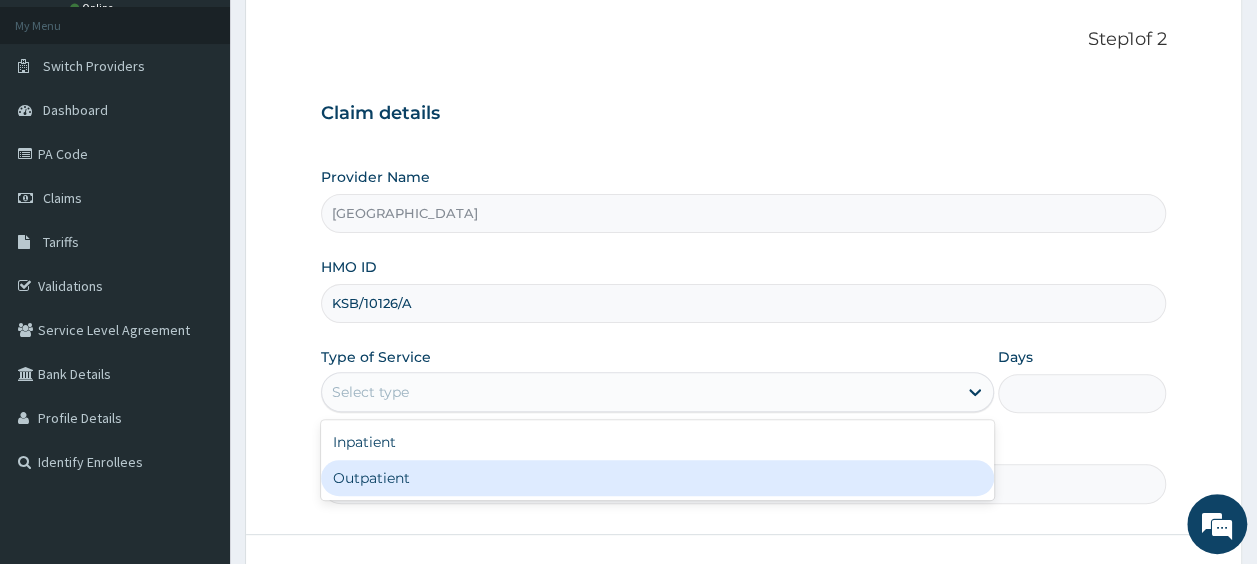 click on "Outpatient" at bounding box center [657, 478] 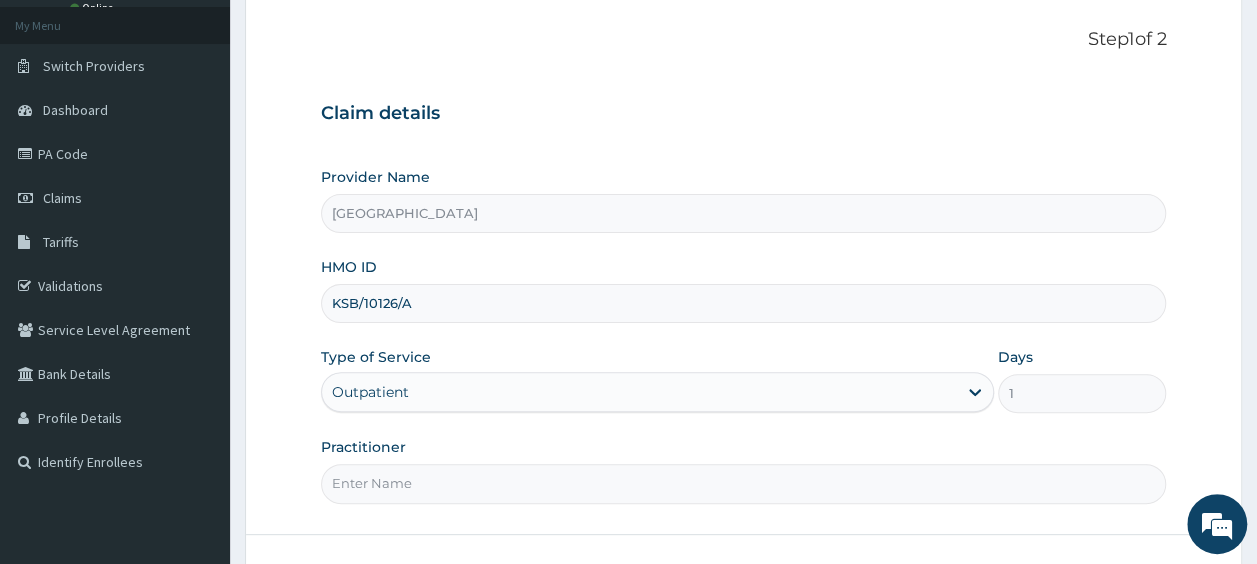 click on "Practitioner" at bounding box center (744, 483) 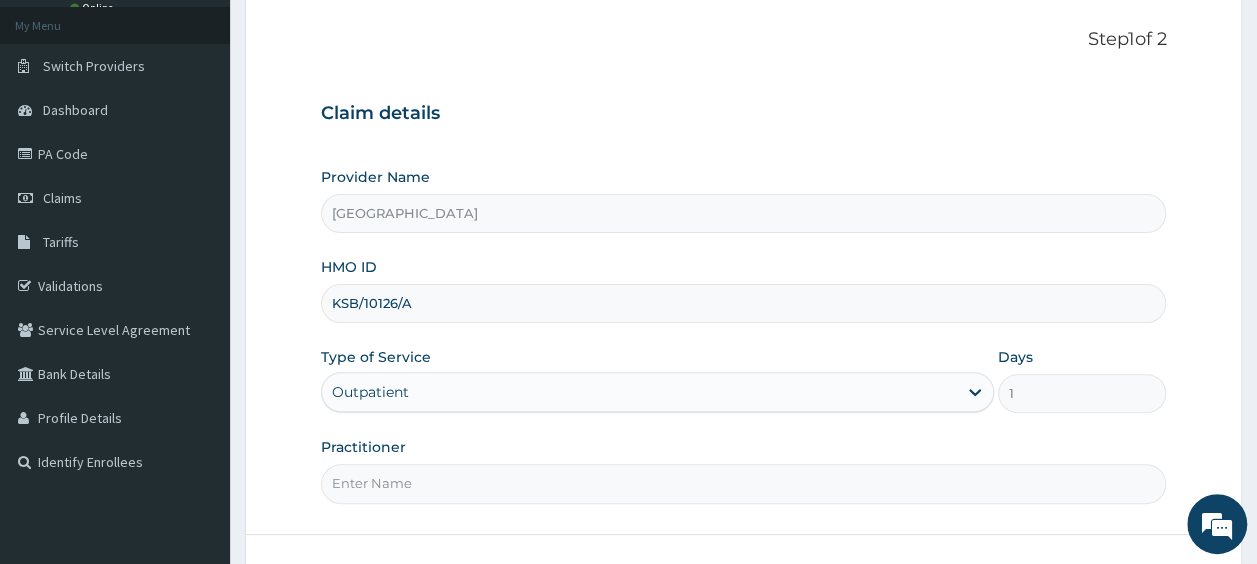type on "[PERSON_NAME]" 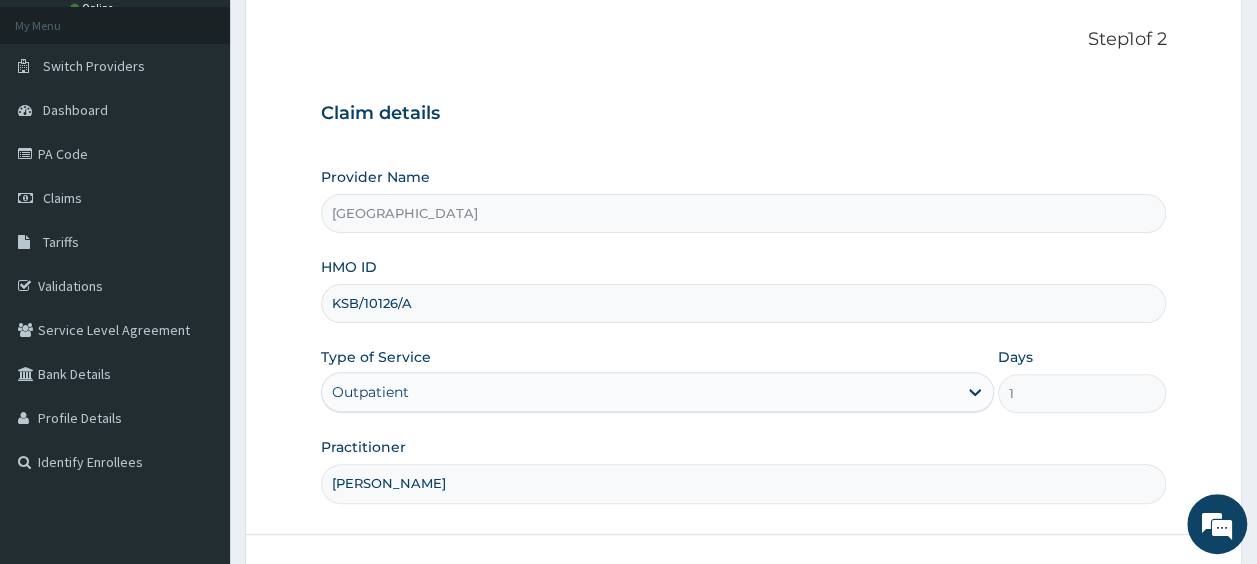click on "Provider Name [GEOGRAPHIC_DATA] HMO ID KSB/10126/A Type of Service Outpatient Days 1 Practitioner [PERSON_NAME]" at bounding box center (744, 335) 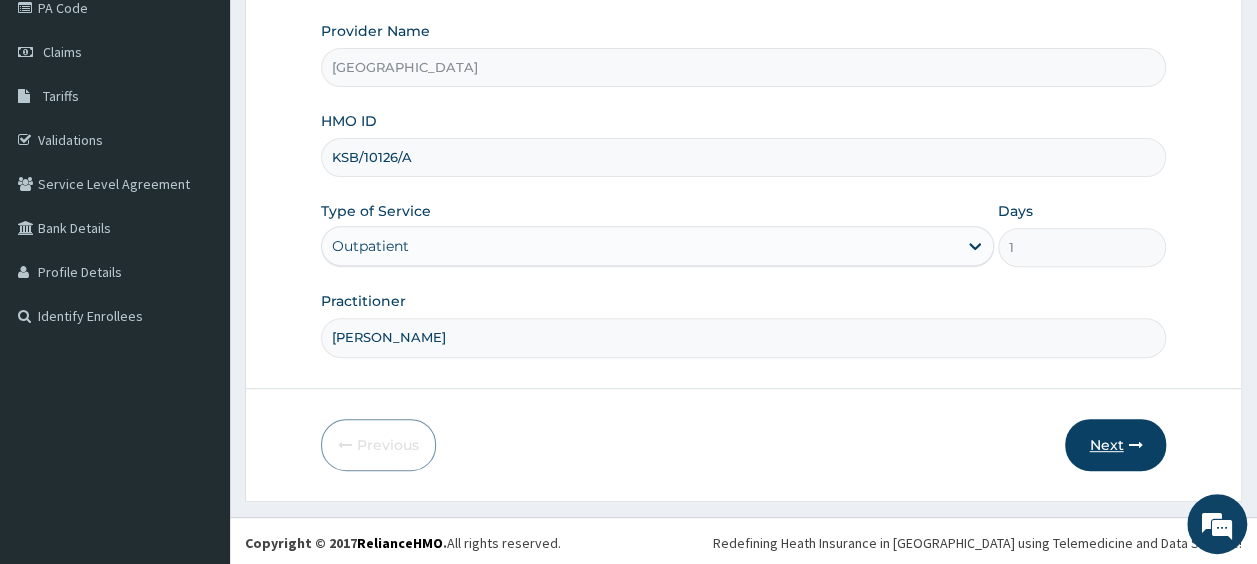 click on "Next" at bounding box center [1115, 445] 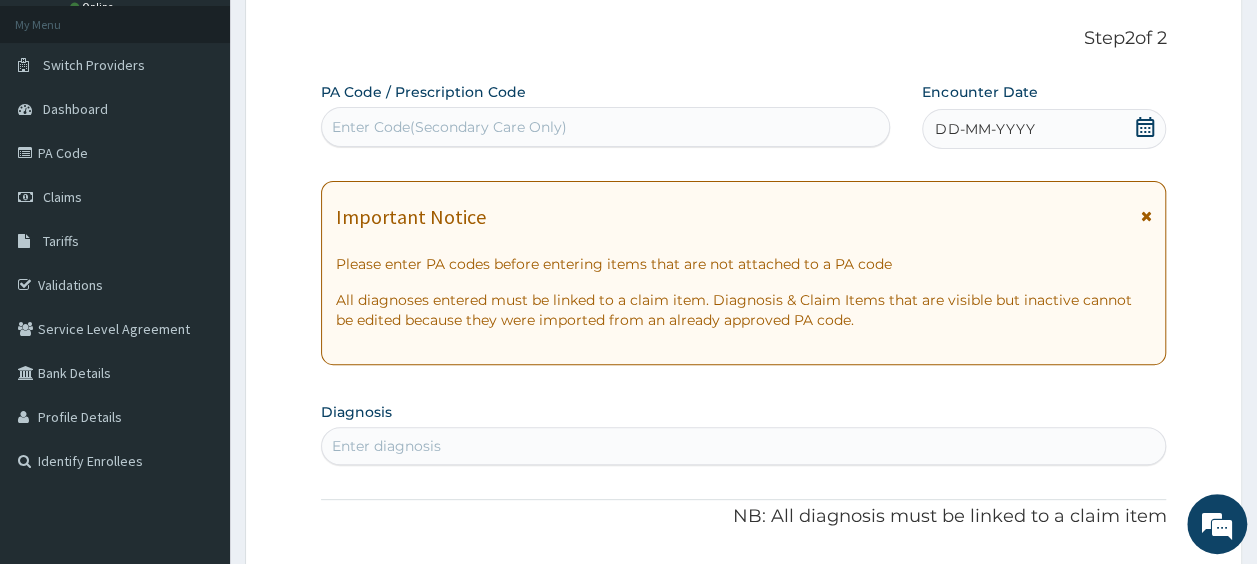scroll, scrollTop: 104, scrollLeft: 0, axis: vertical 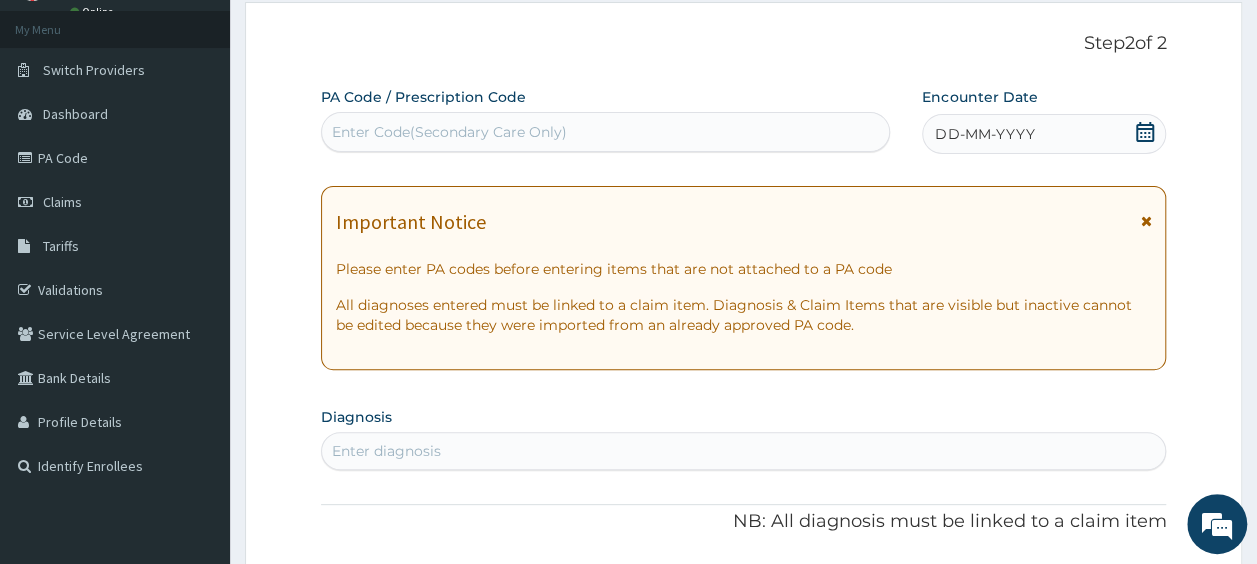 click on "Enter Code(Secondary Care Only)" at bounding box center (606, 132) 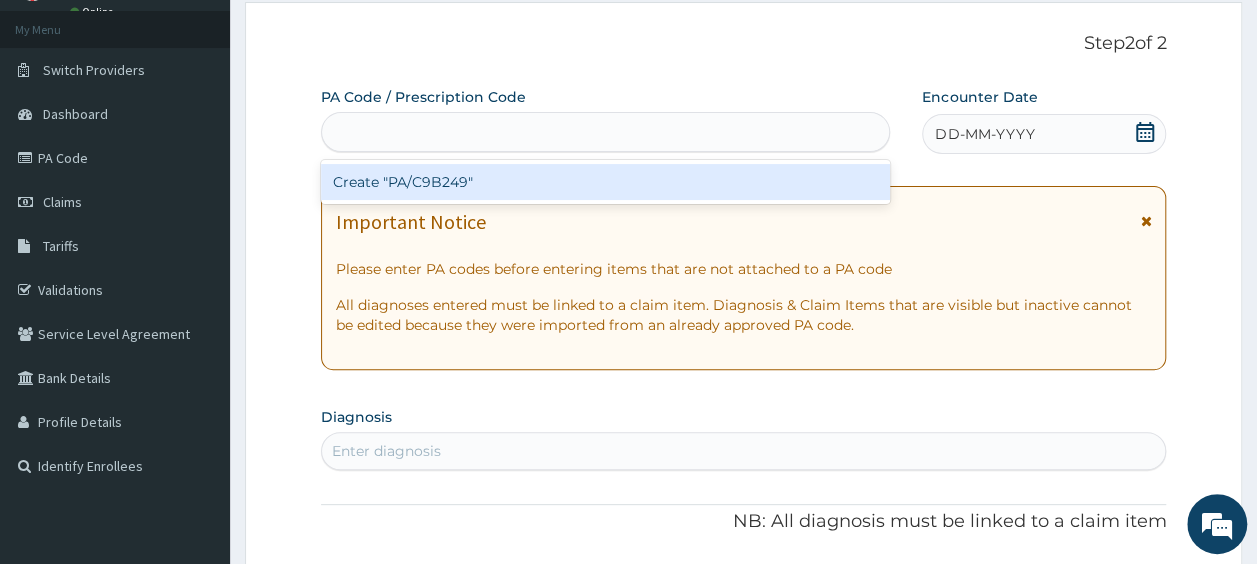click on "PA/C9B249" at bounding box center (606, 132) 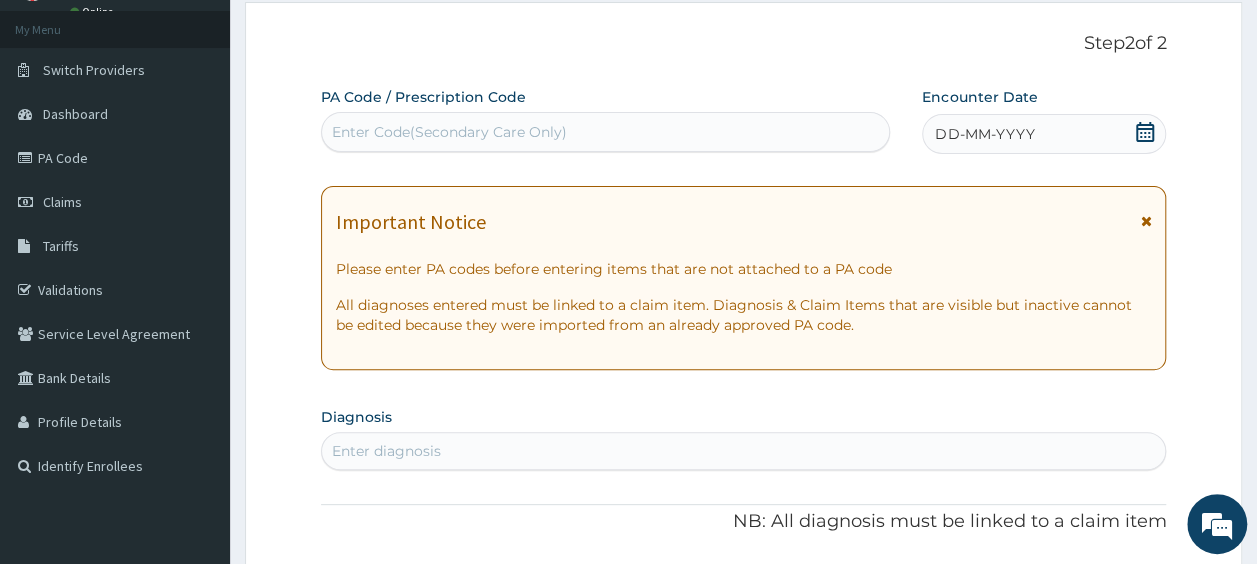 paste on "PA/C9B249" 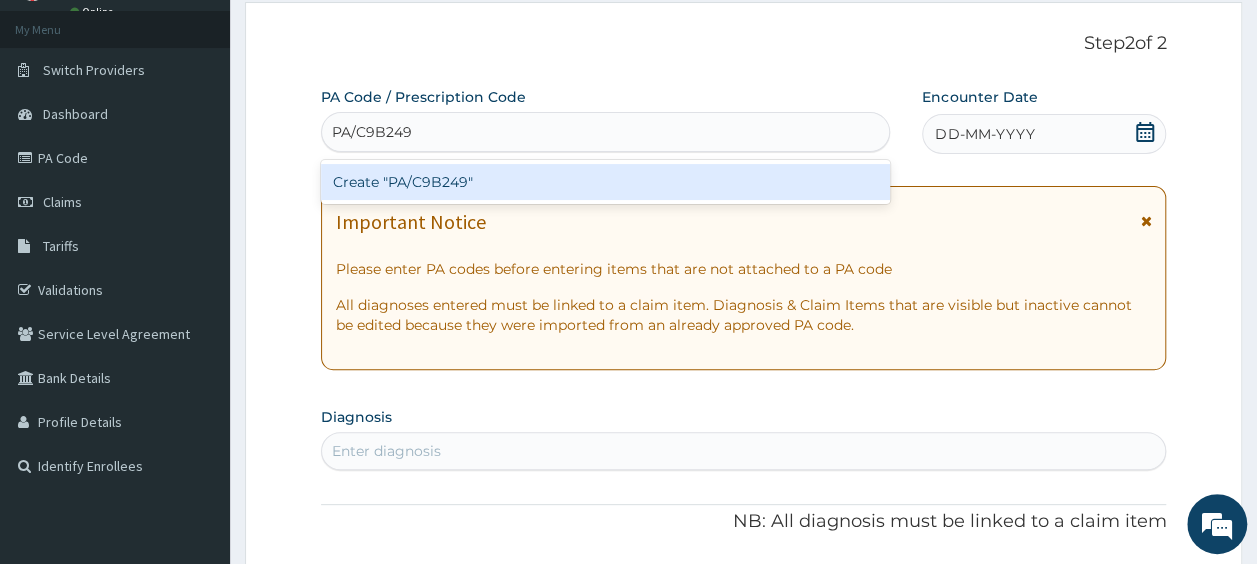 click on "Create "PA/C9B249"" at bounding box center (606, 182) 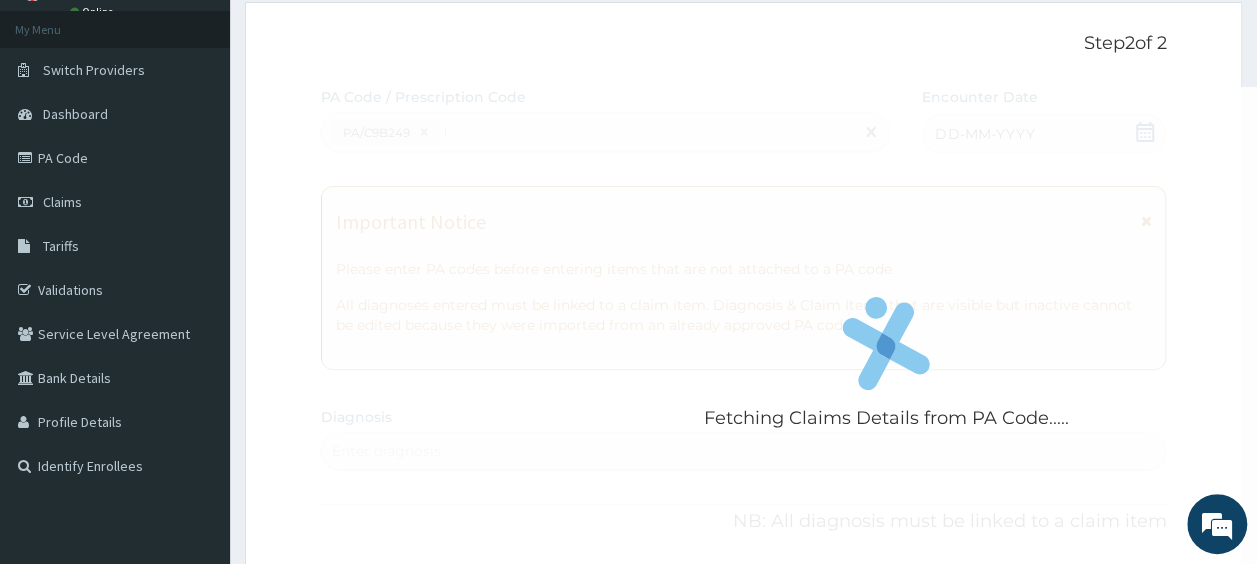 type 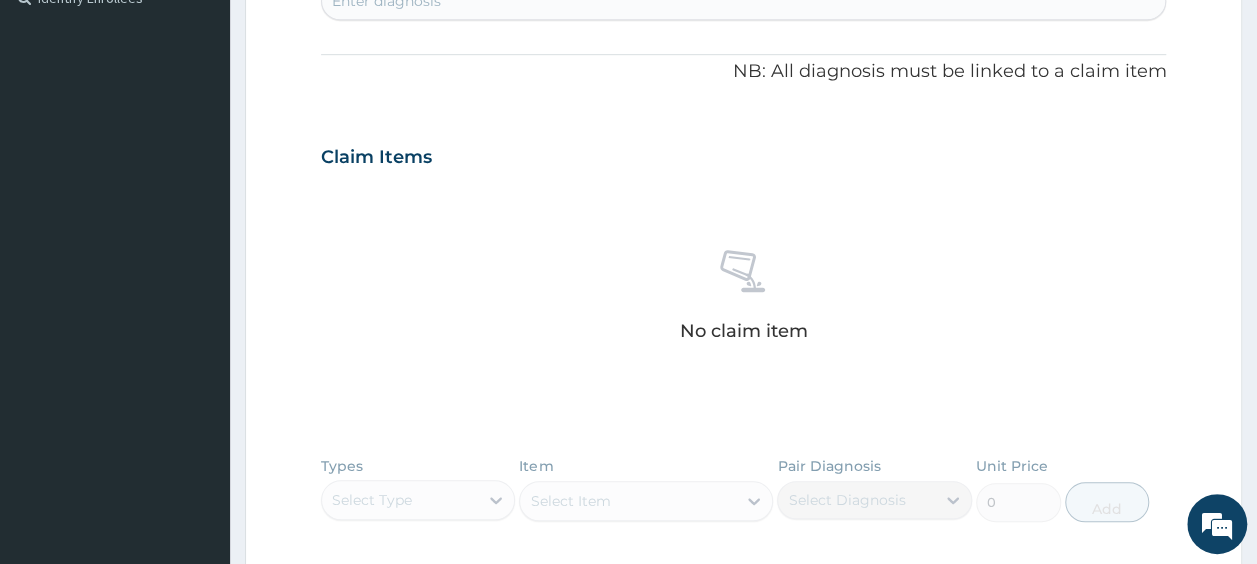 scroll, scrollTop: 576, scrollLeft: 0, axis: vertical 